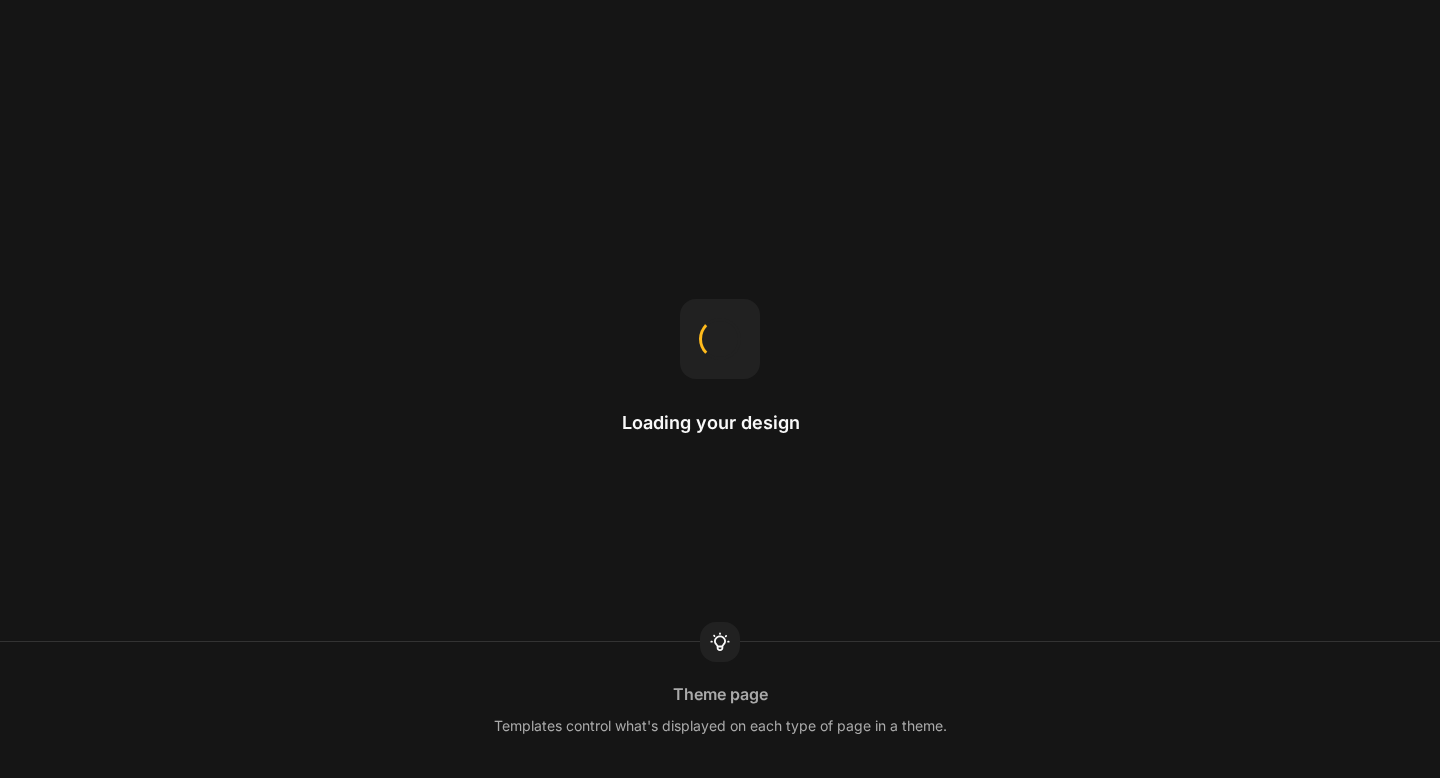 scroll, scrollTop: 0, scrollLeft: 0, axis: both 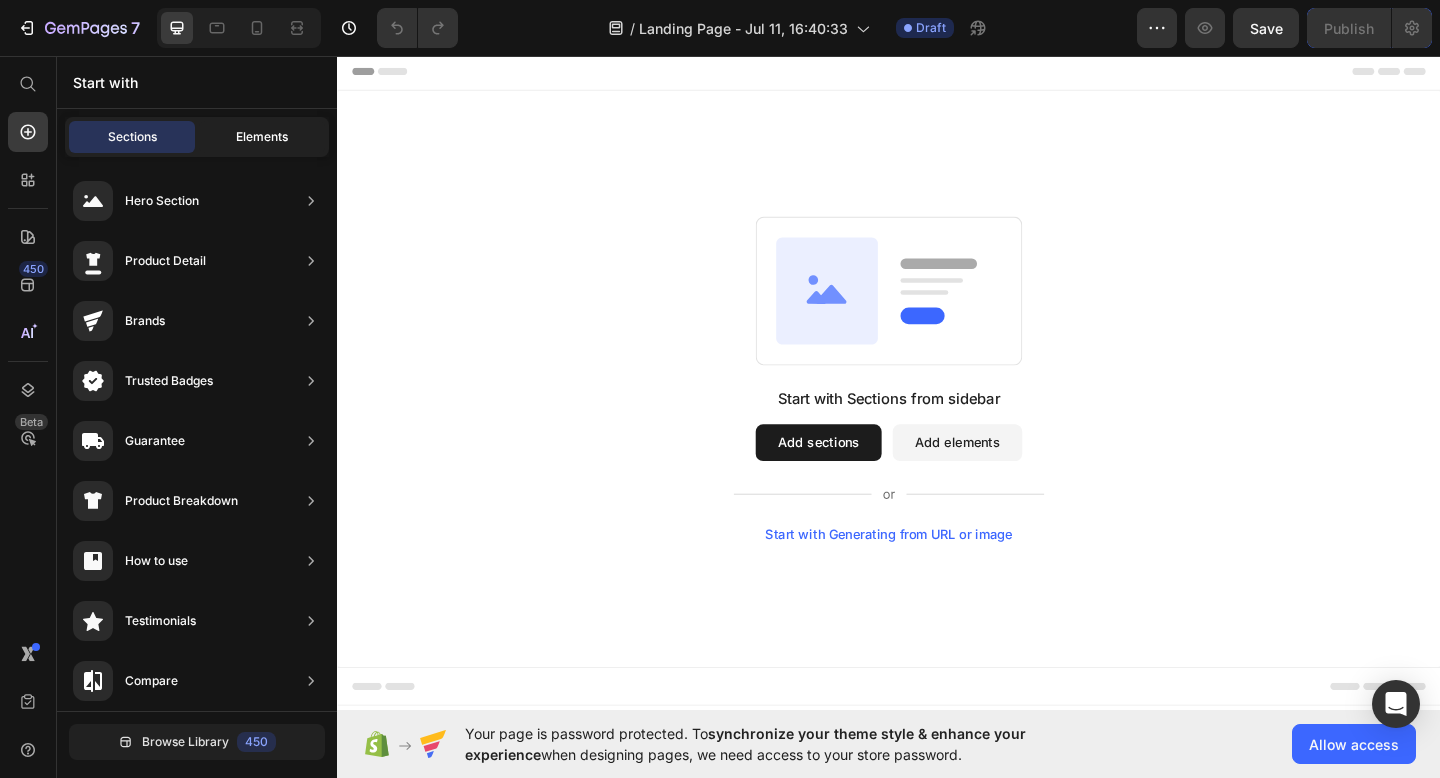 click on "Elements" at bounding box center [262, 137] 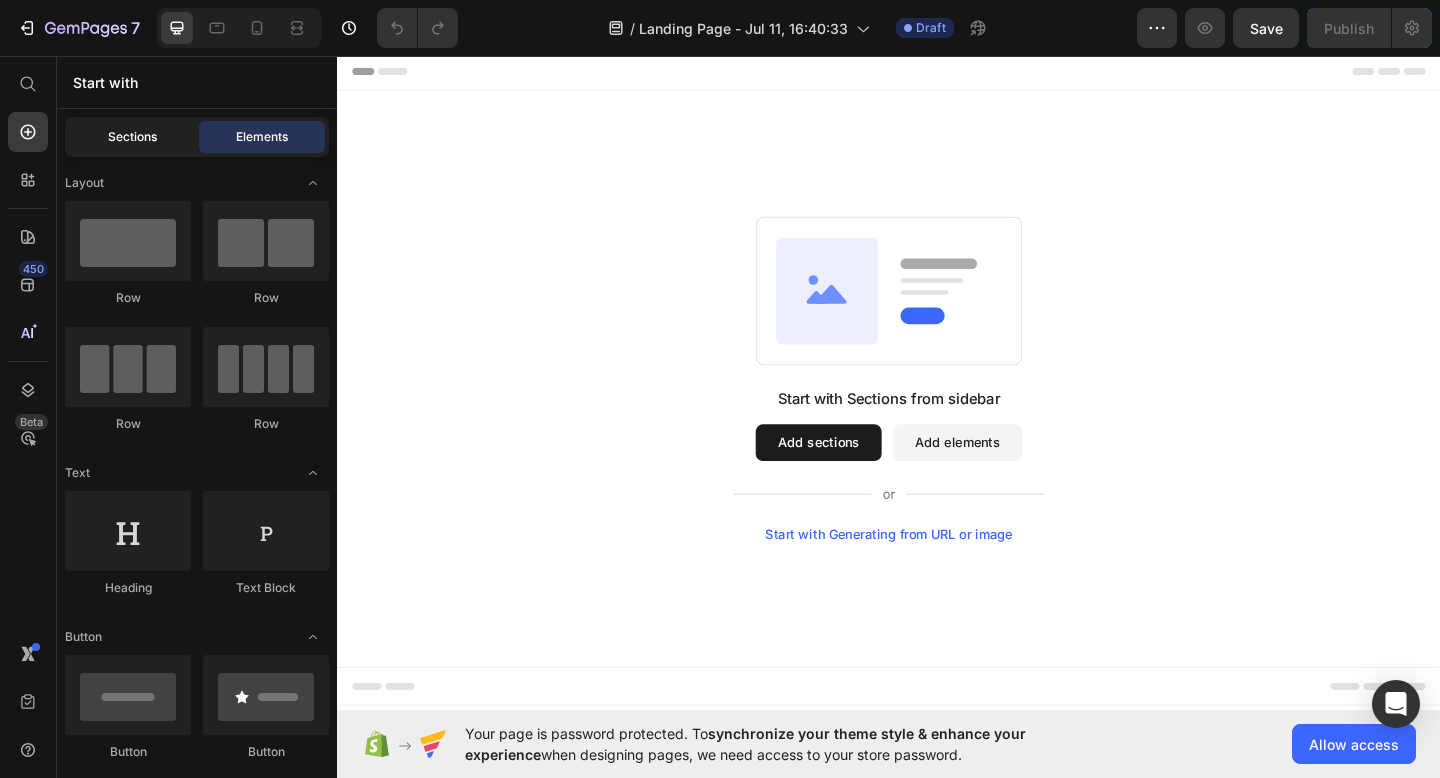 click on "Sections" at bounding box center [132, 137] 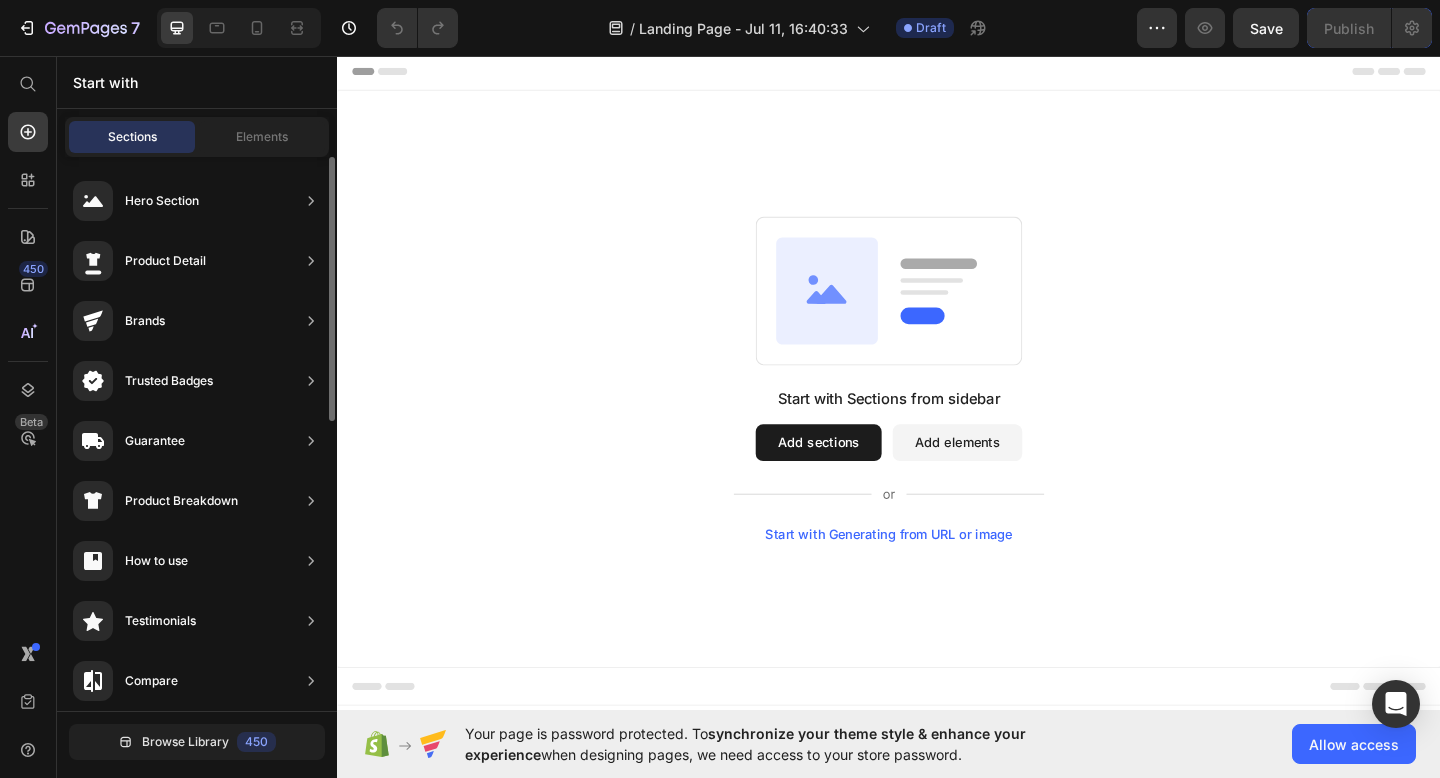 scroll, scrollTop: 125, scrollLeft: 0, axis: vertical 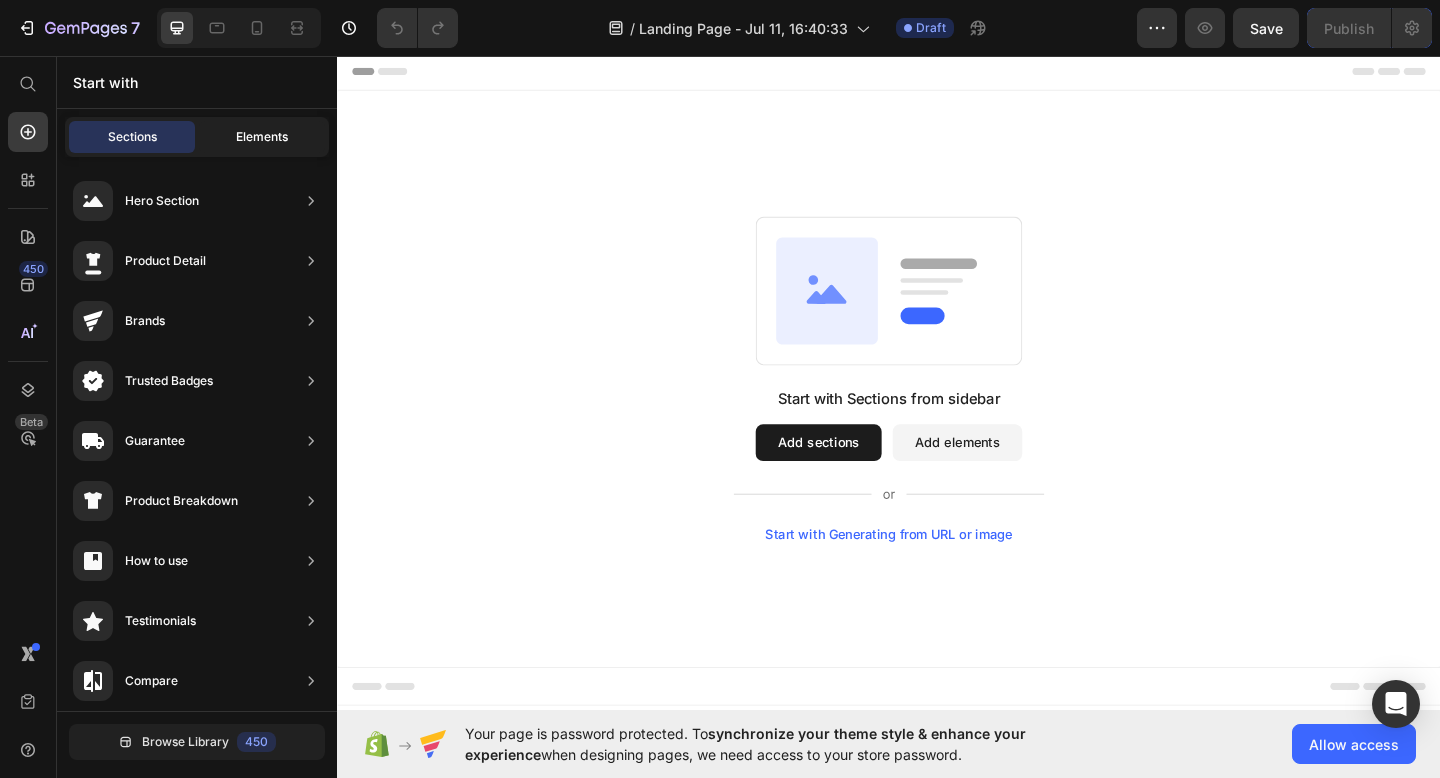 click on "Elements" 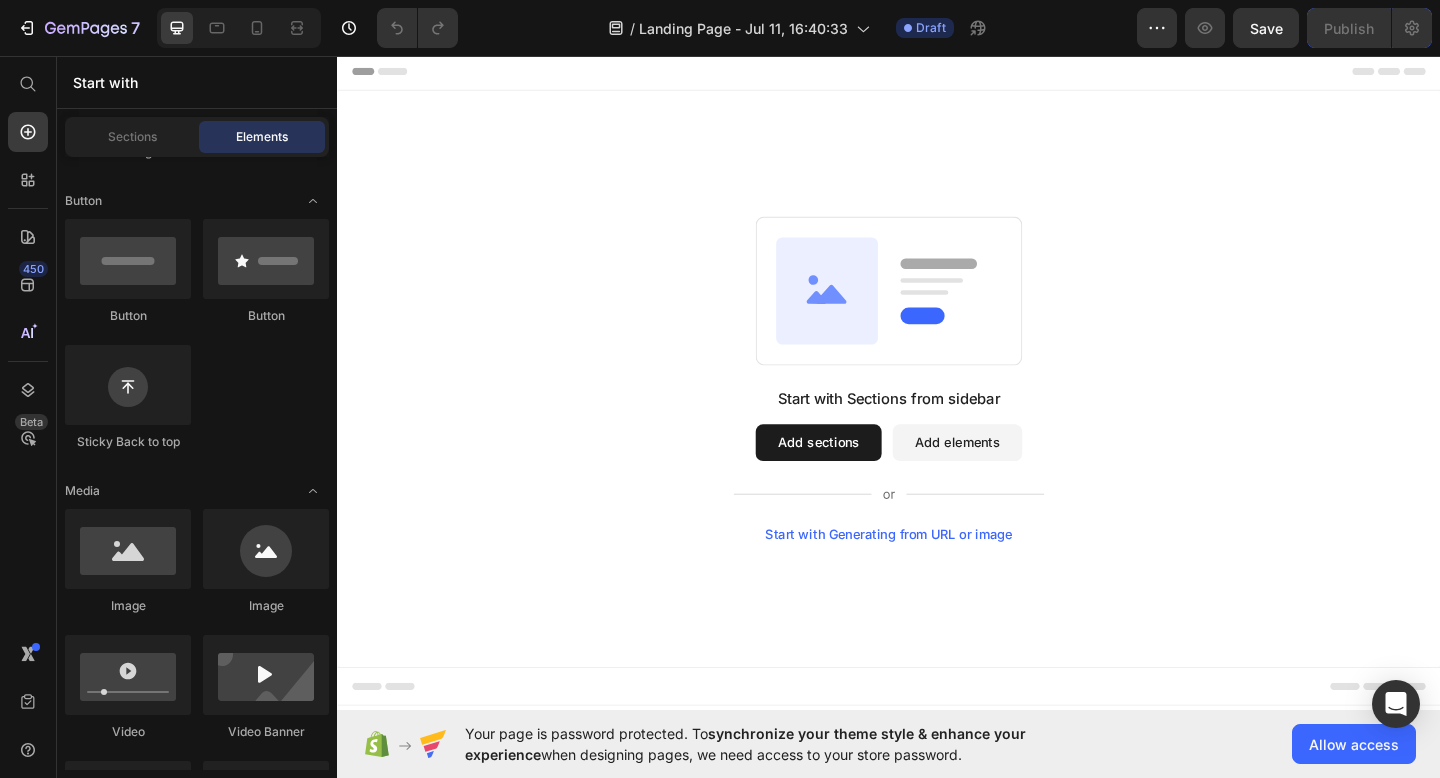 scroll, scrollTop: 0, scrollLeft: 0, axis: both 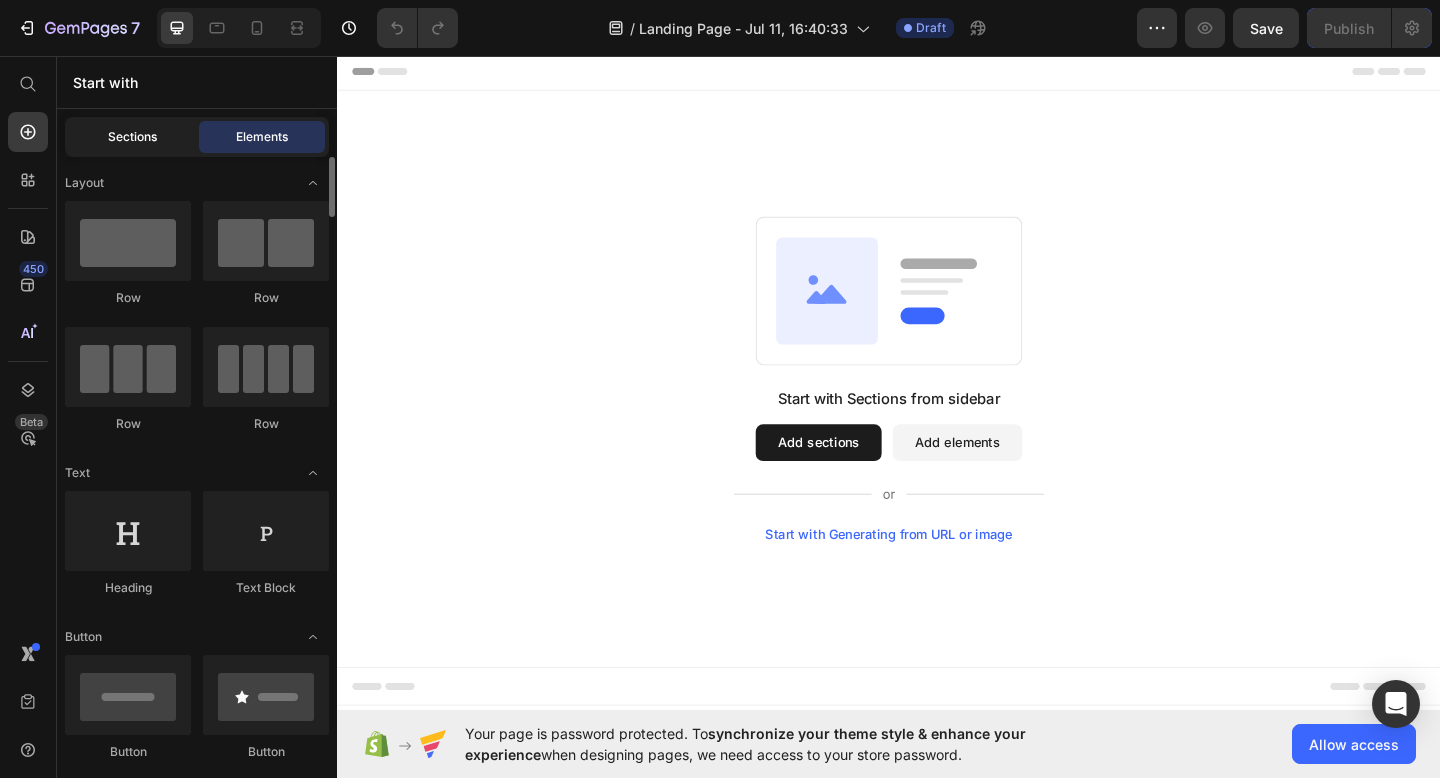 click on "Sections" 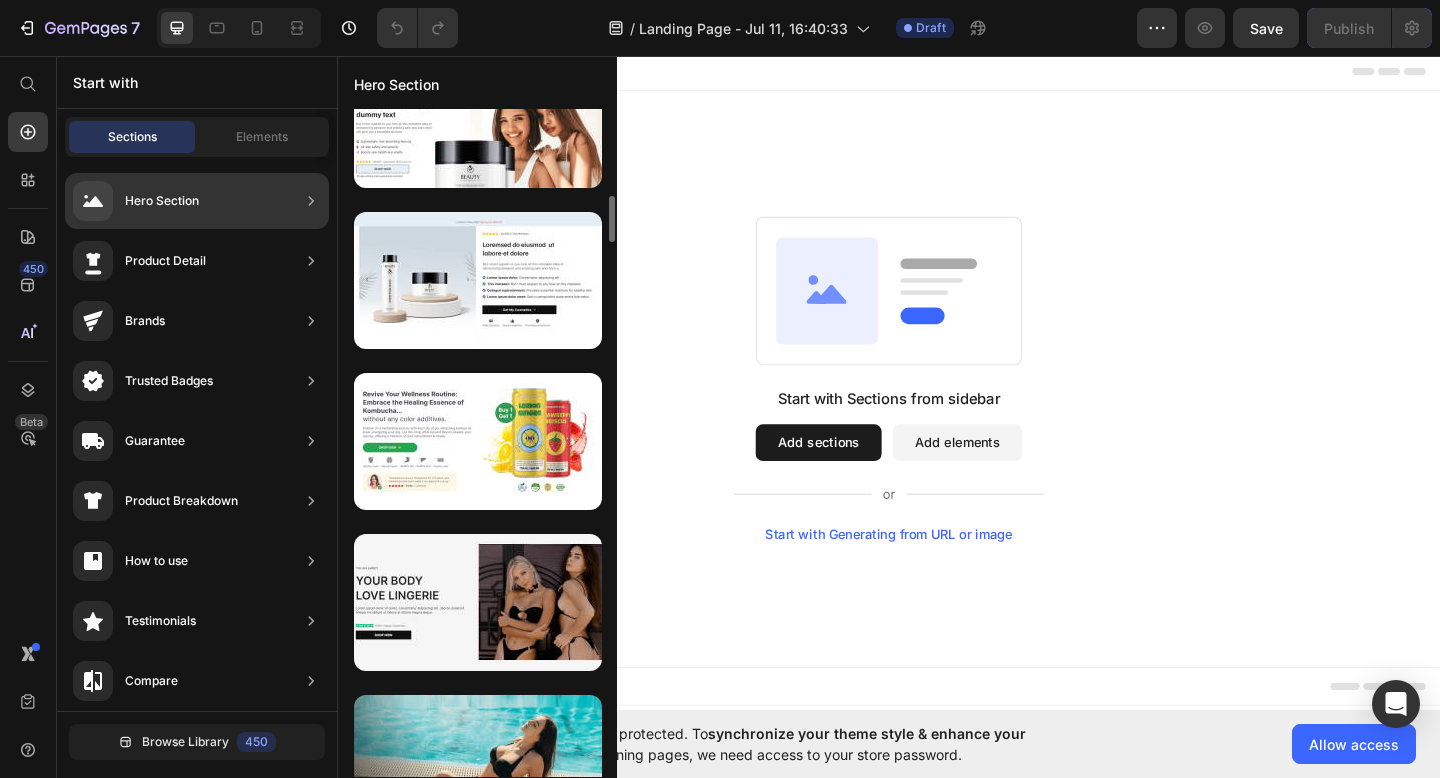 scroll, scrollTop: 1196, scrollLeft: 0, axis: vertical 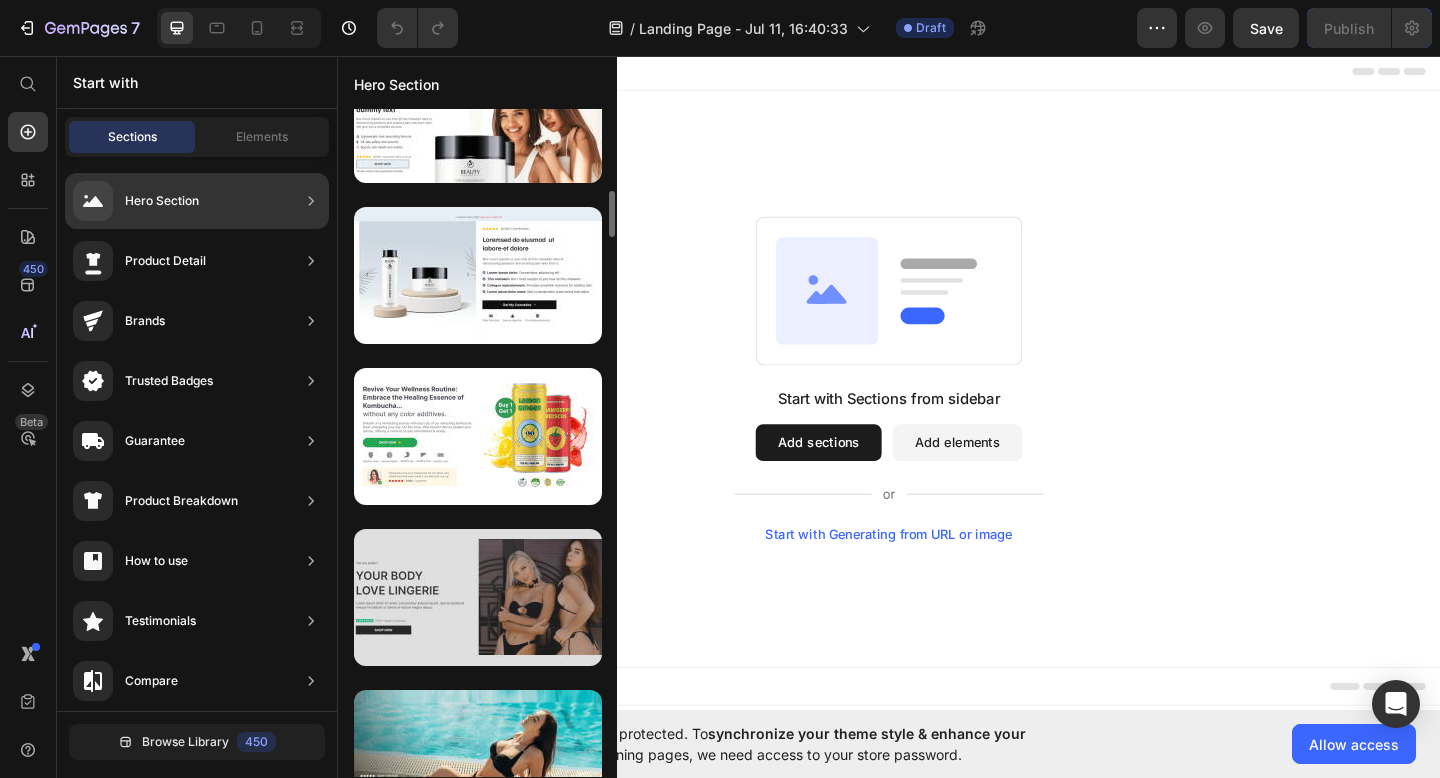 click at bounding box center (478, 597) 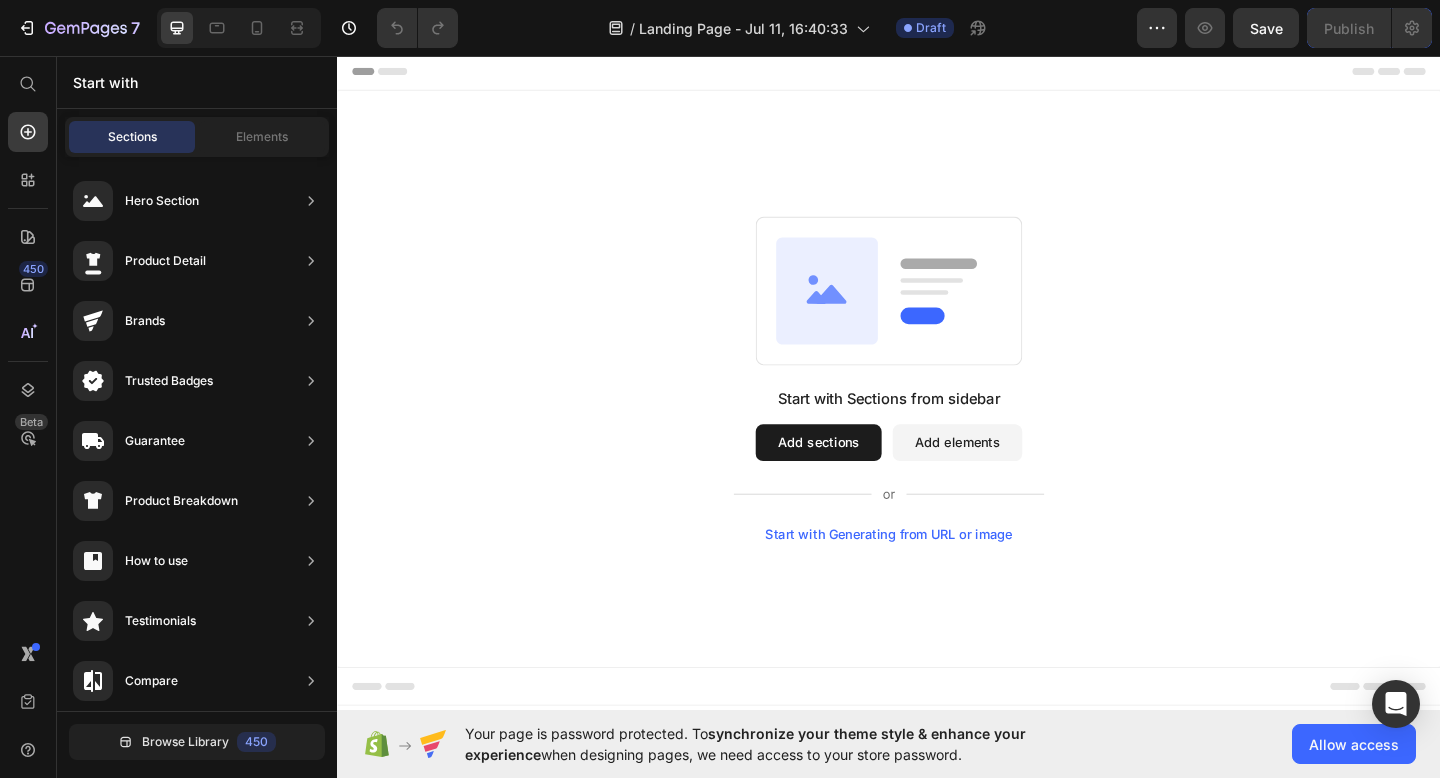 click on "Add sections" at bounding box center [860, 477] 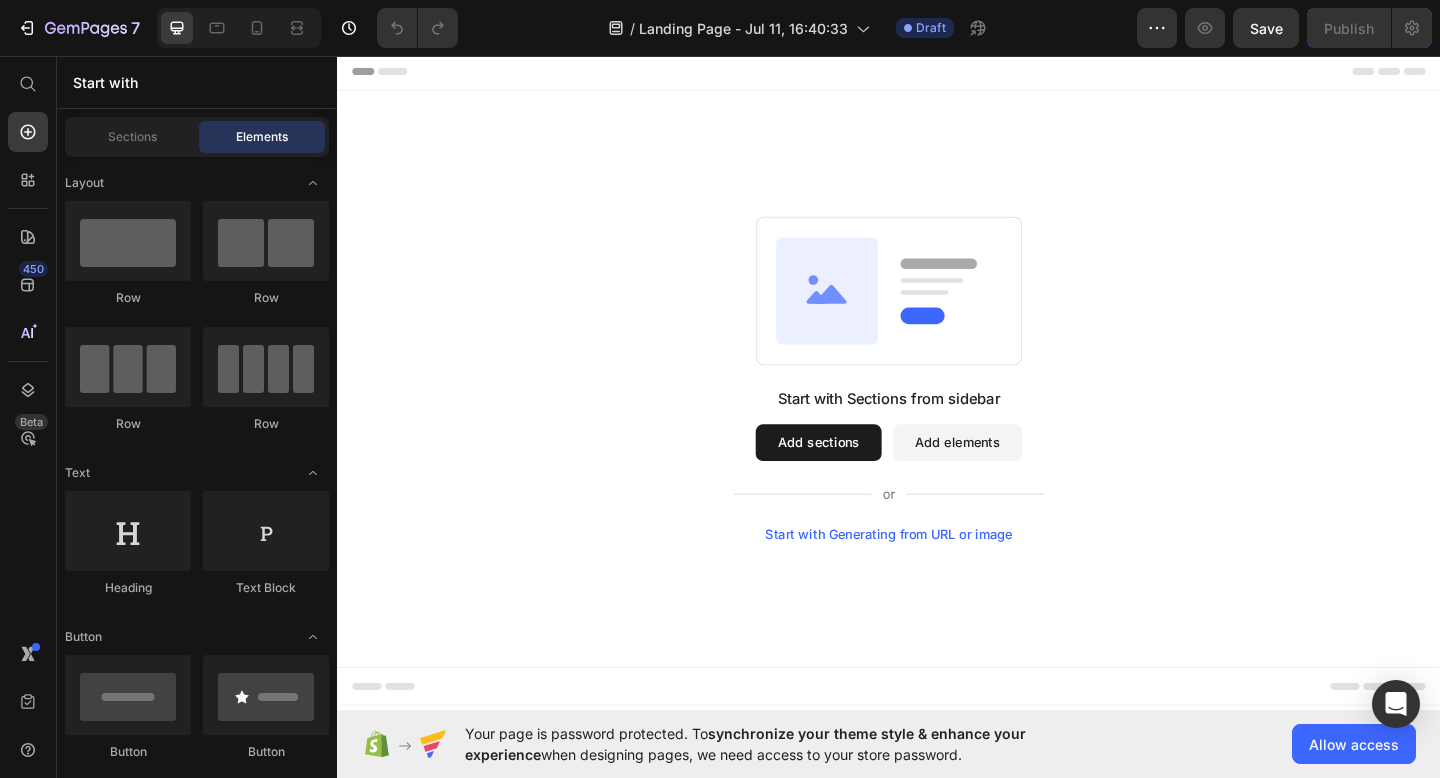 click on "Add sections" at bounding box center (860, 477) 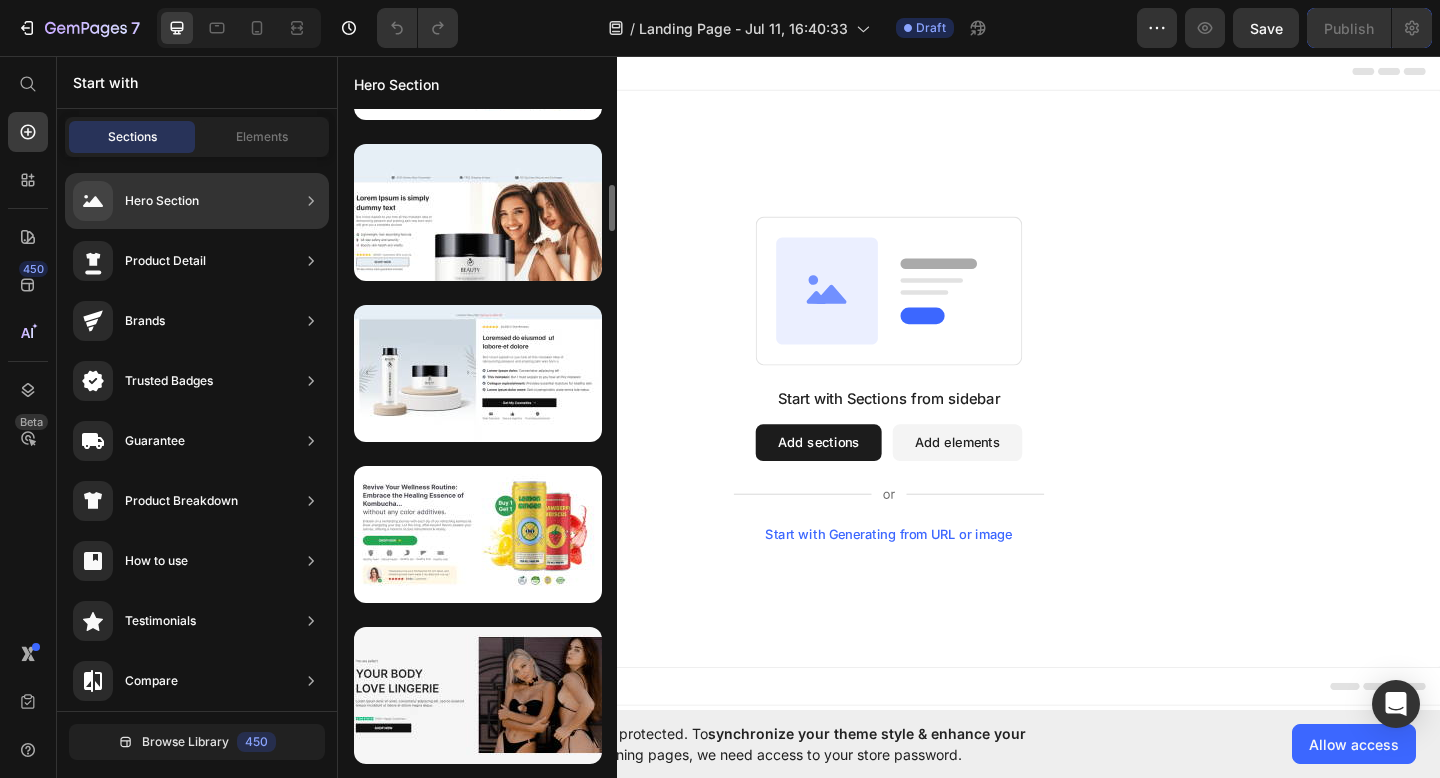 scroll, scrollTop: 1085, scrollLeft: 0, axis: vertical 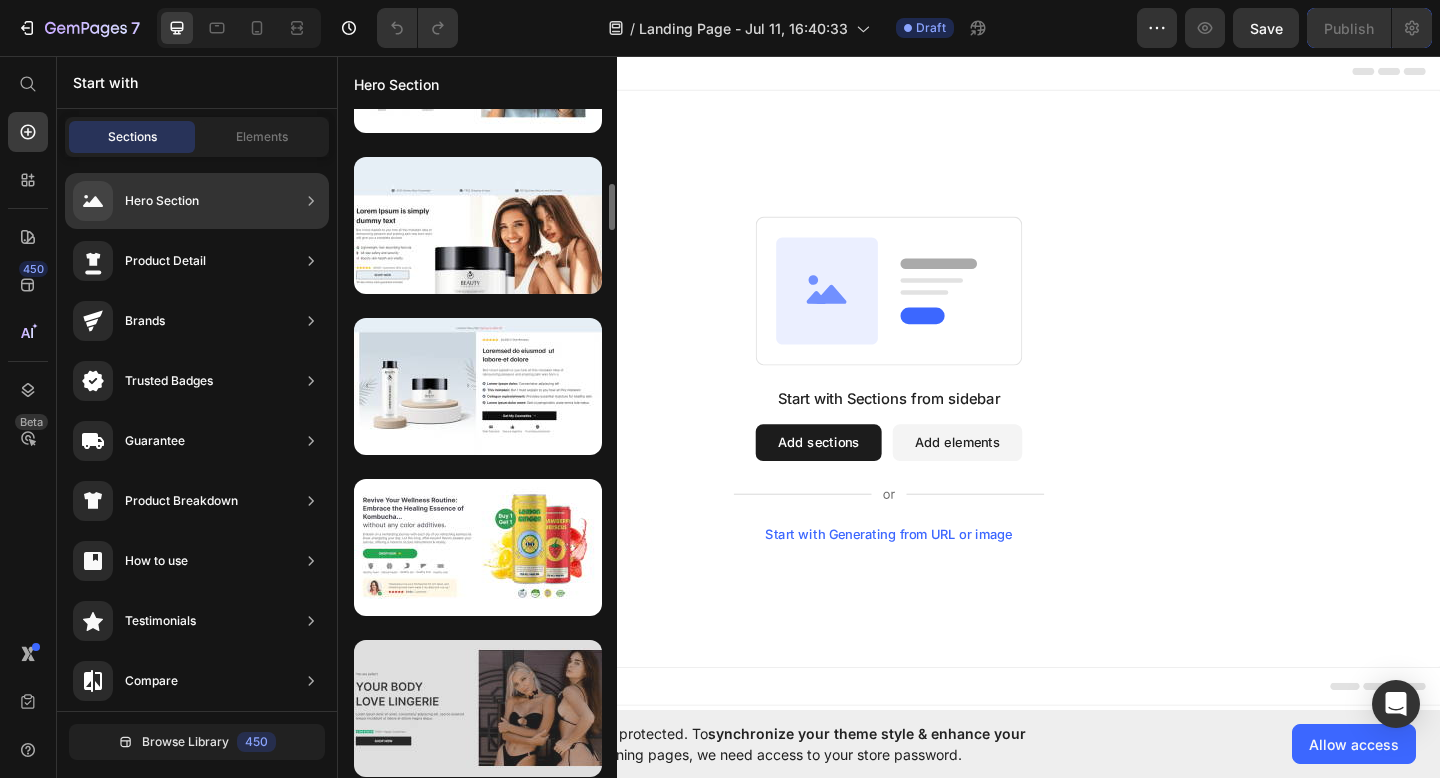 click at bounding box center (478, 708) 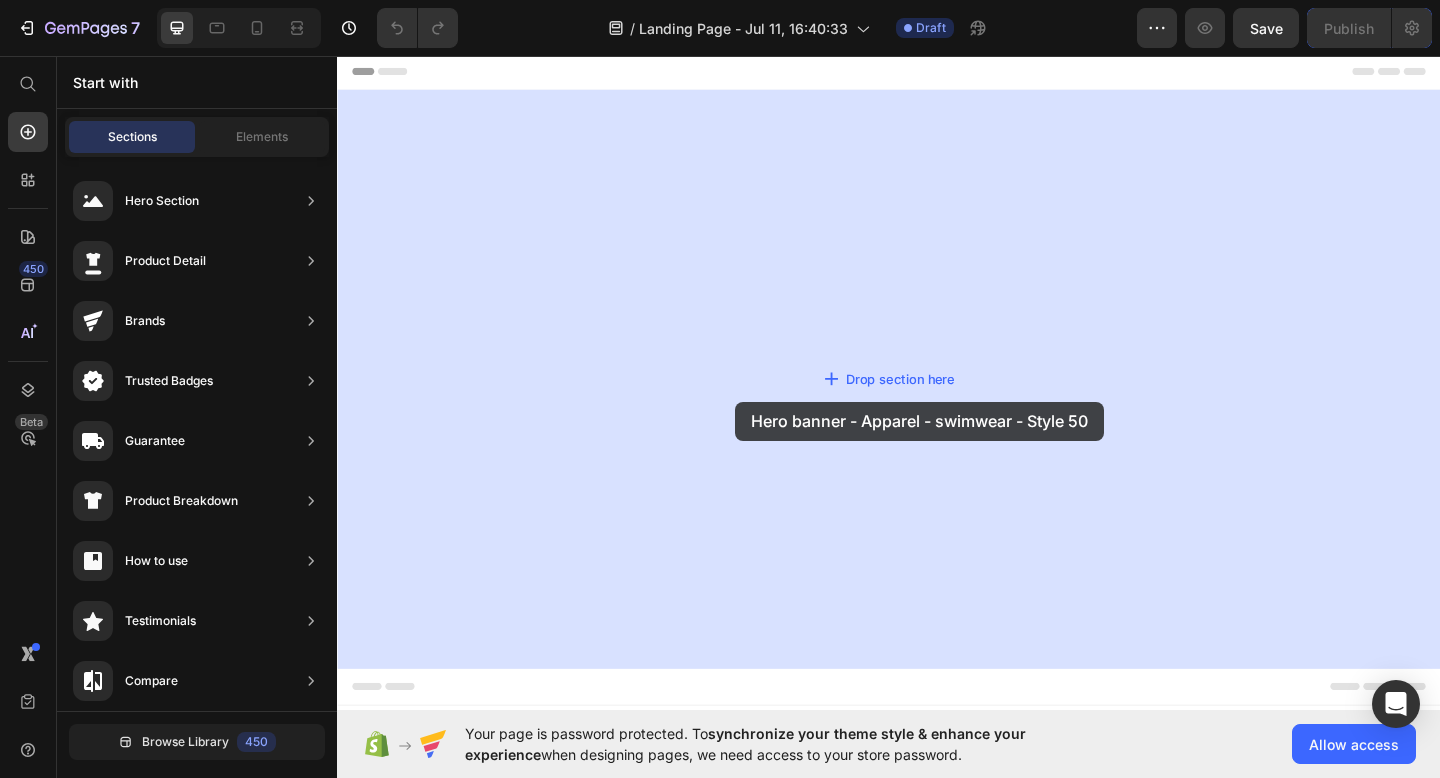 drag, startPoint x: 843, startPoint y: 753, endPoint x: 770, endPoint y: 432, distance: 329.19598 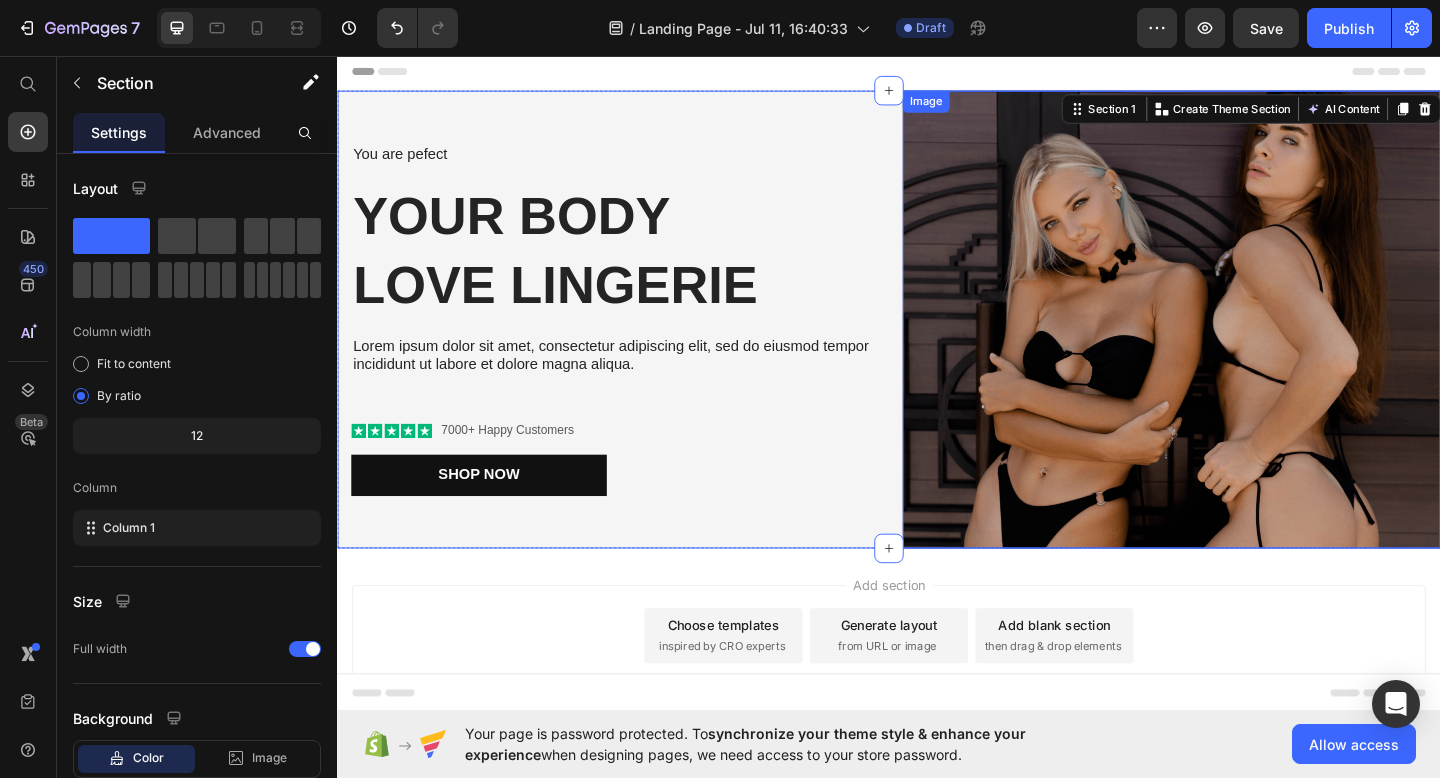 click at bounding box center [1244, 343] 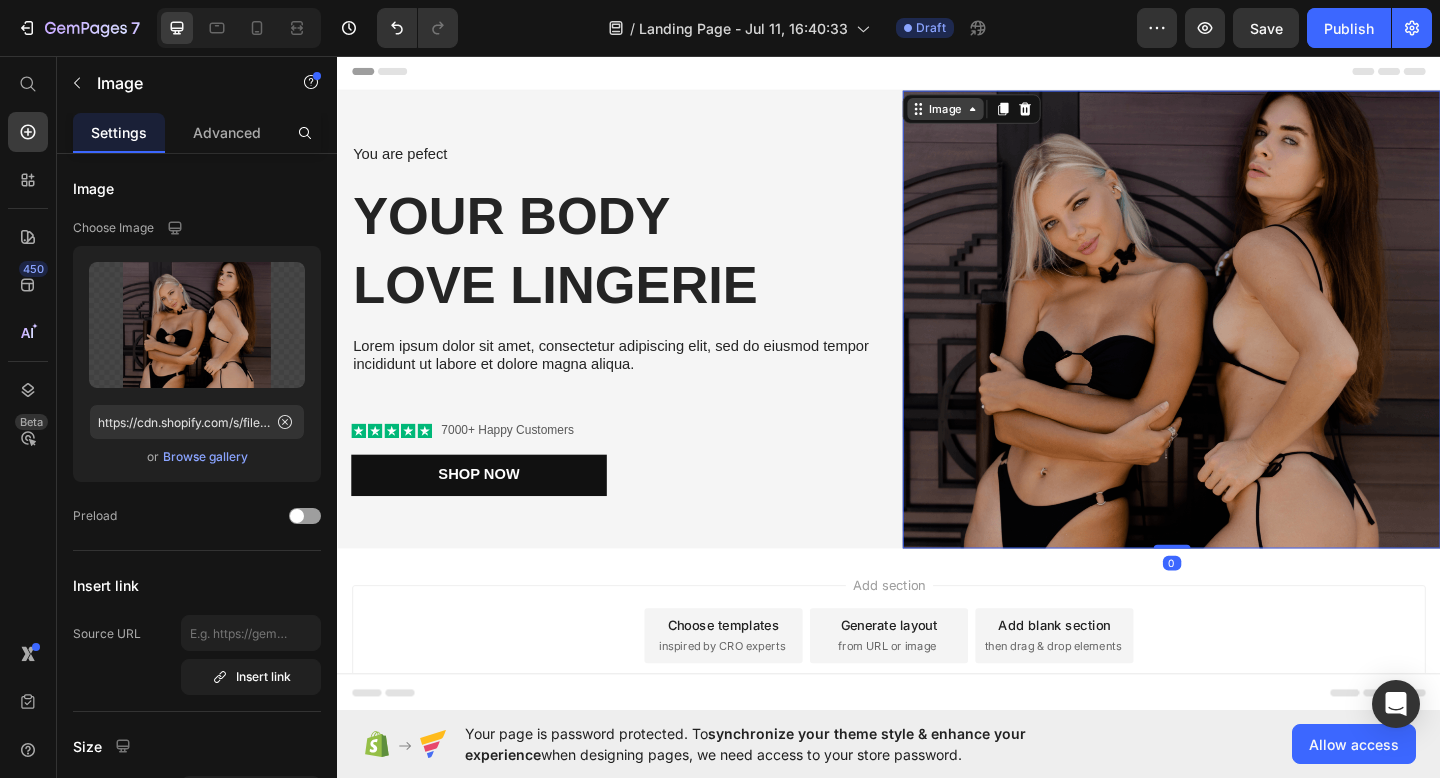 click on "Image" at bounding box center (998, 114) 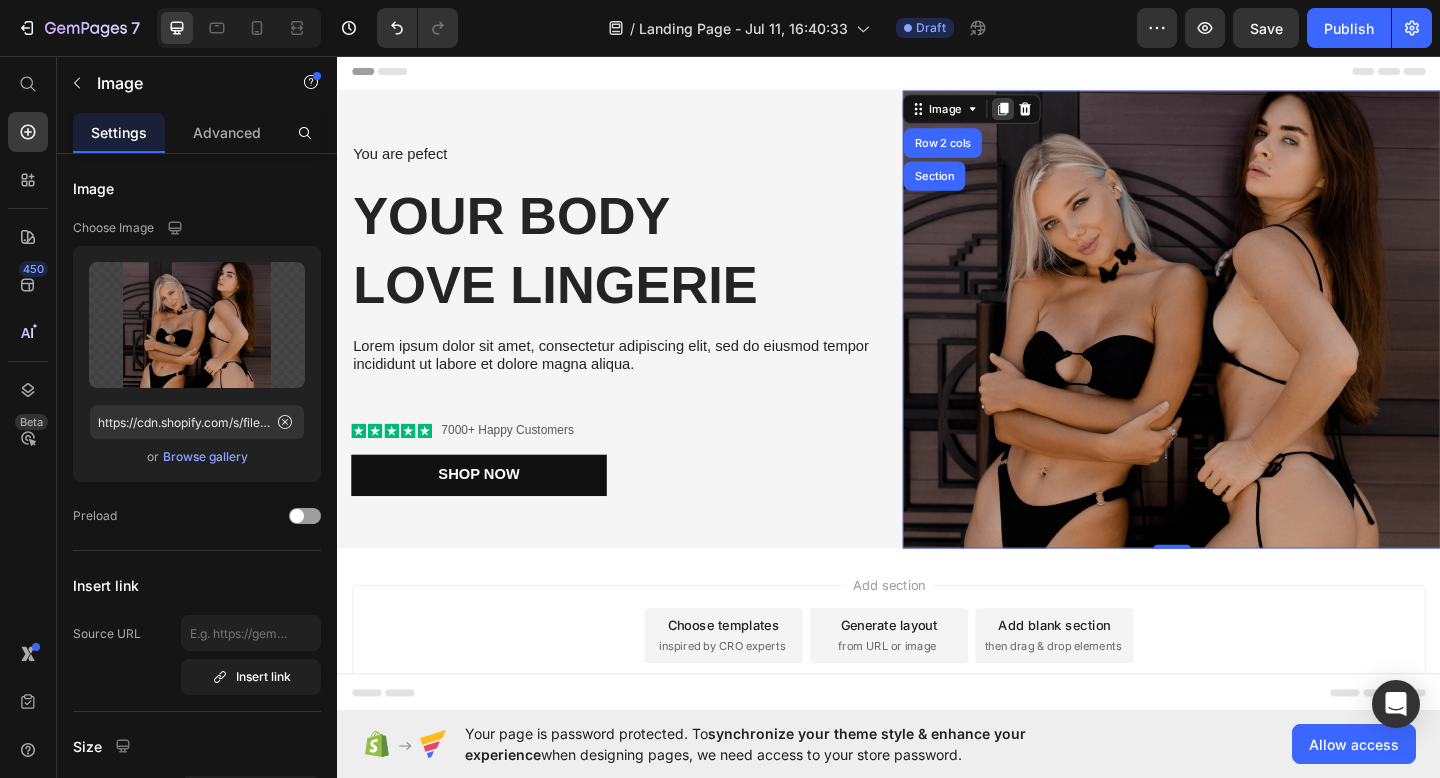 click 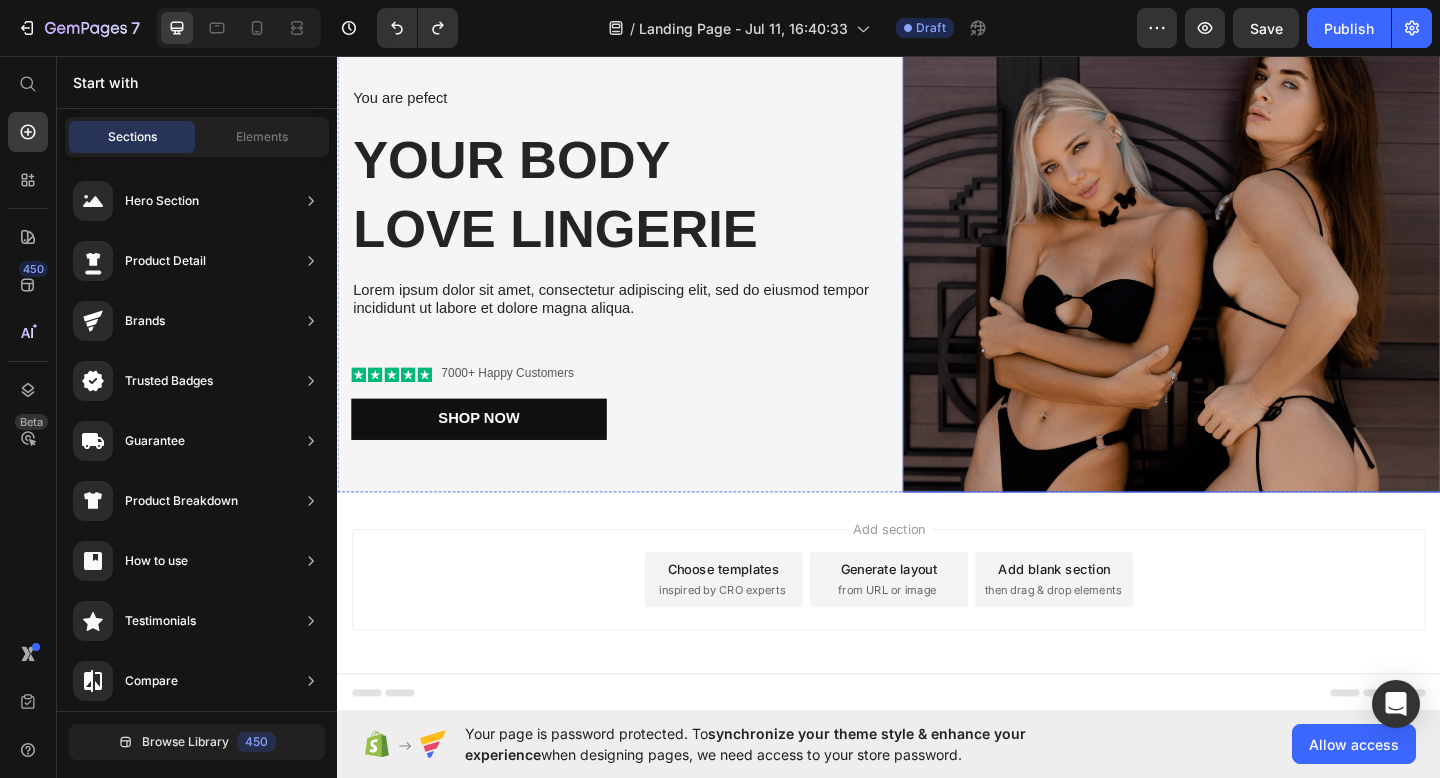 scroll, scrollTop: 0, scrollLeft: 0, axis: both 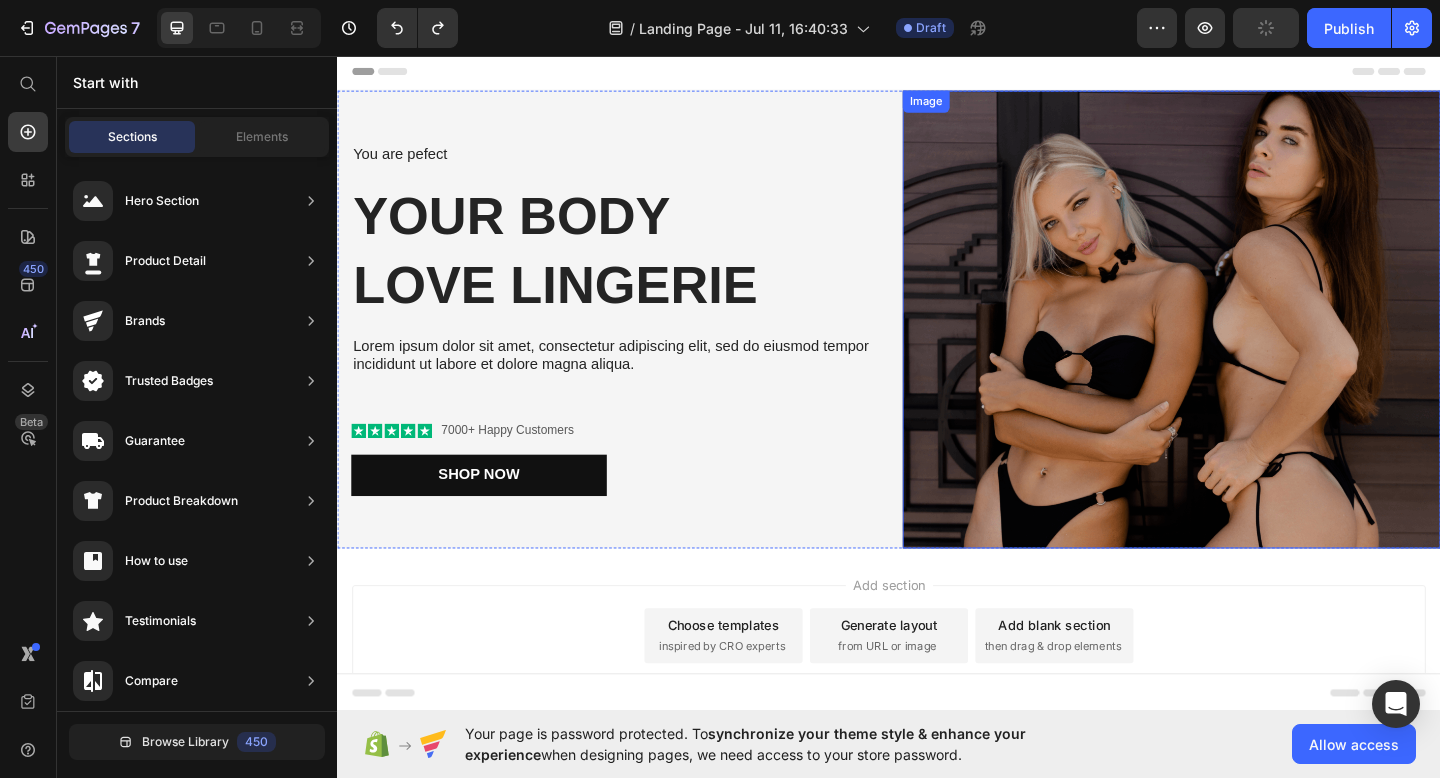 click at bounding box center [1244, 343] 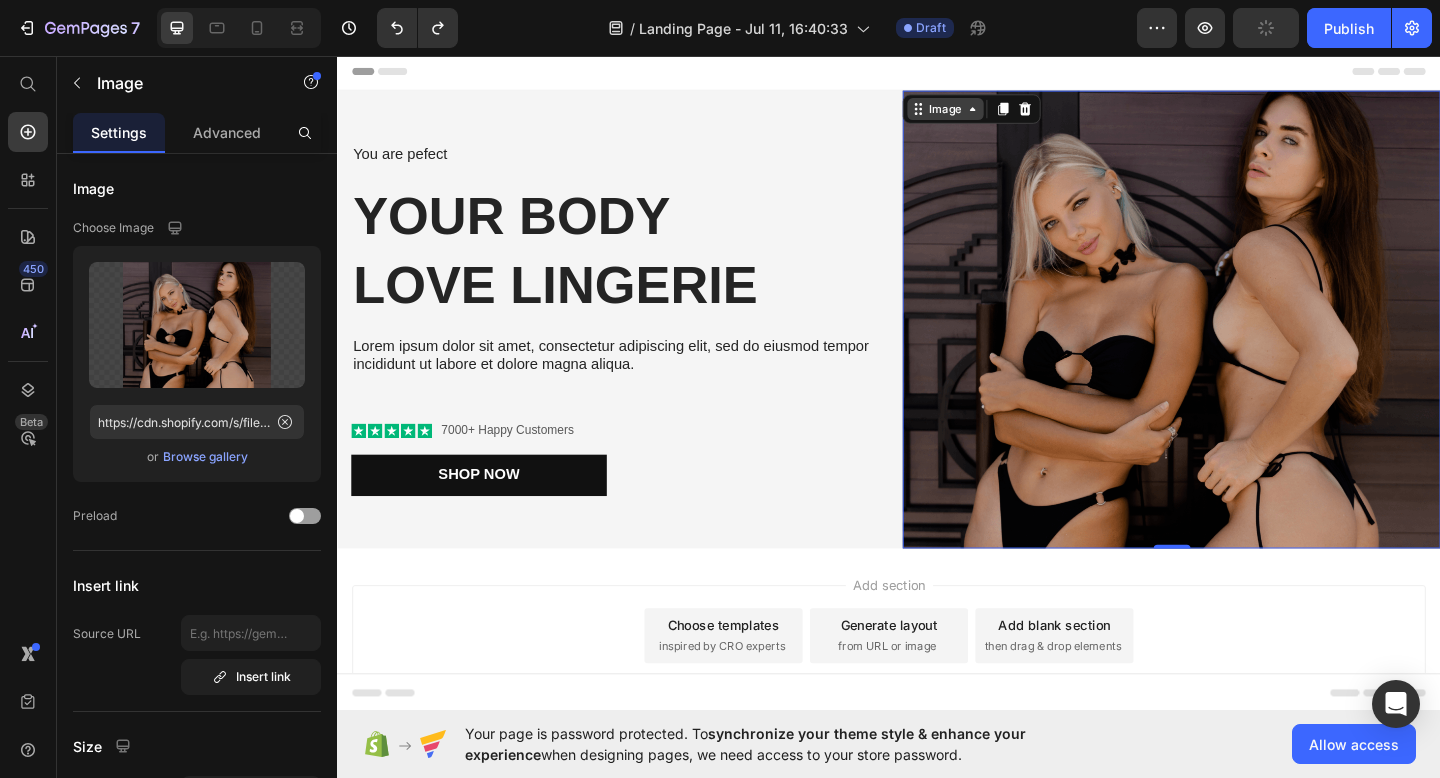 click 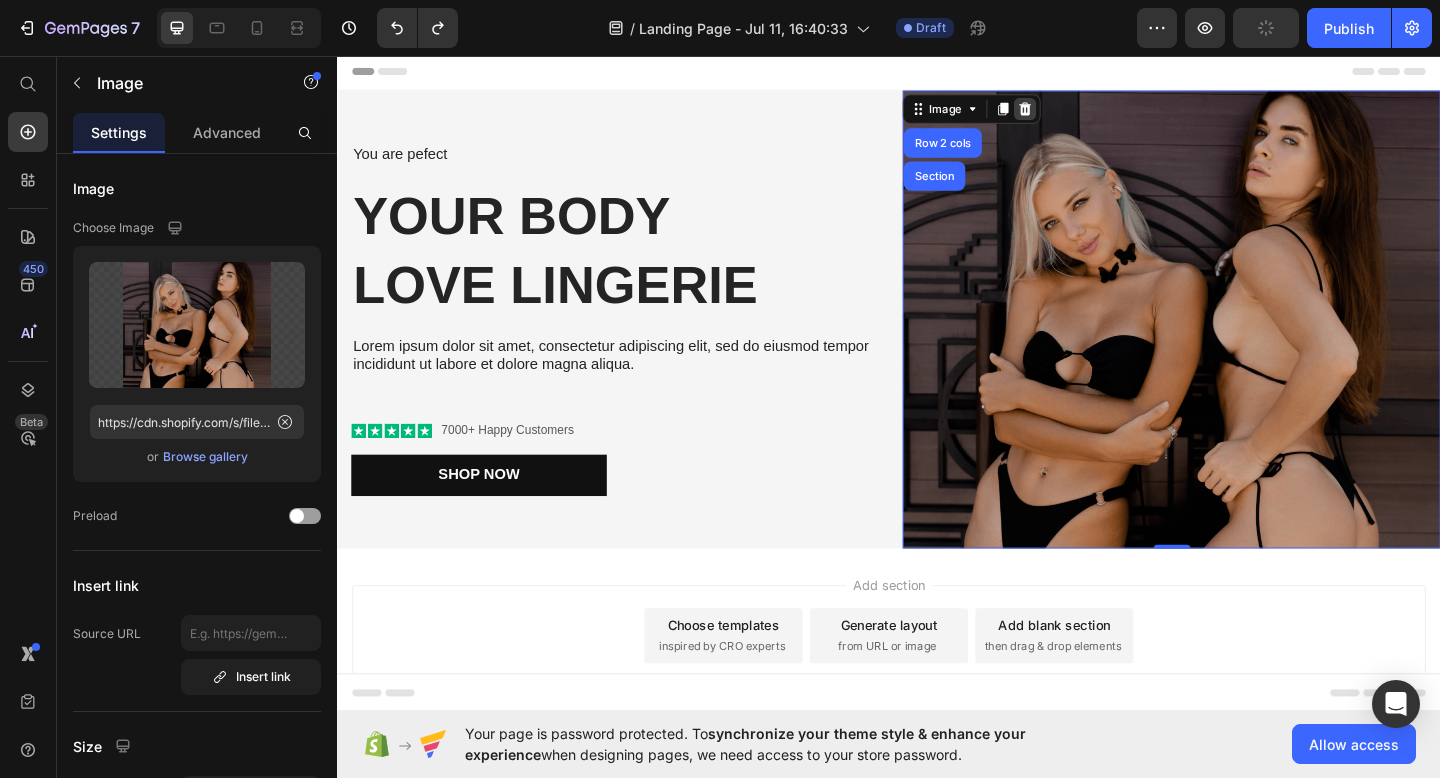 click 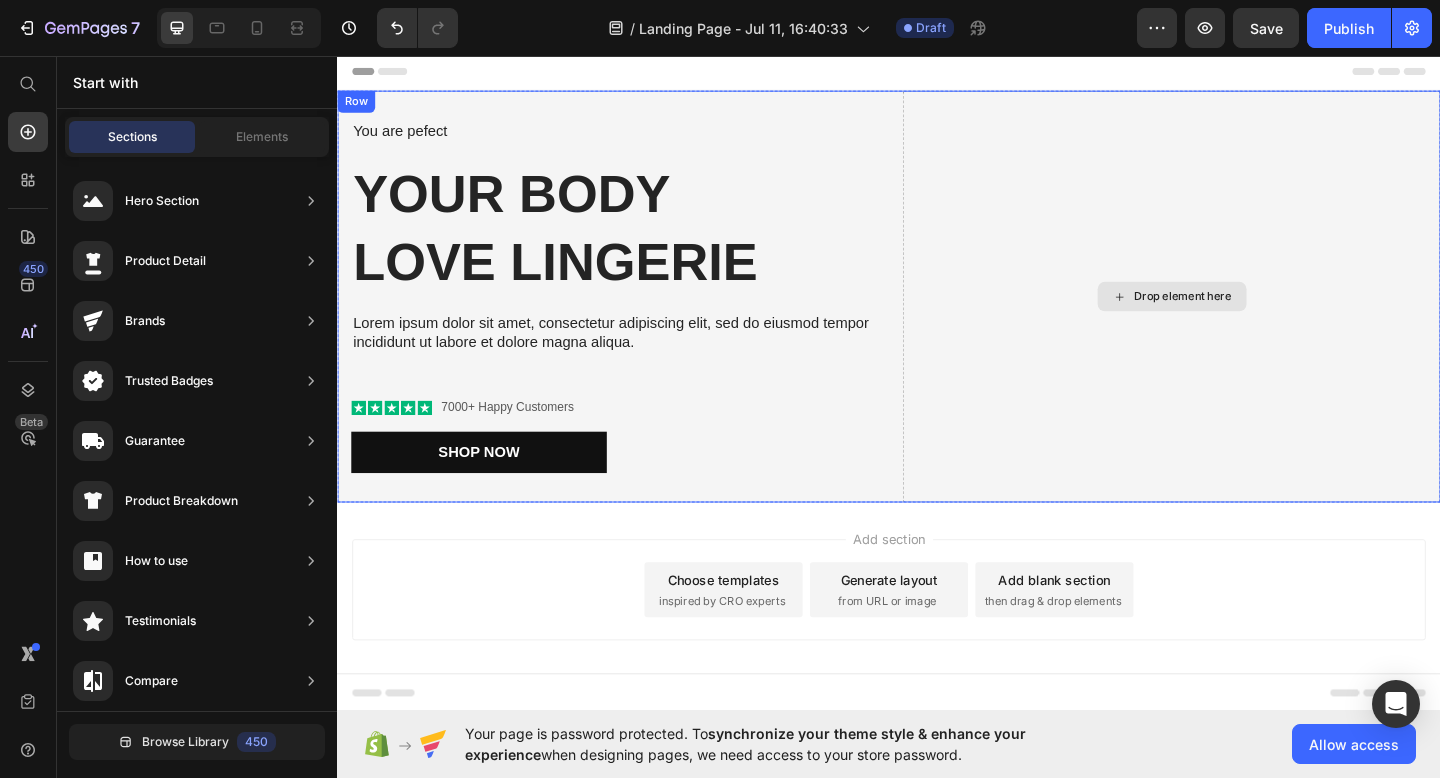 click on "Drop element here" at bounding box center (1257, 318) 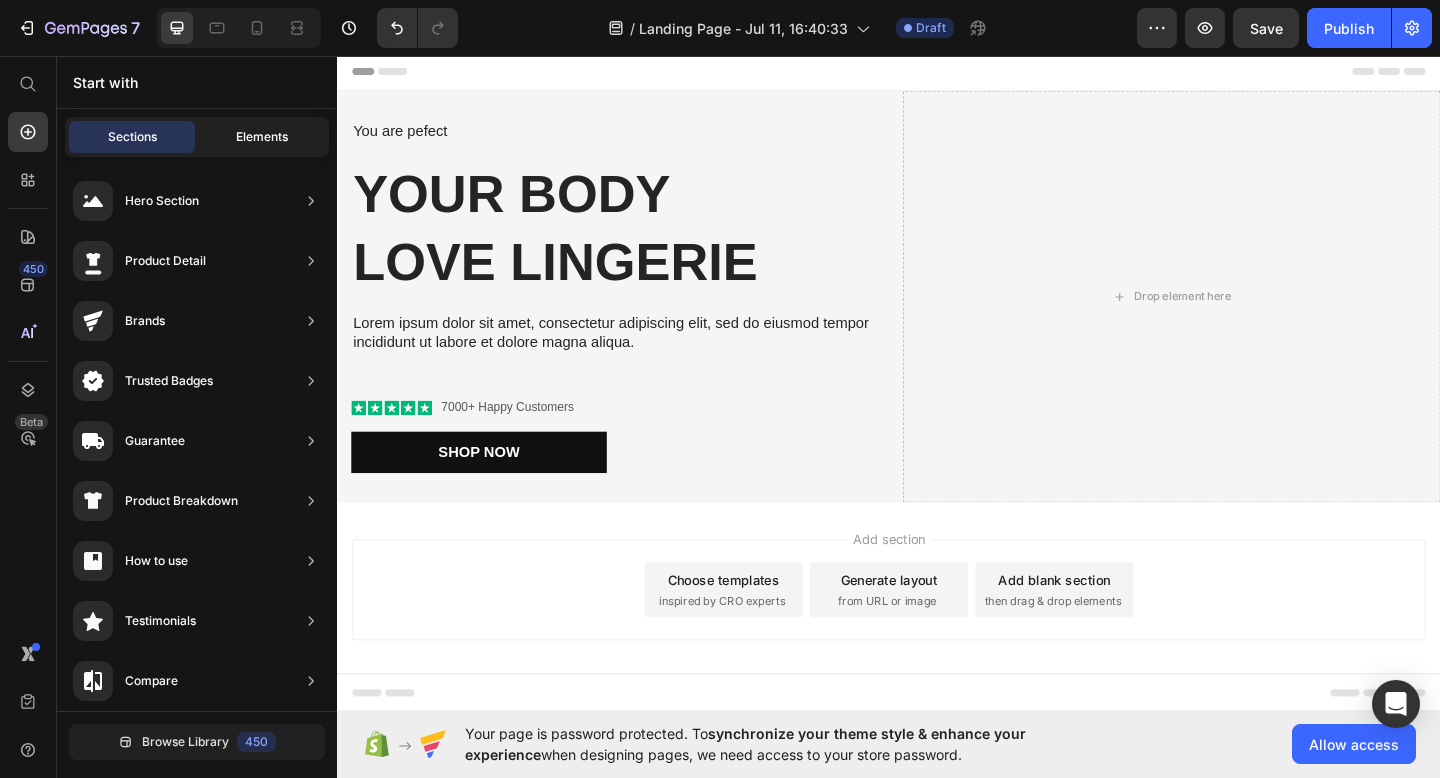 click on "Elements" at bounding box center (262, 137) 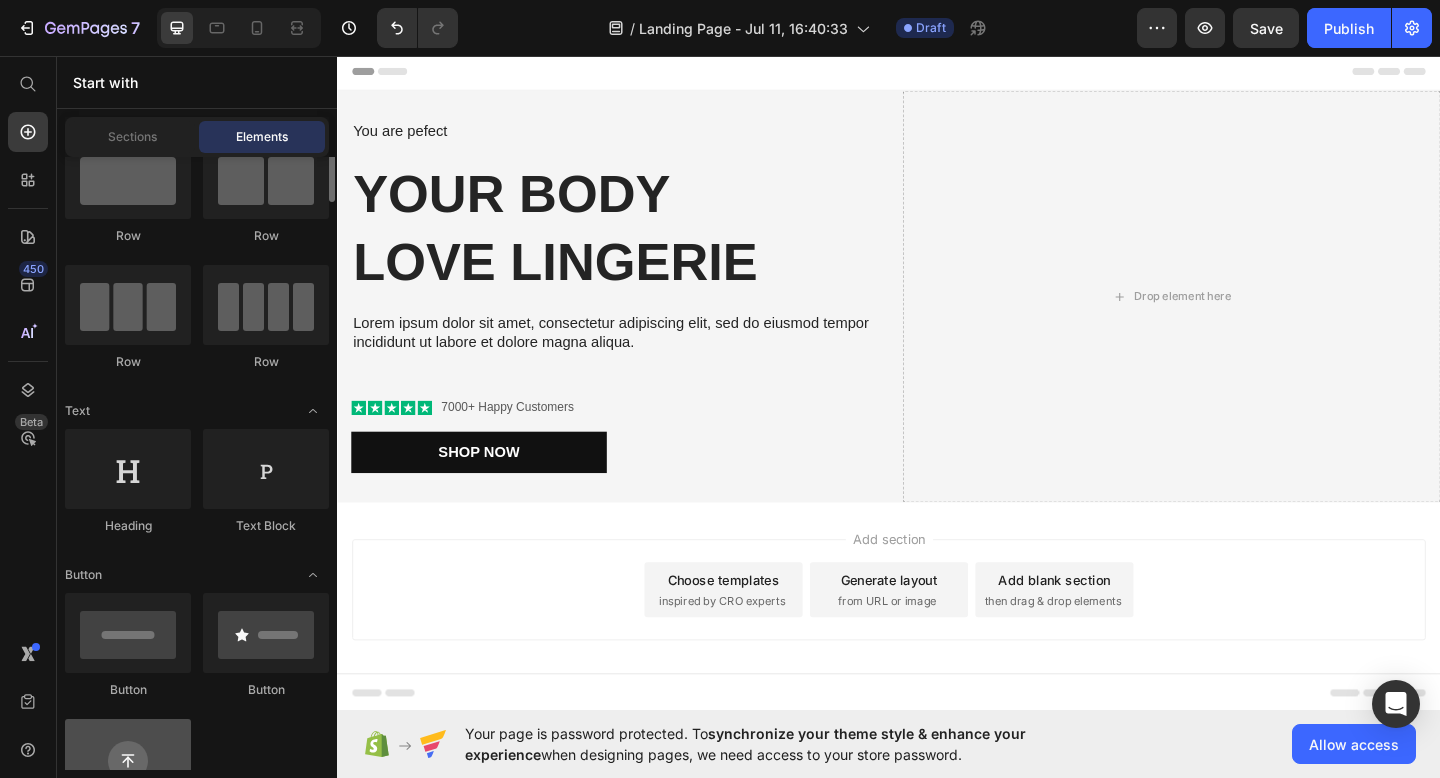 scroll, scrollTop: 0, scrollLeft: 0, axis: both 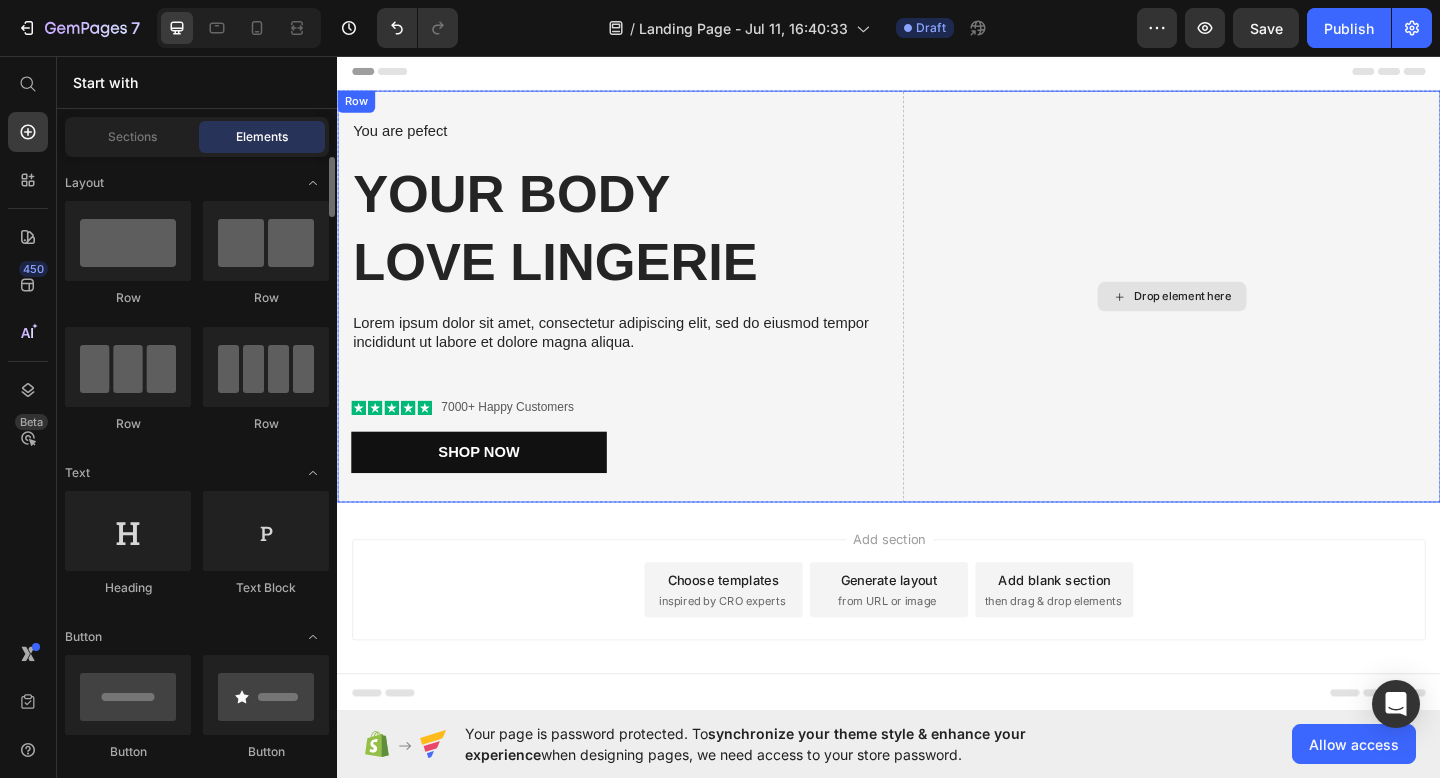 click on "Drop element here" at bounding box center [1257, 318] 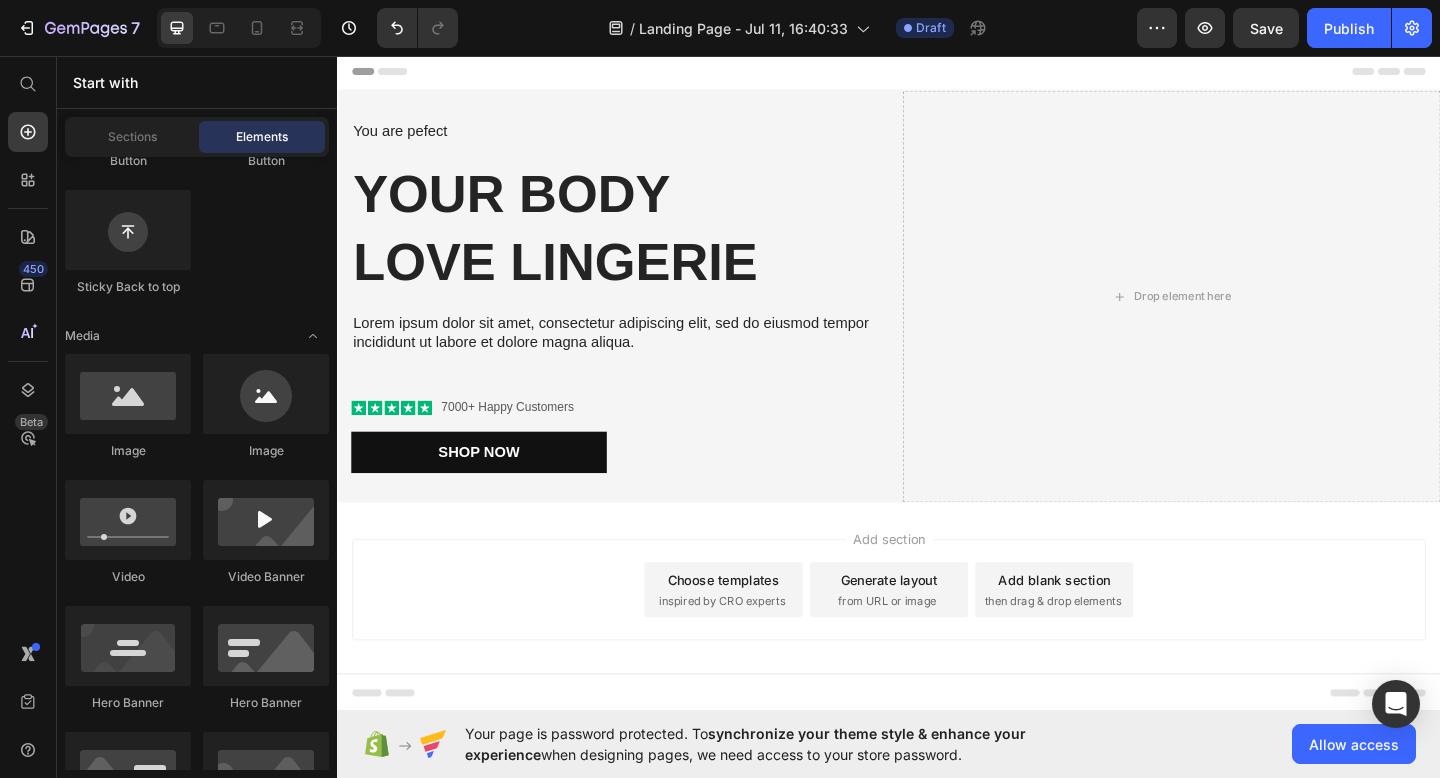 scroll, scrollTop: 0, scrollLeft: 0, axis: both 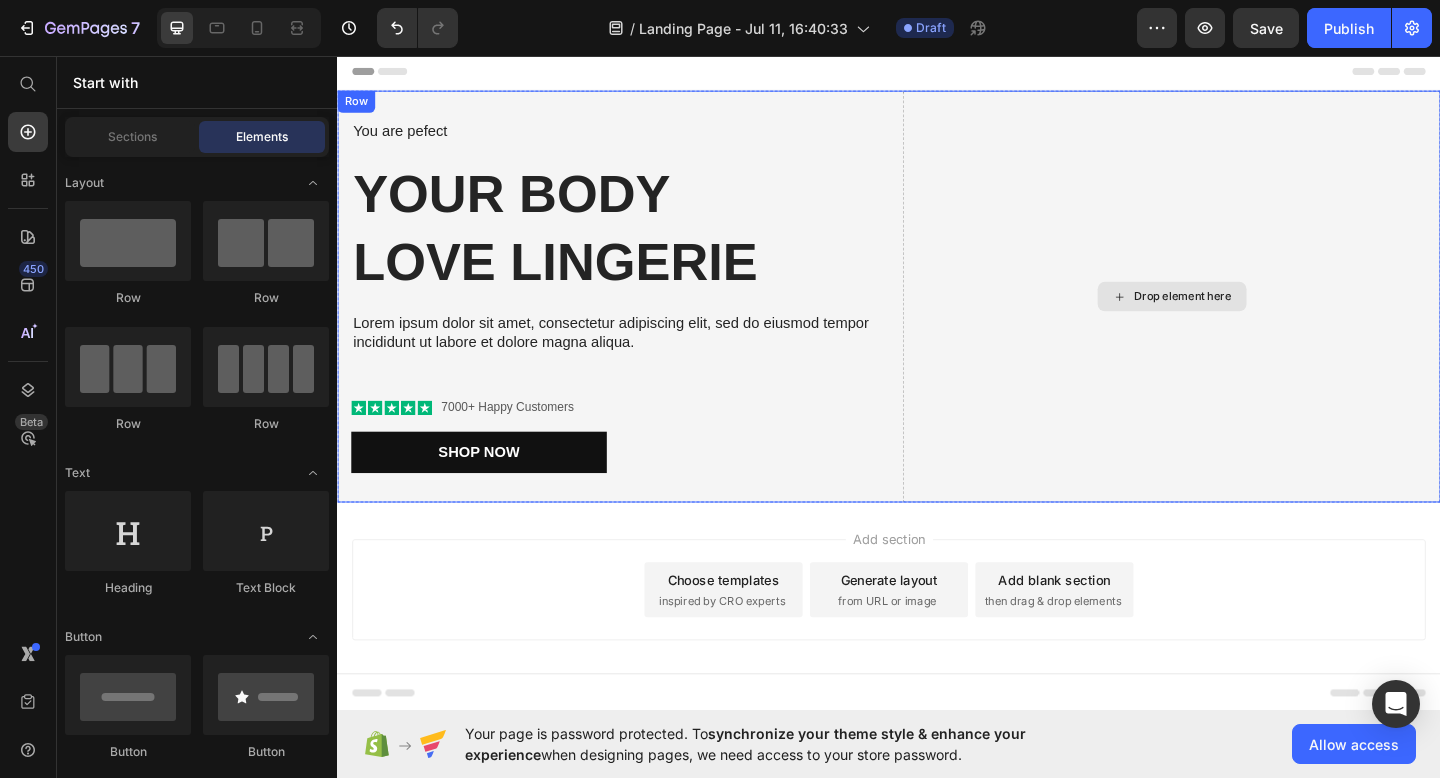 click on "Drop element here" at bounding box center [1245, 318] 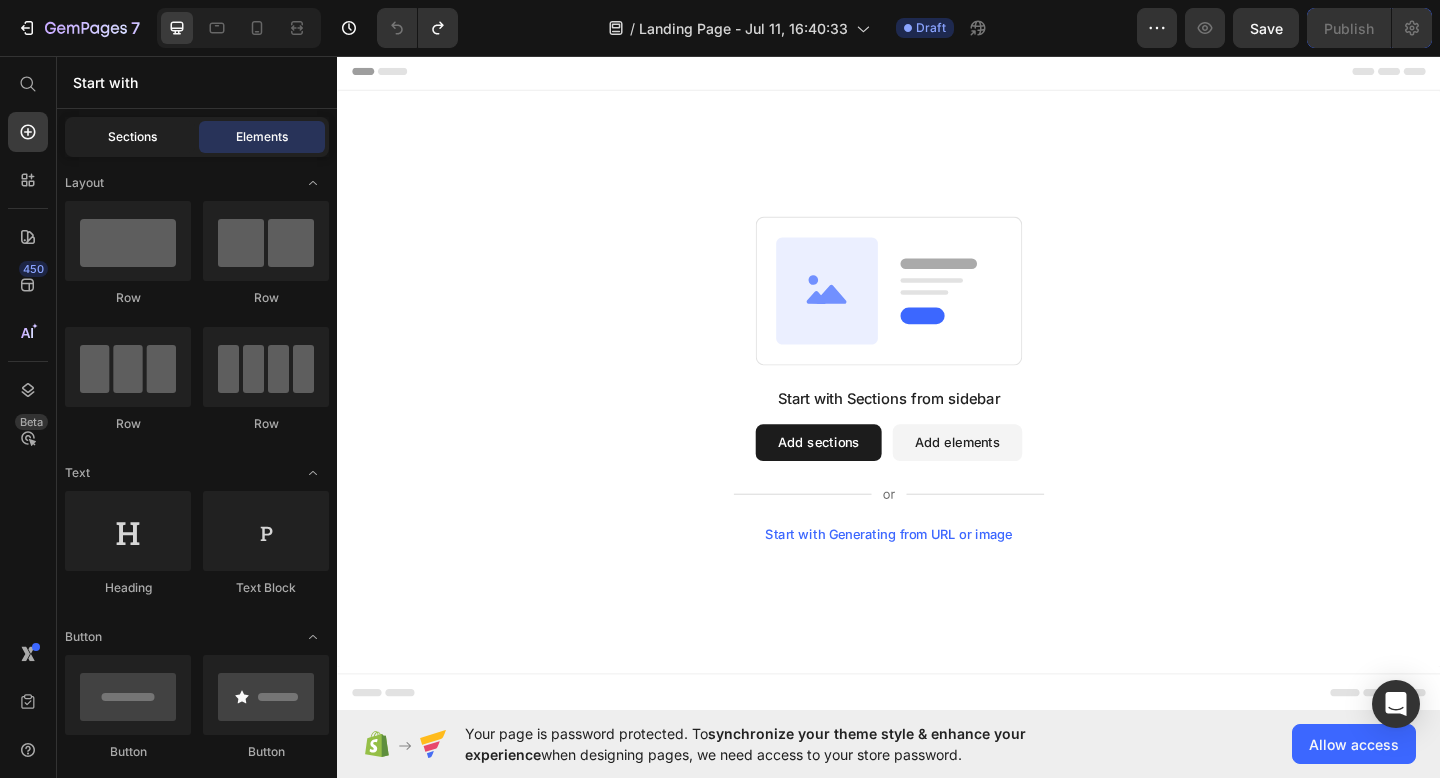 click on "Sections" 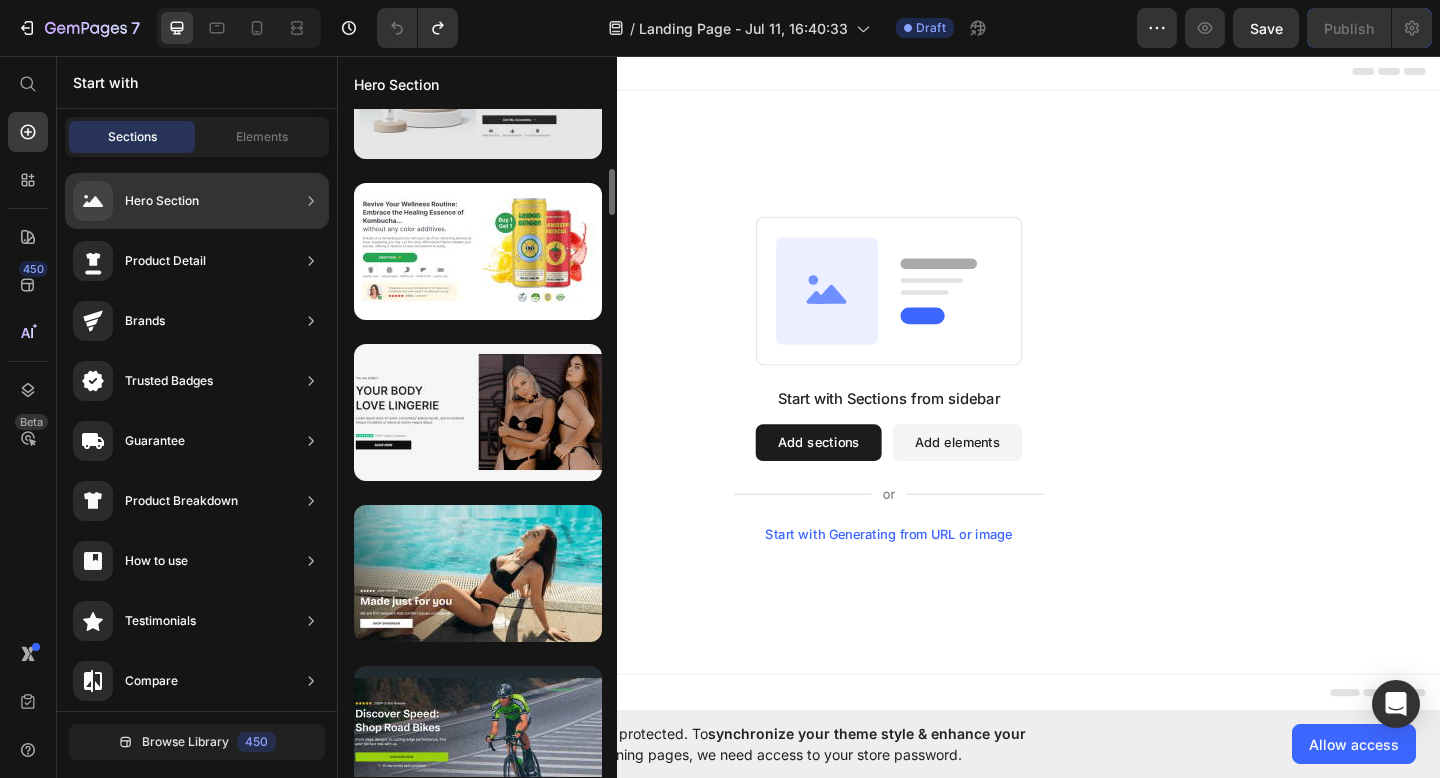 scroll, scrollTop: 1347, scrollLeft: 0, axis: vertical 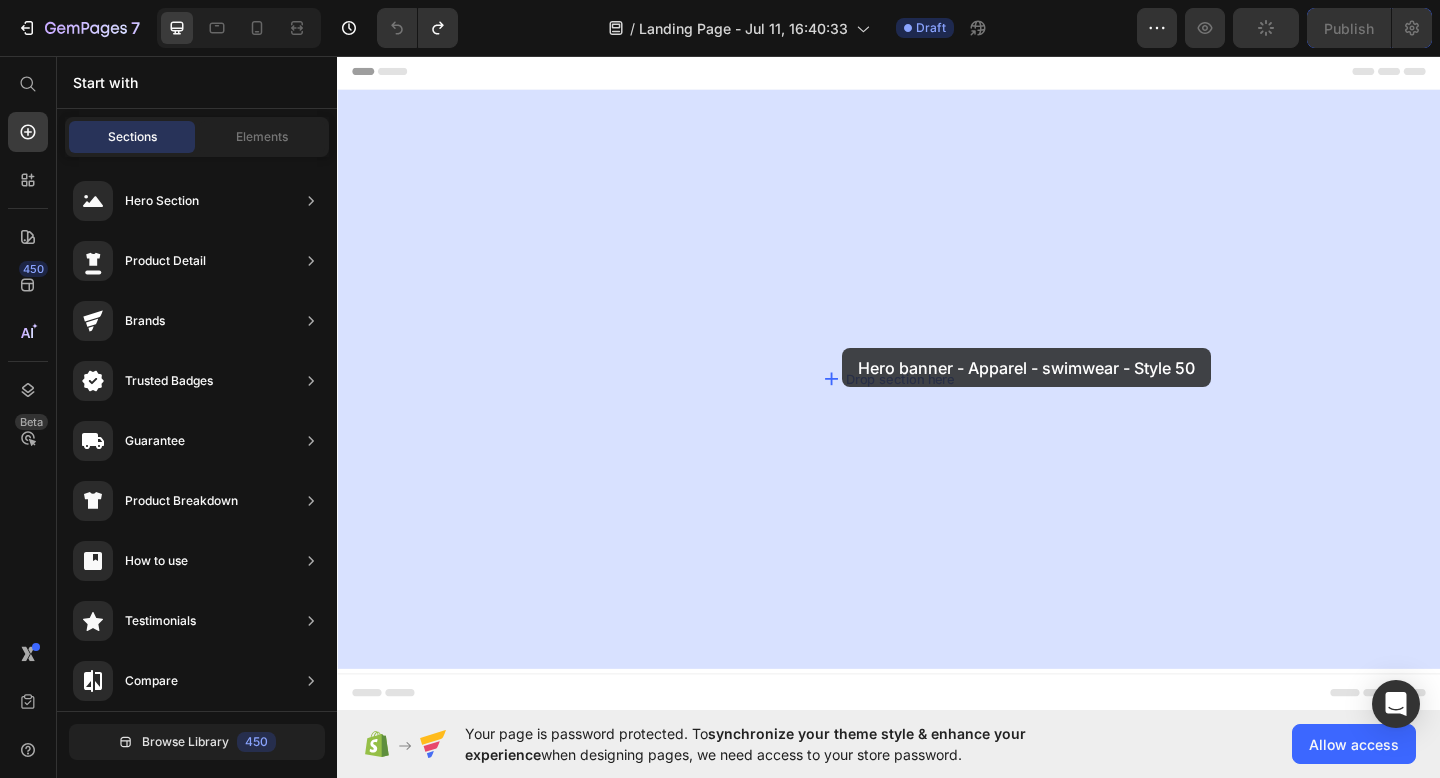 drag, startPoint x: 694, startPoint y: 430, endPoint x: 886, endPoint y: 374, distance: 200 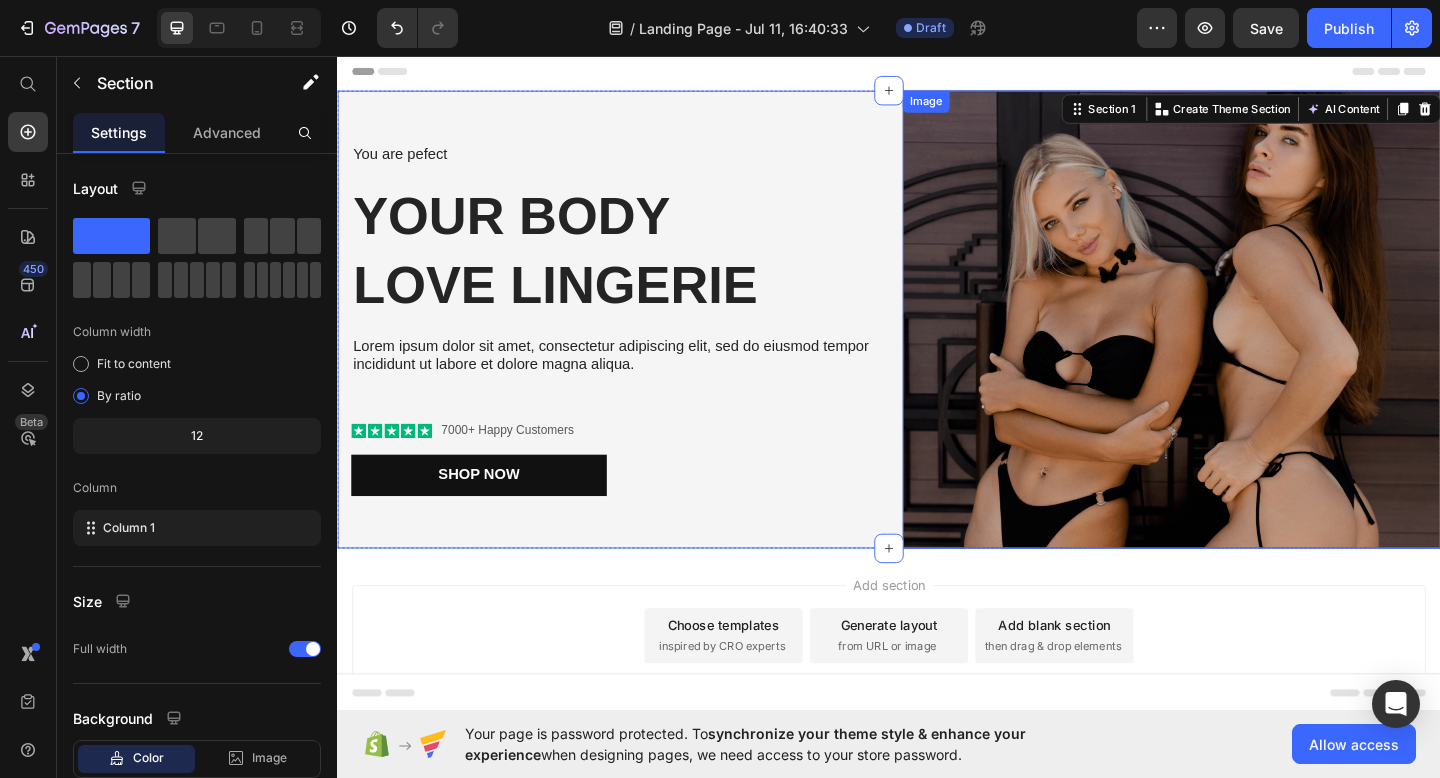 click on "Image" at bounding box center (977, 106) 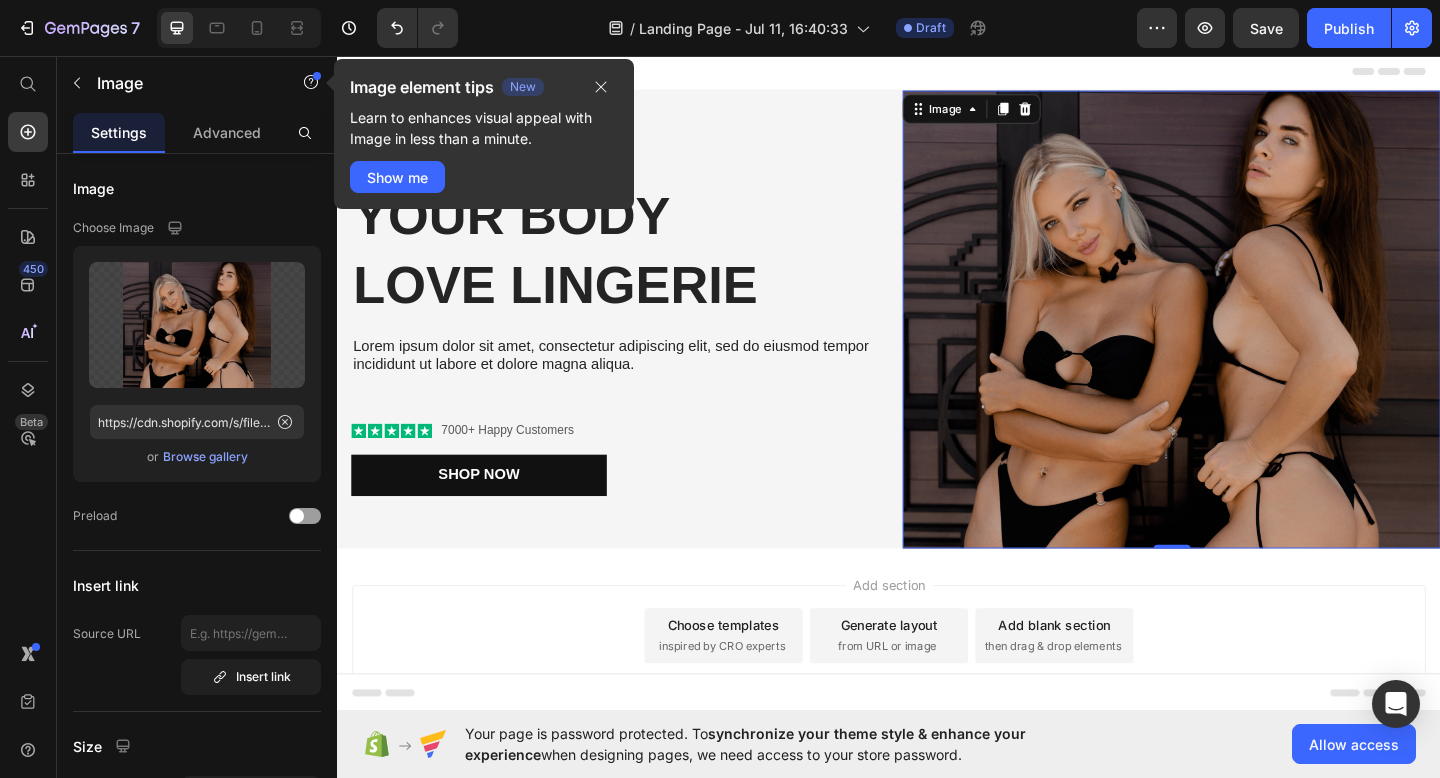 click at bounding box center [1244, 343] 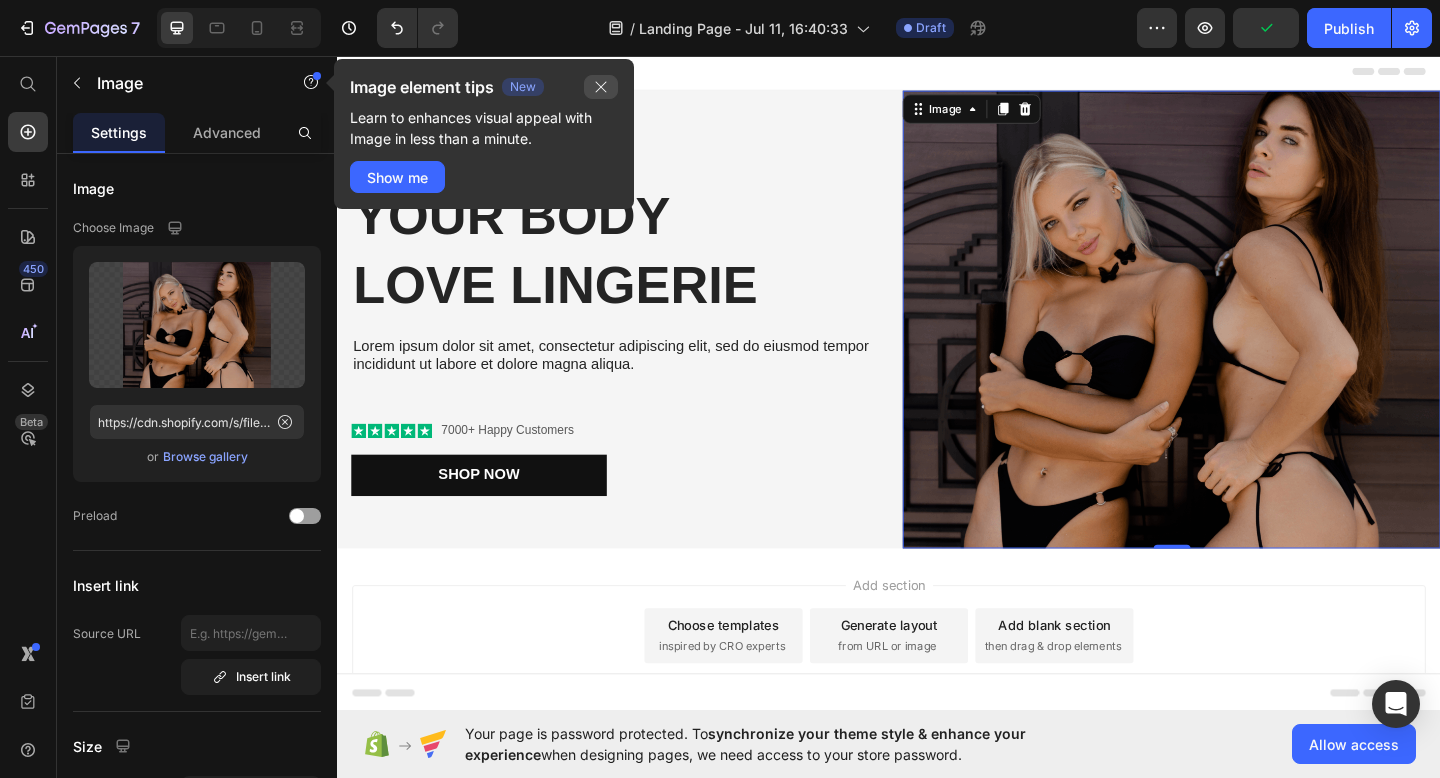 click 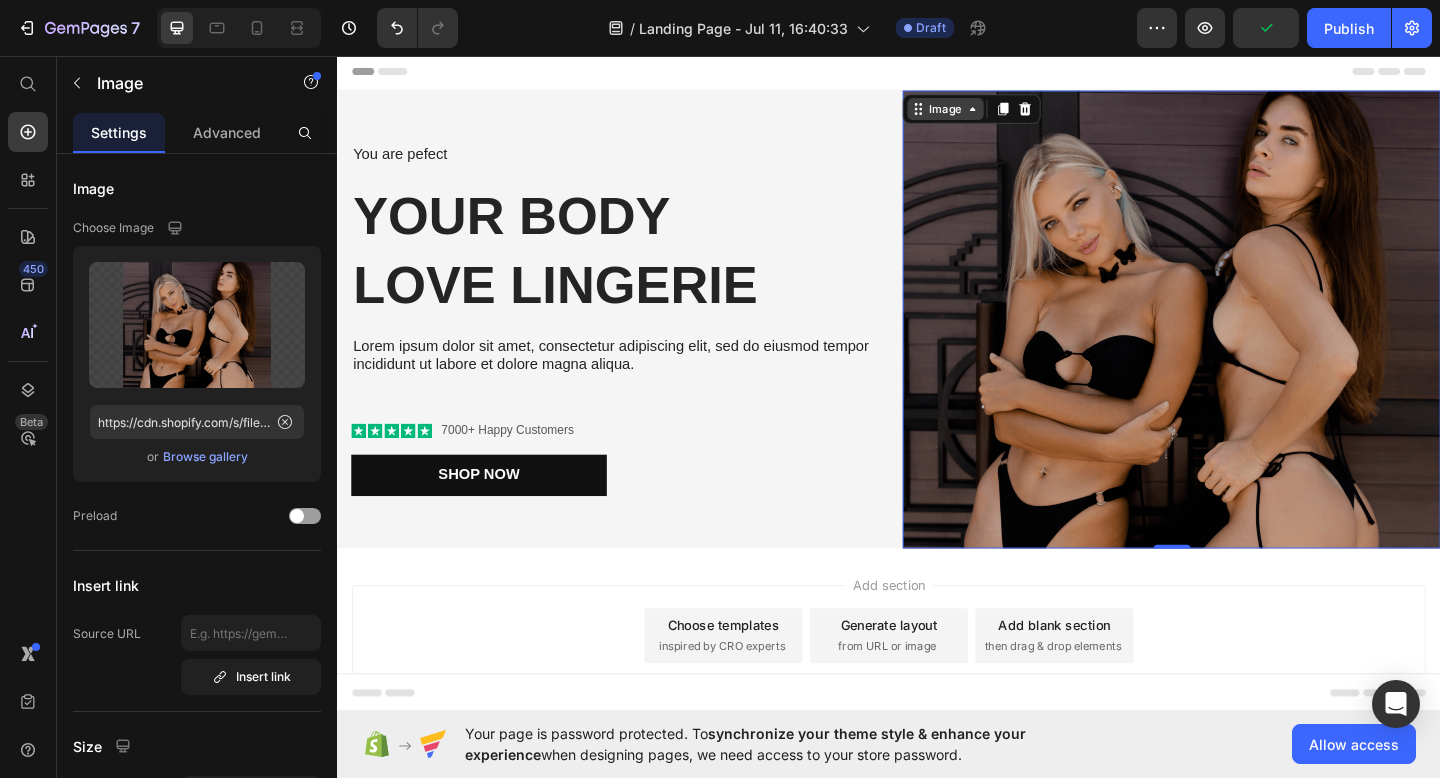 click on "Image" at bounding box center (998, 114) 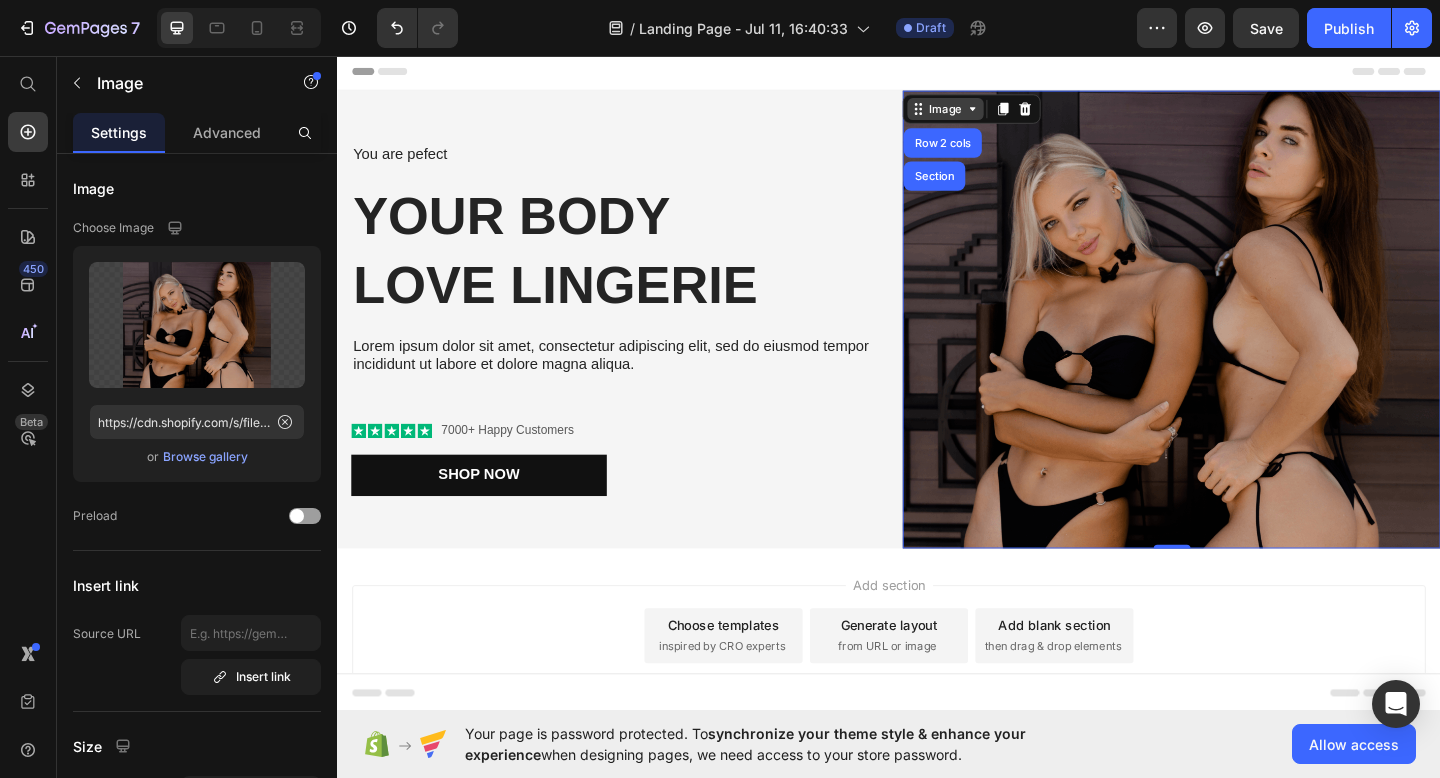 click 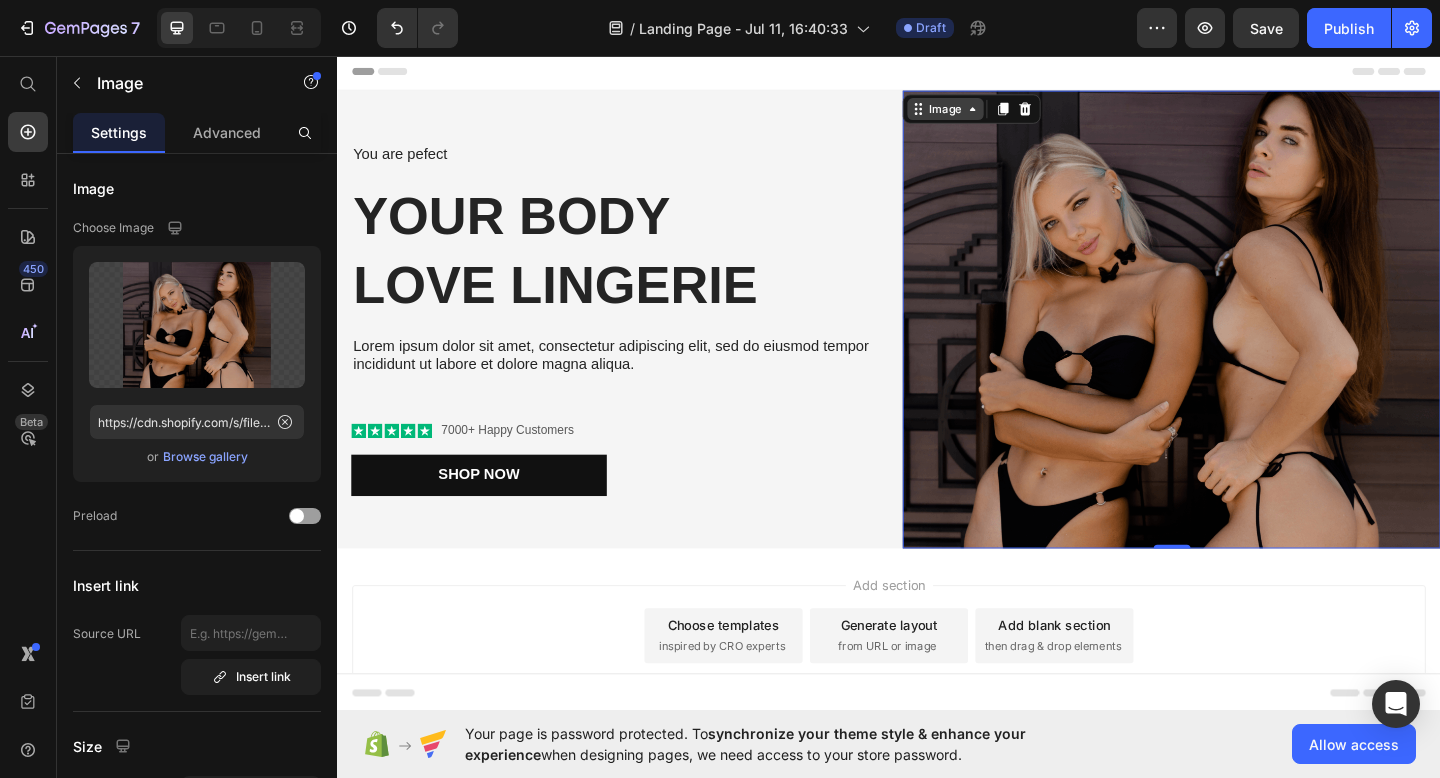 click 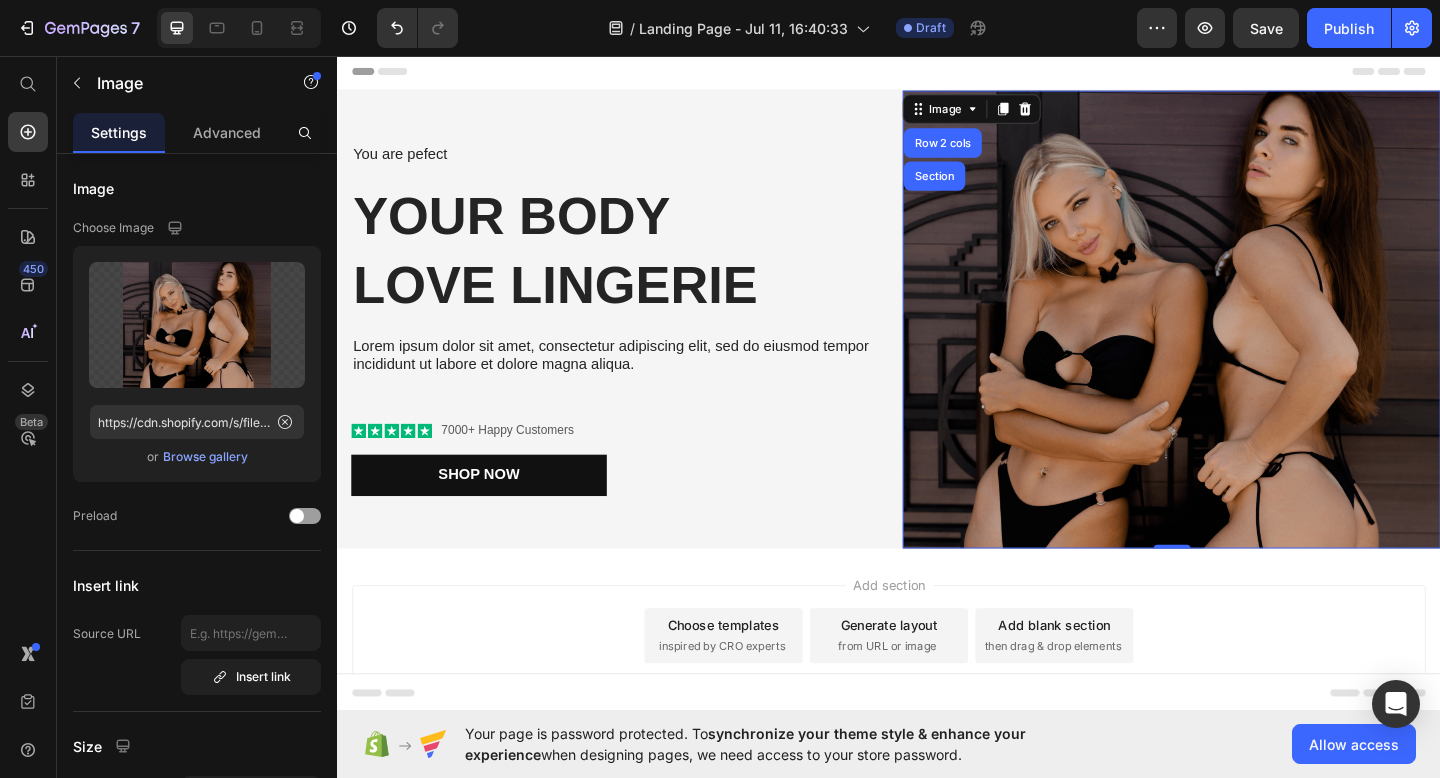 click at bounding box center [1244, 343] 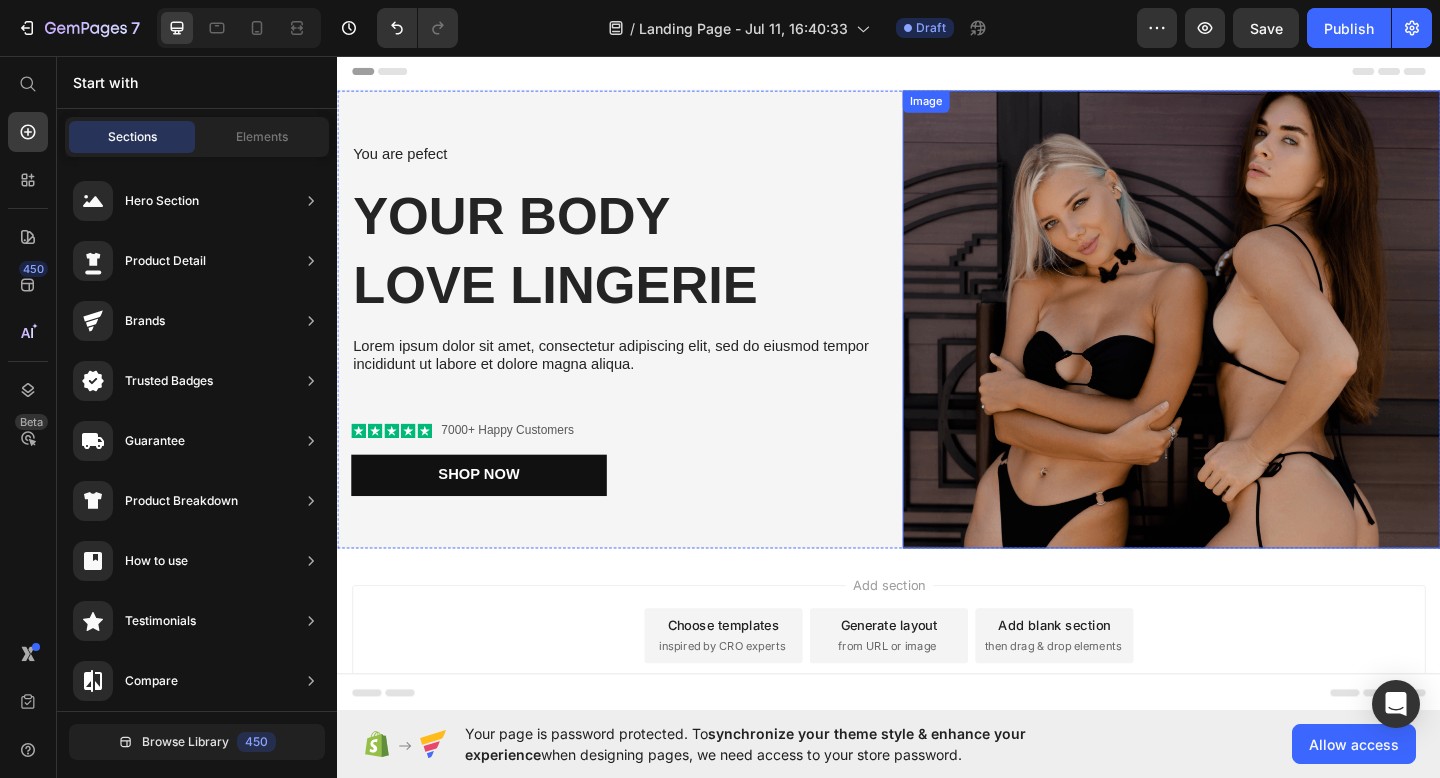 drag, startPoint x: 1234, startPoint y: 585, endPoint x: 1235, endPoint y: 556, distance: 29.017237 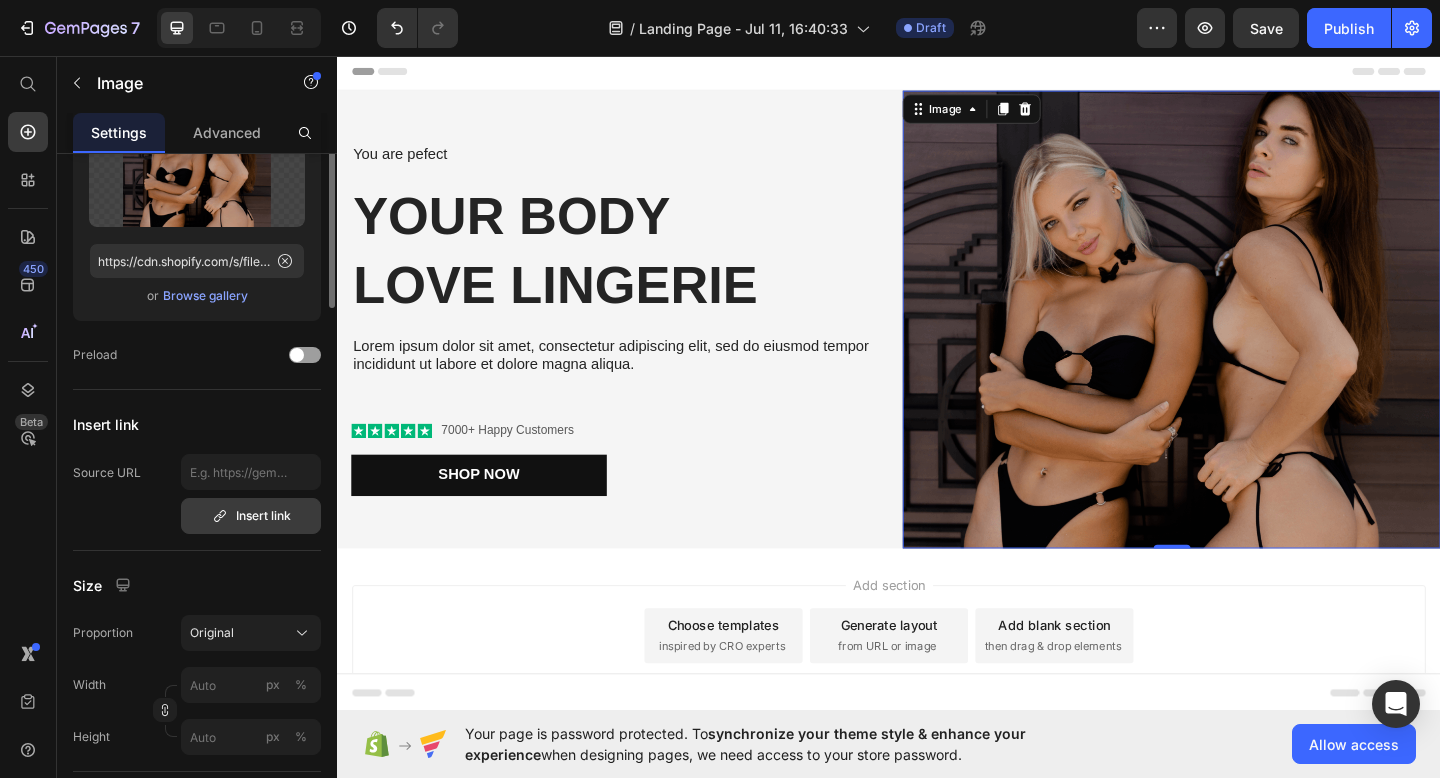 scroll, scrollTop: 0, scrollLeft: 0, axis: both 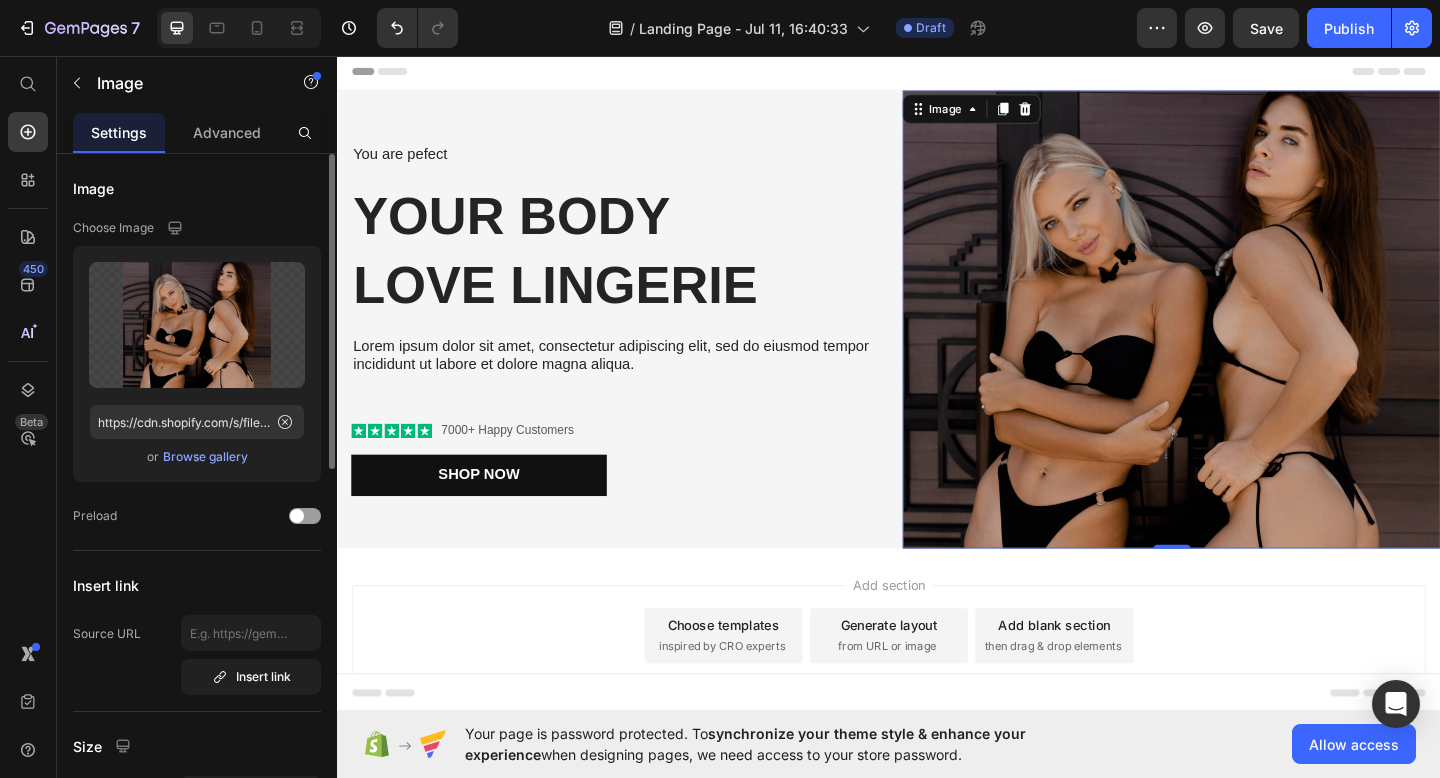click on "Browse gallery" at bounding box center [205, 457] 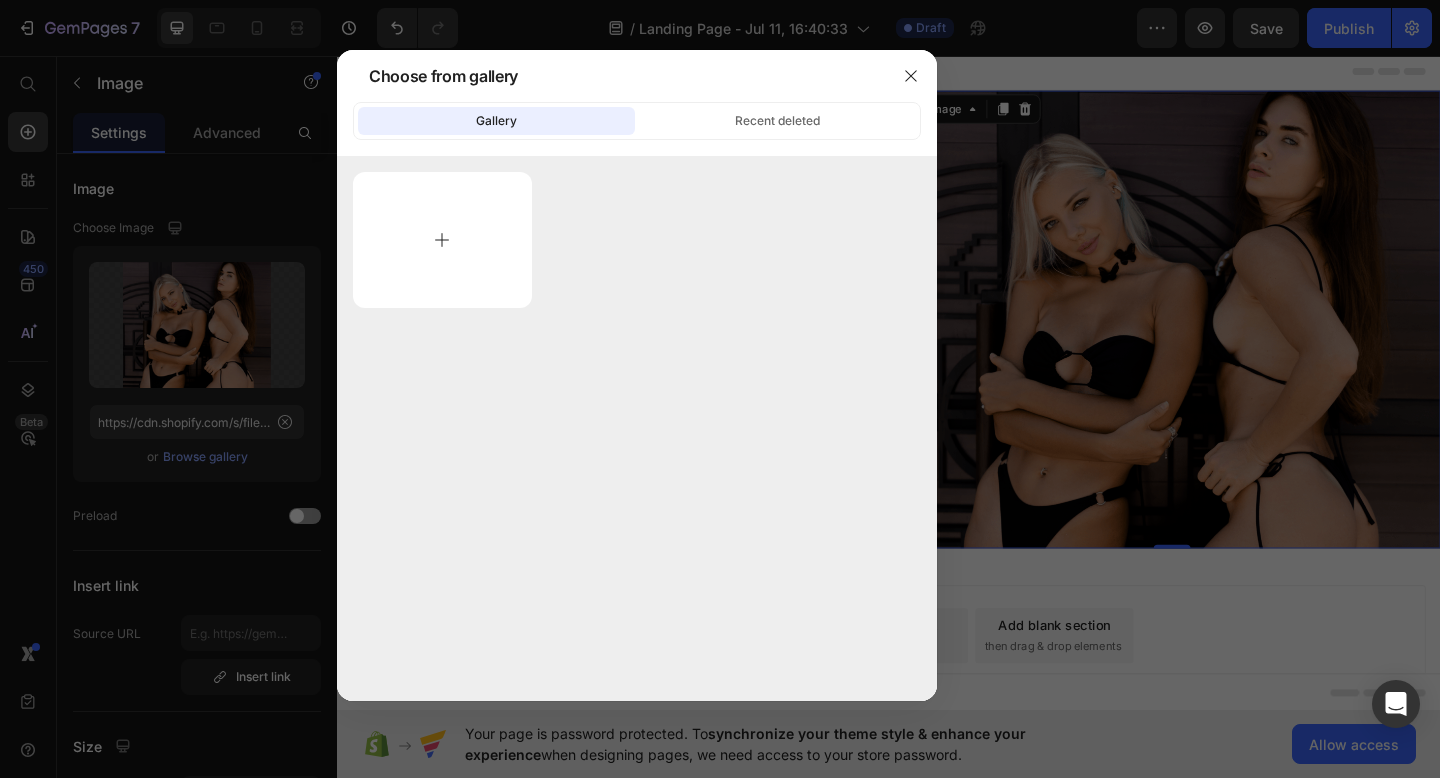click at bounding box center [442, 240] 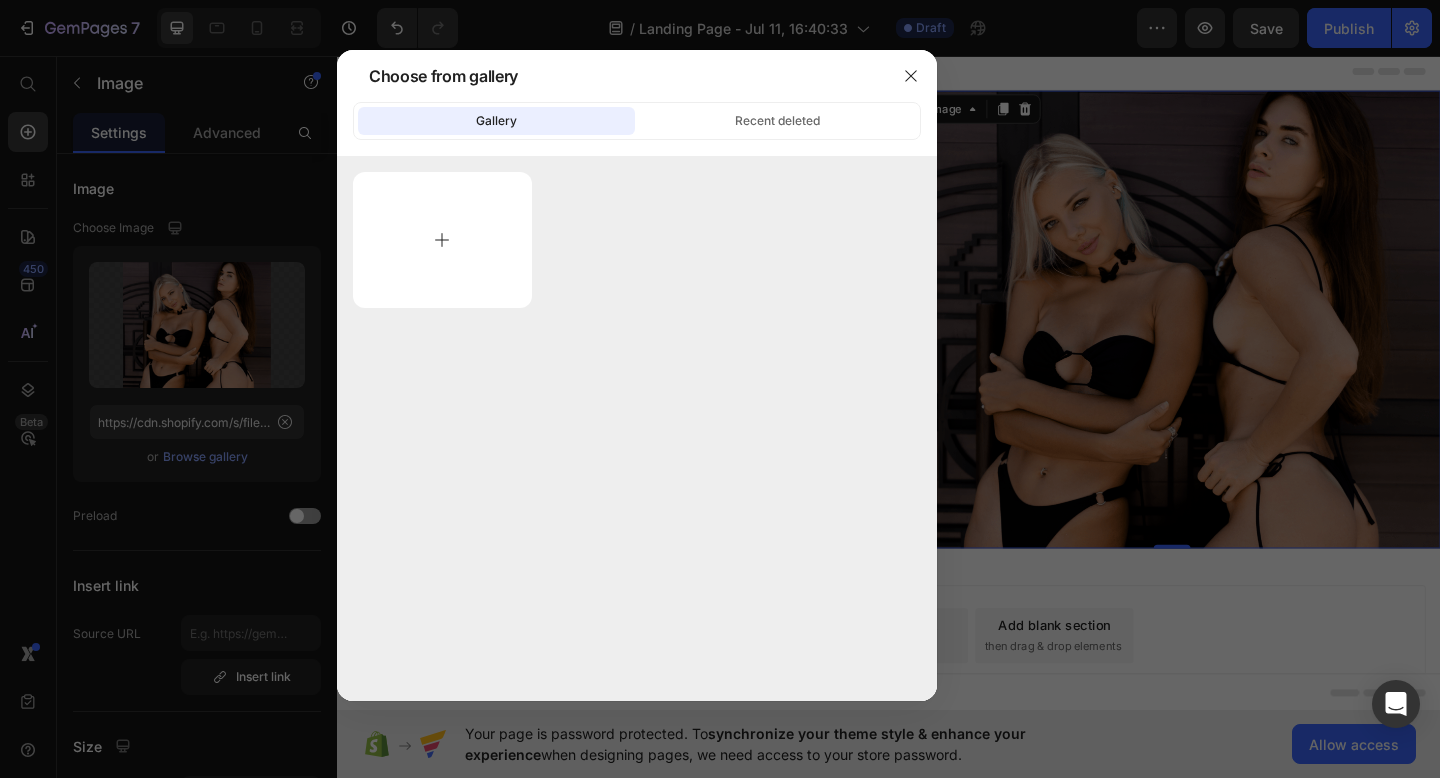 type on "C:\fakepath\Layering [DATE].jpeg" 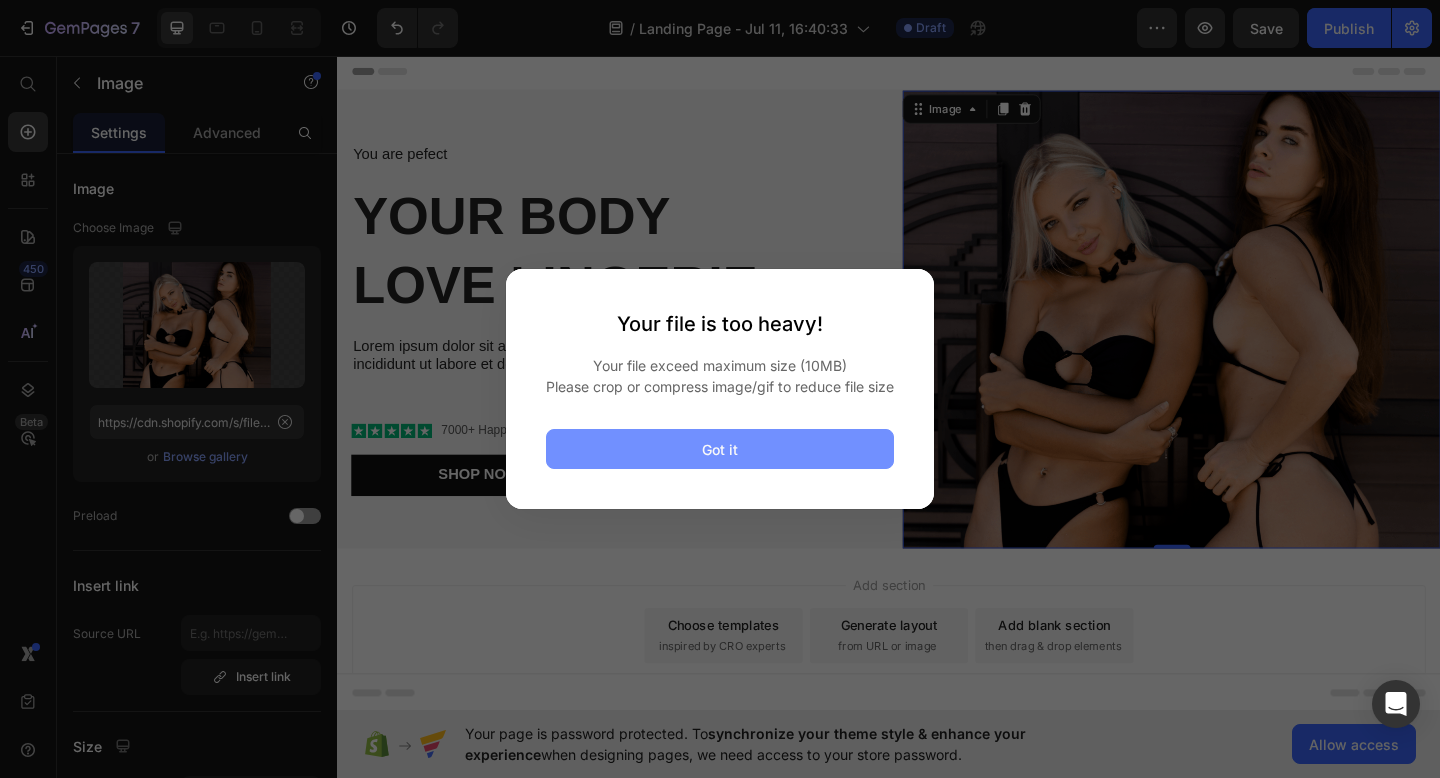 click on "Got it" at bounding box center (720, 449) 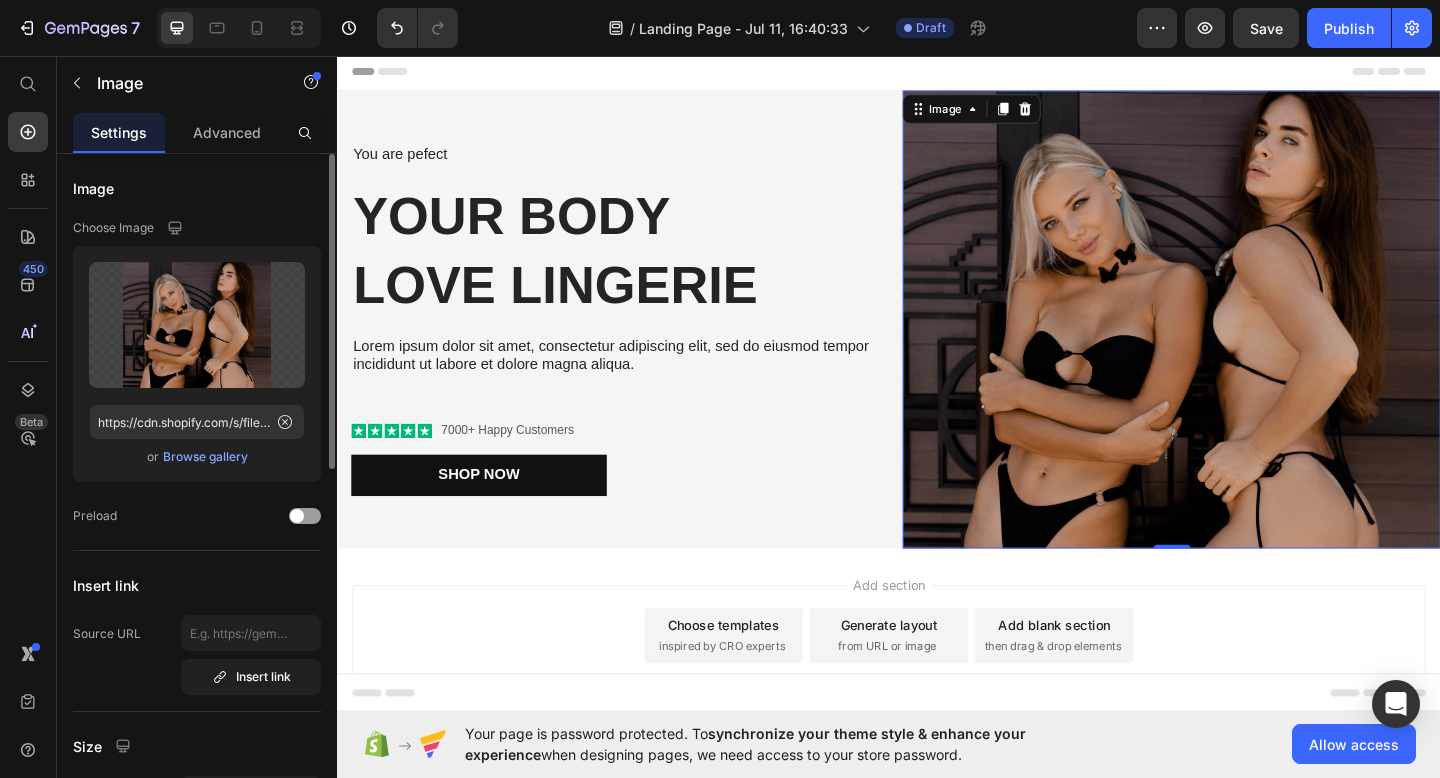 click on "Browse gallery" at bounding box center (205, 457) 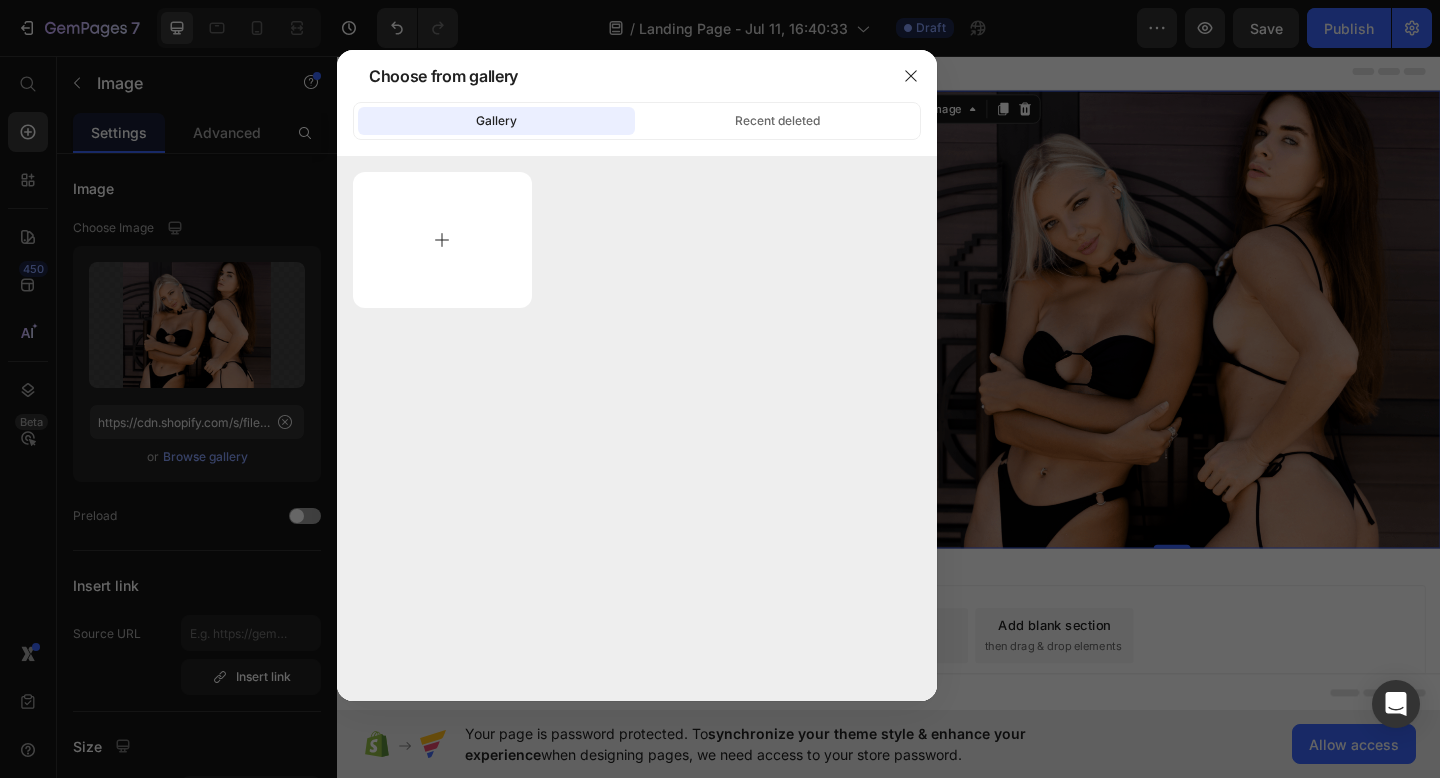 click at bounding box center (442, 240) 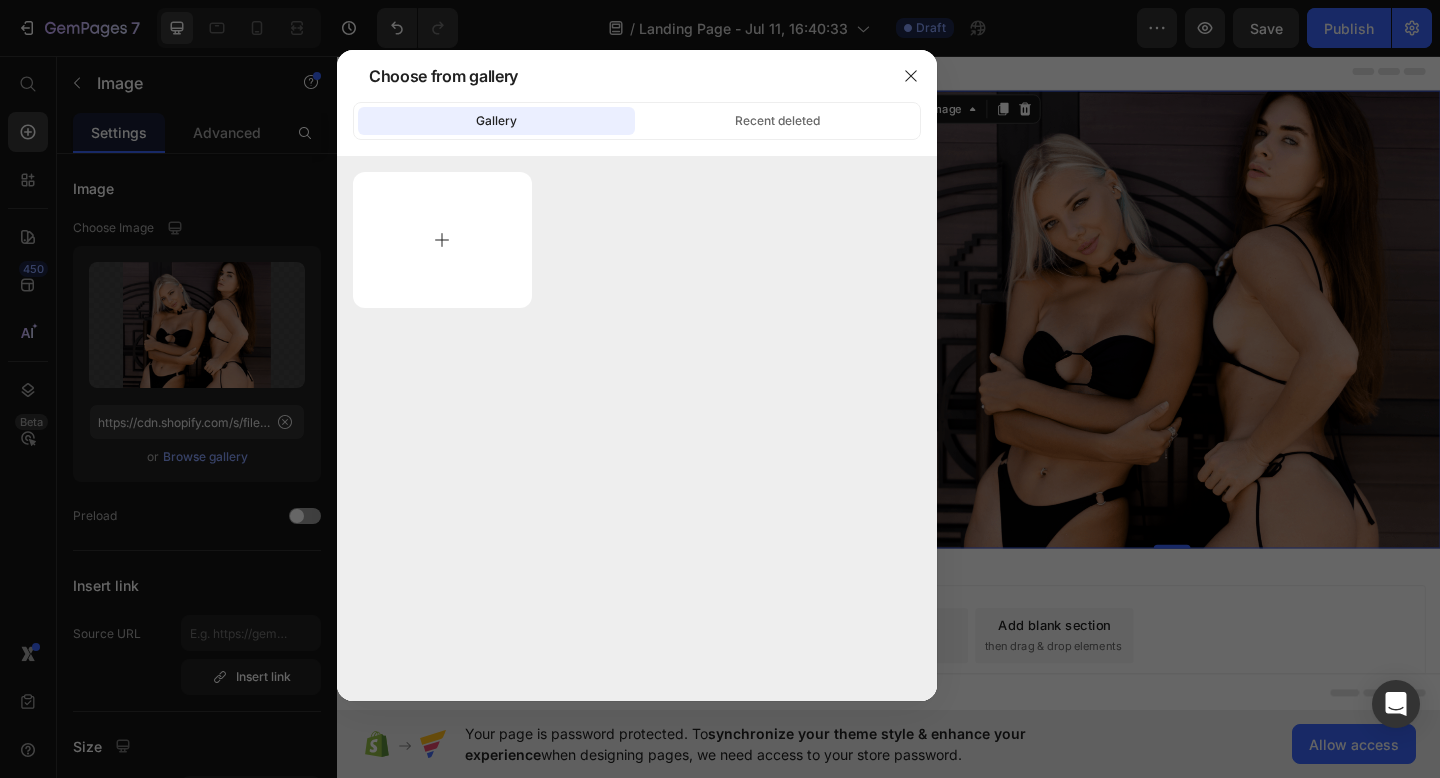 click at bounding box center (442, 240) 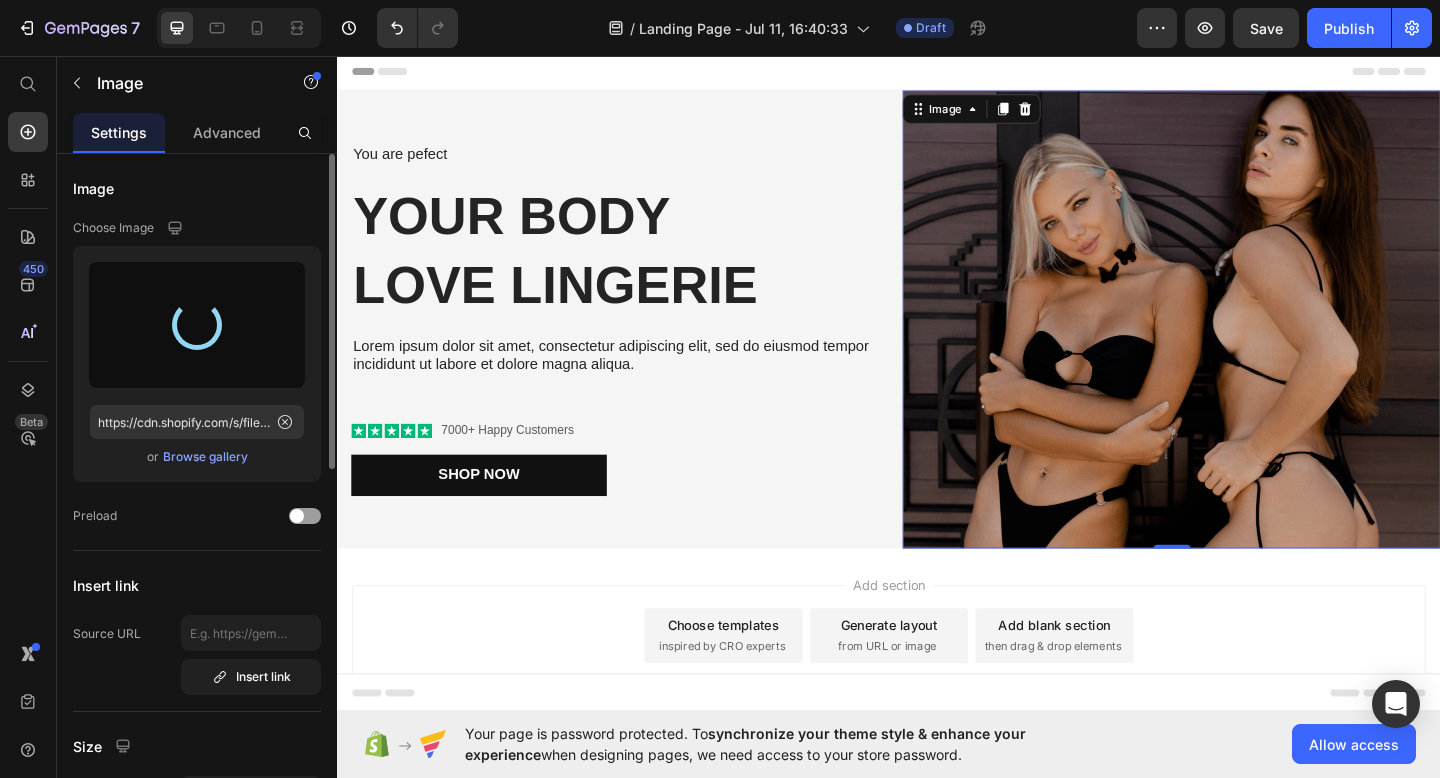 type on "https://cdn.shopify.com/s/files/1/0702/1114/1804/files/gempages_[NUMBER]_[STRING].jpg" 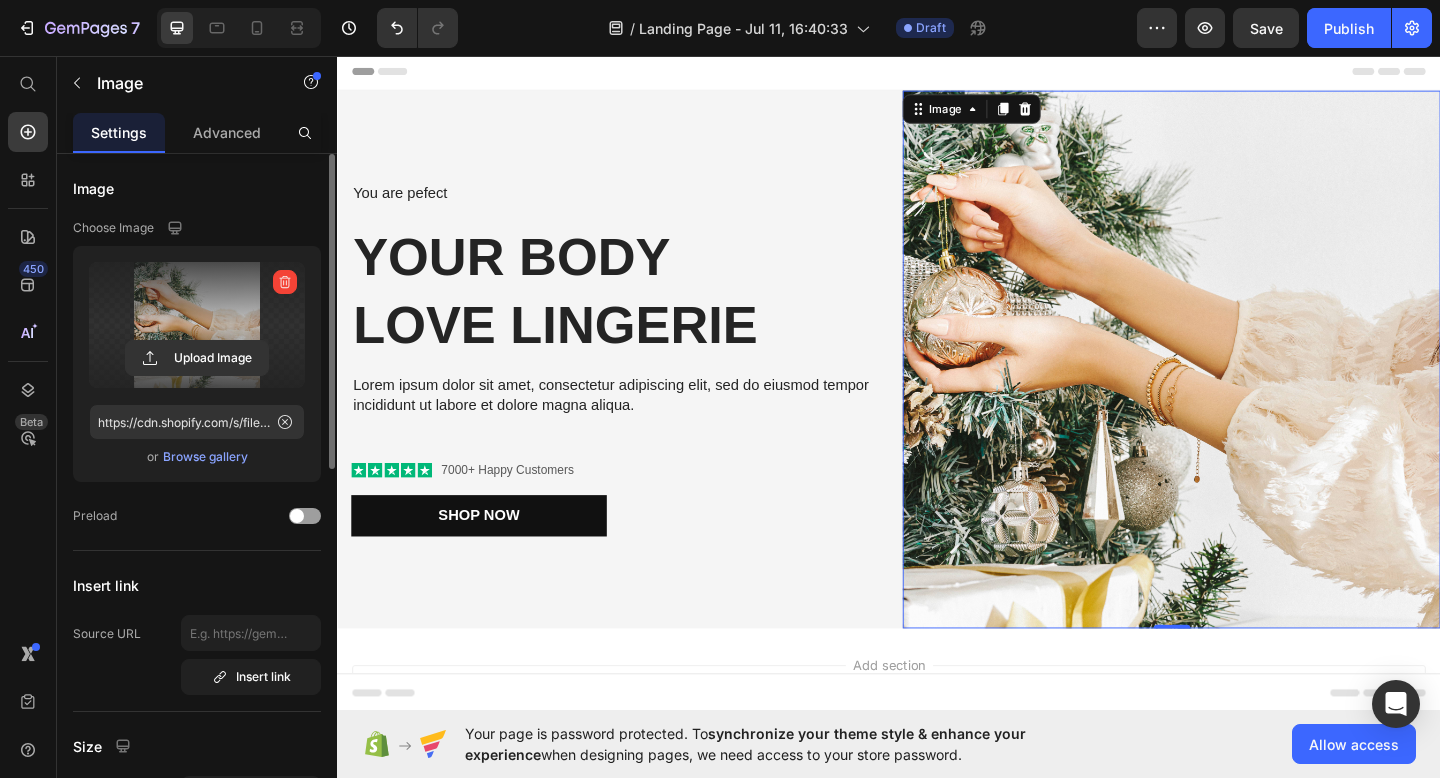 click at bounding box center [197, 325] 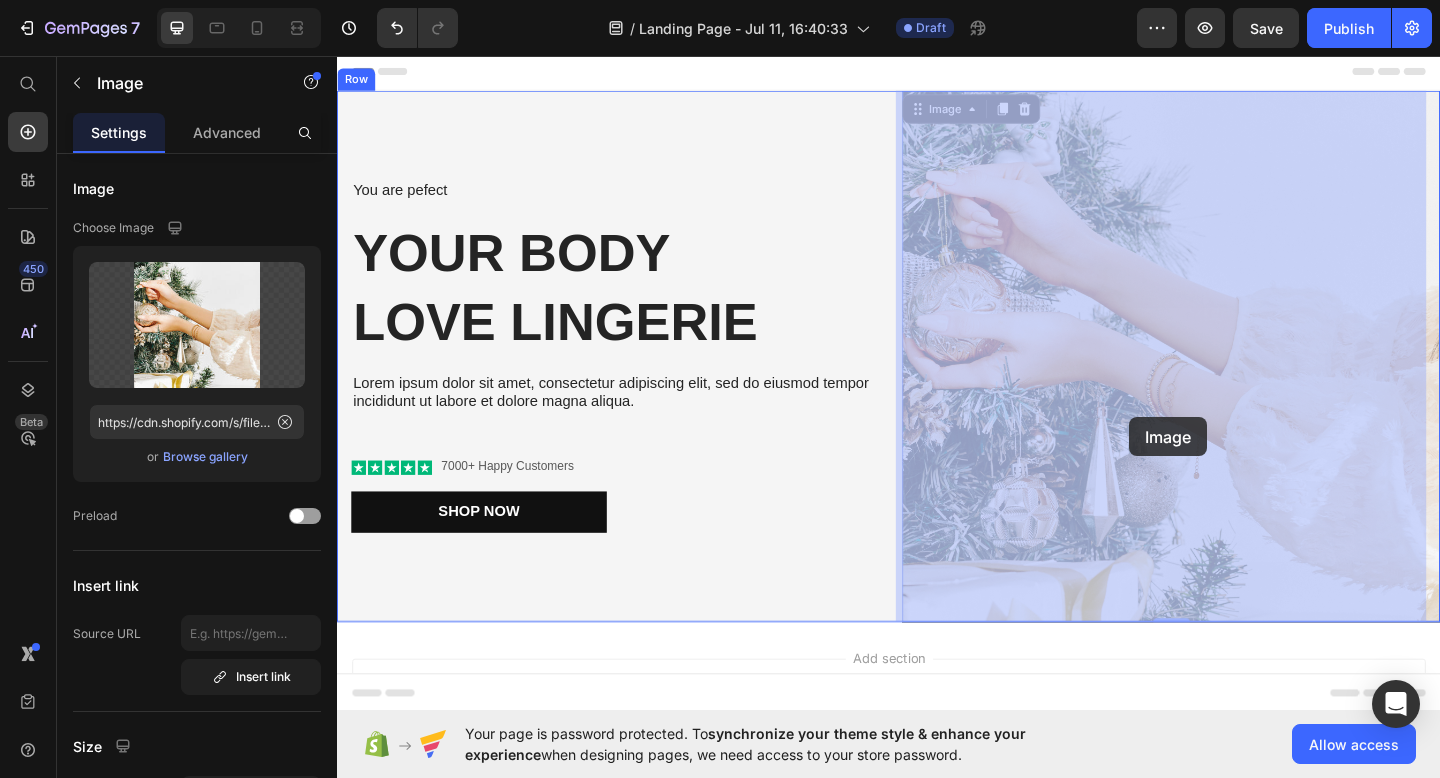 drag, startPoint x: 1279, startPoint y: 443, endPoint x: 1200, endPoint y: 449, distance: 79.22752 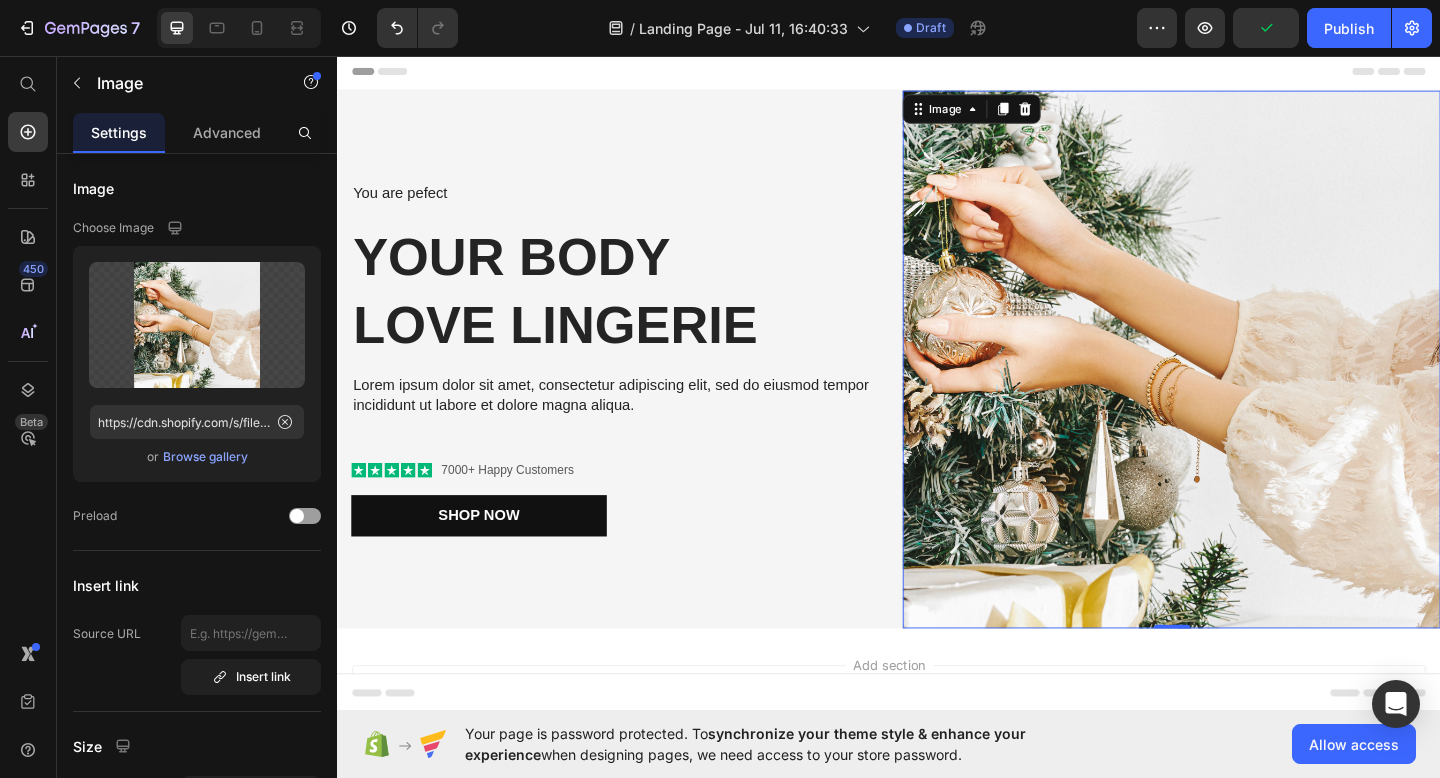 click at bounding box center (1244, 386) 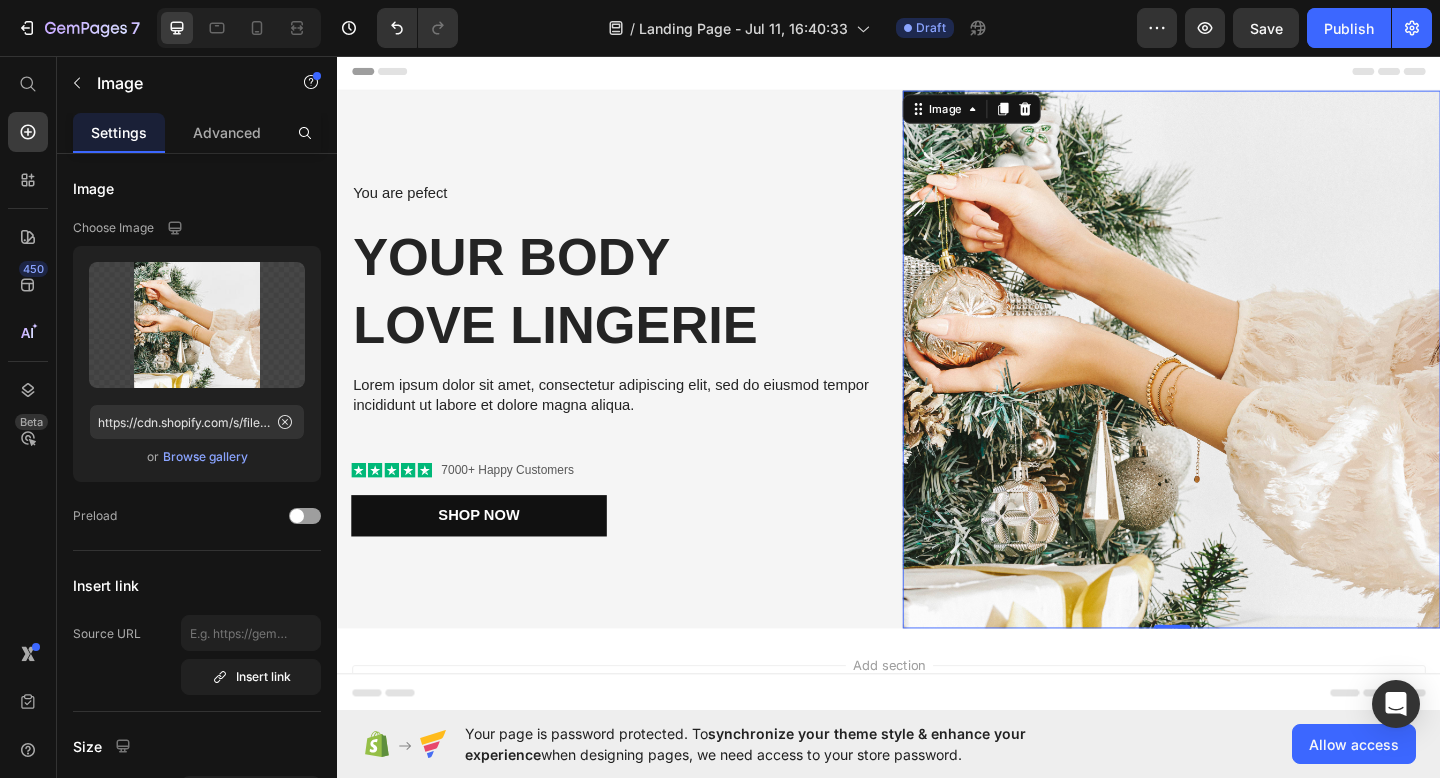 click at bounding box center [1244, 386] 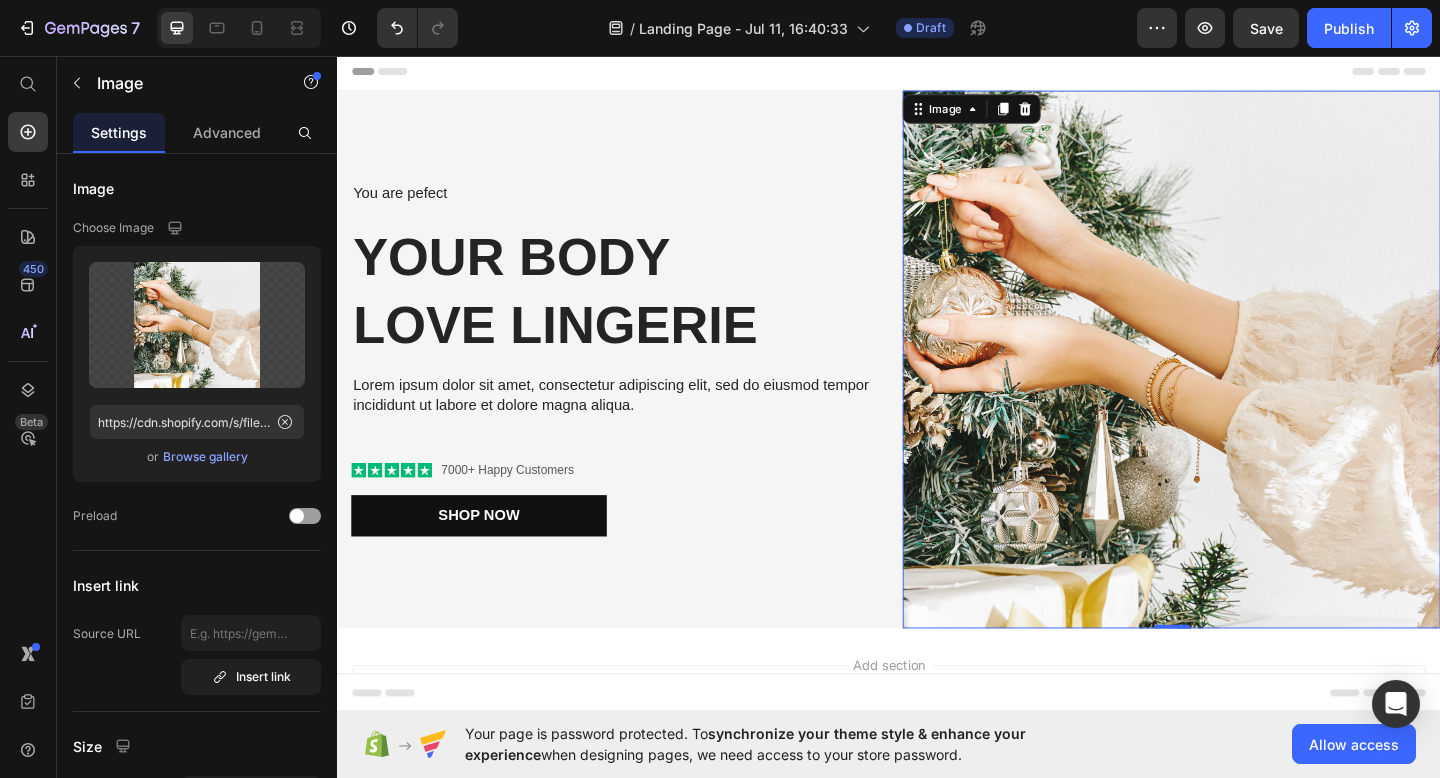 click at bounding box center (1244, 386) 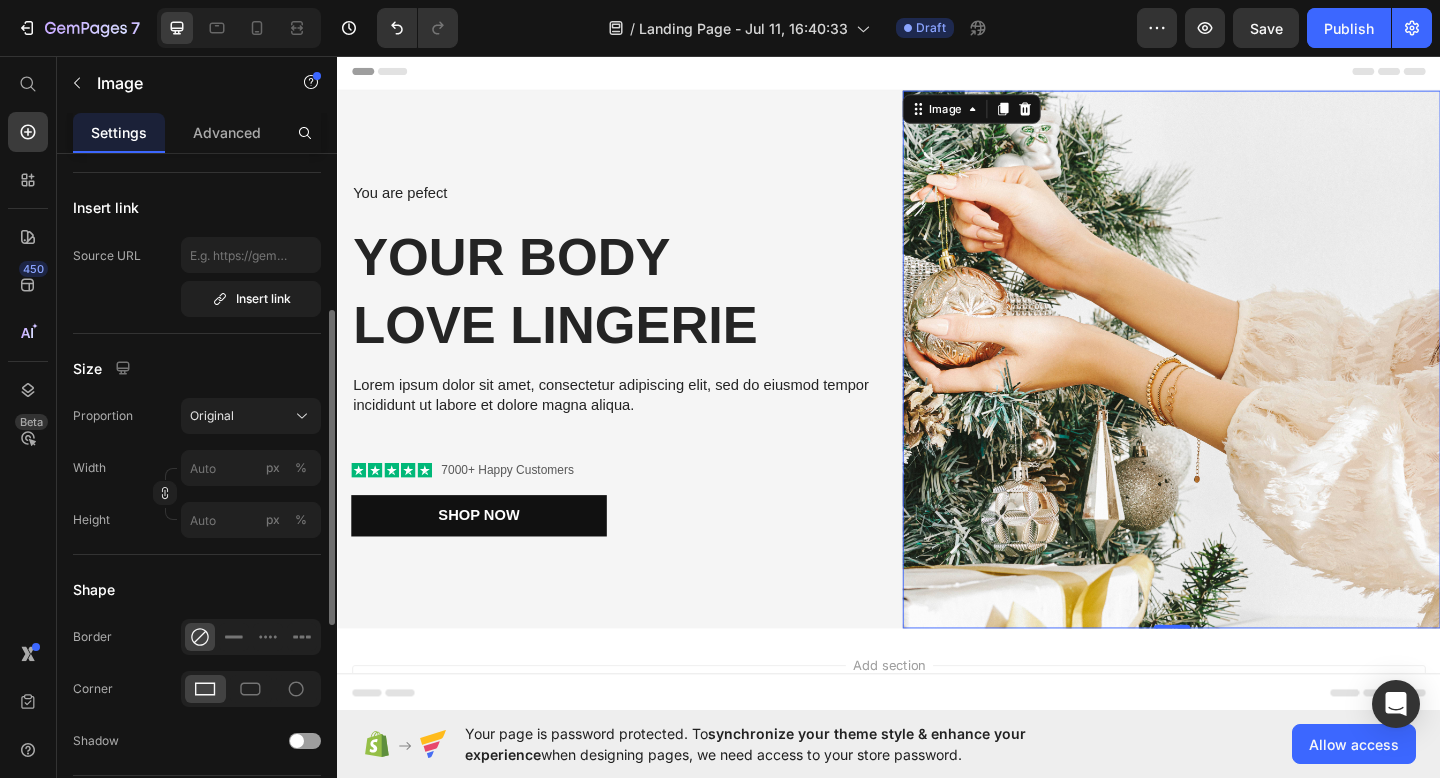 scroll, scrollTop: 380, scrollLeft: 0, axis: vertical 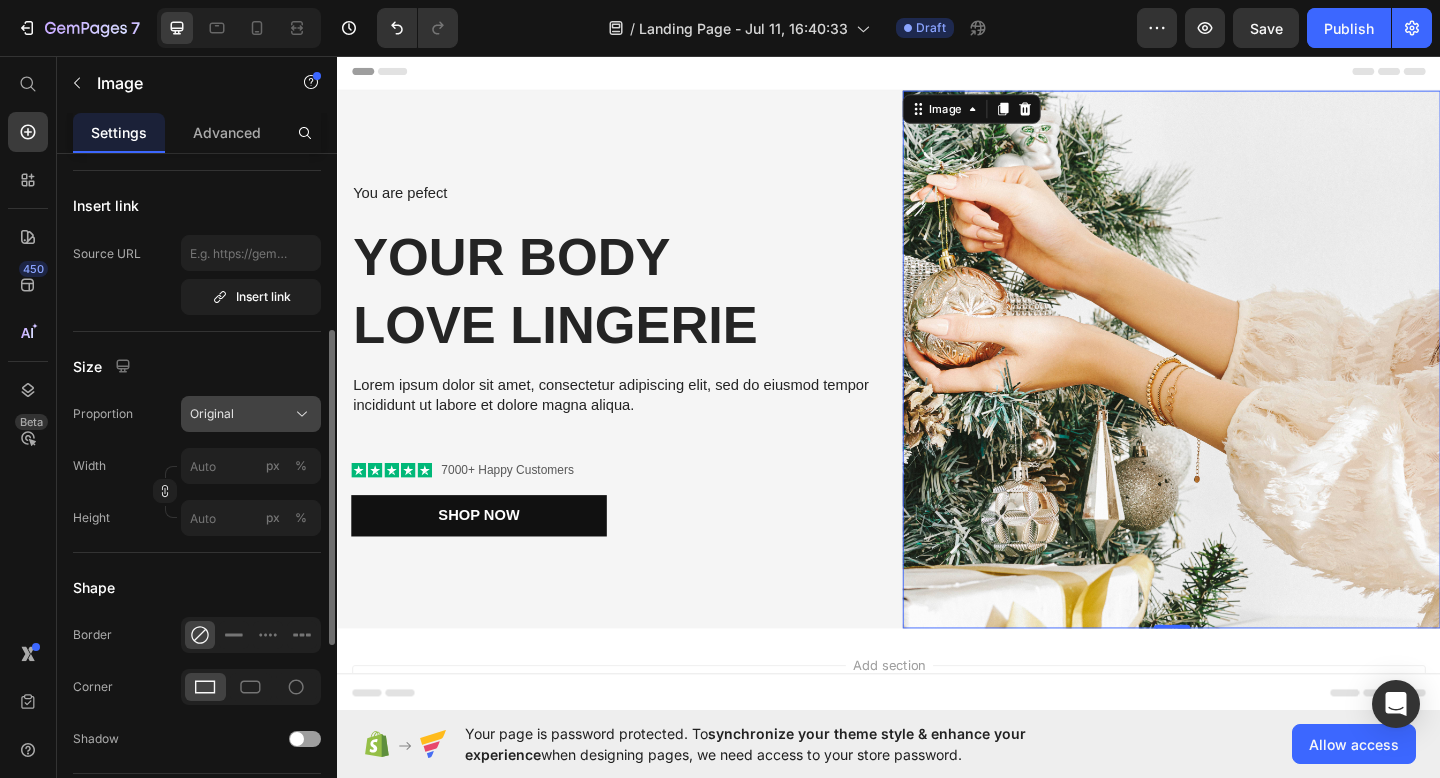 click 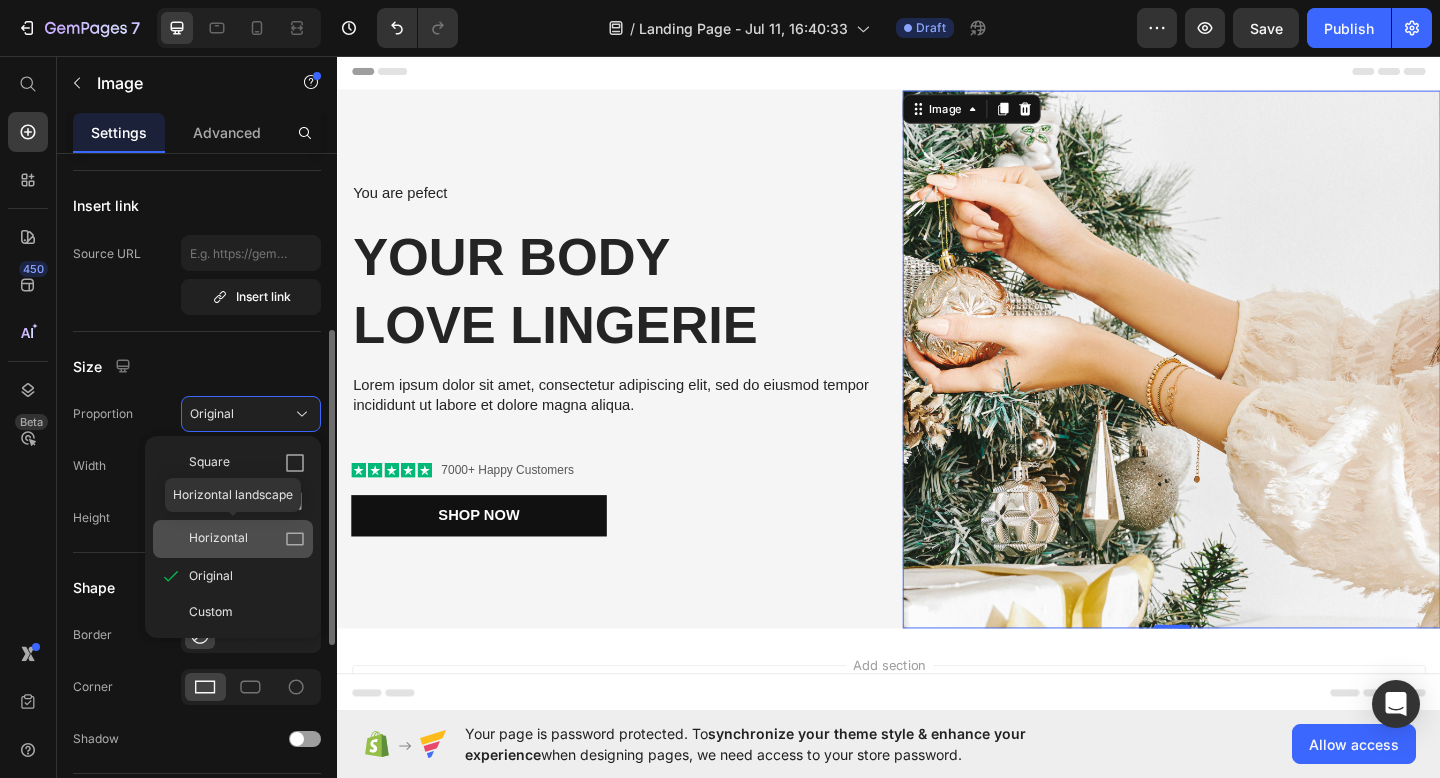 click on "Horizontal" at bounding box center [247, 539] 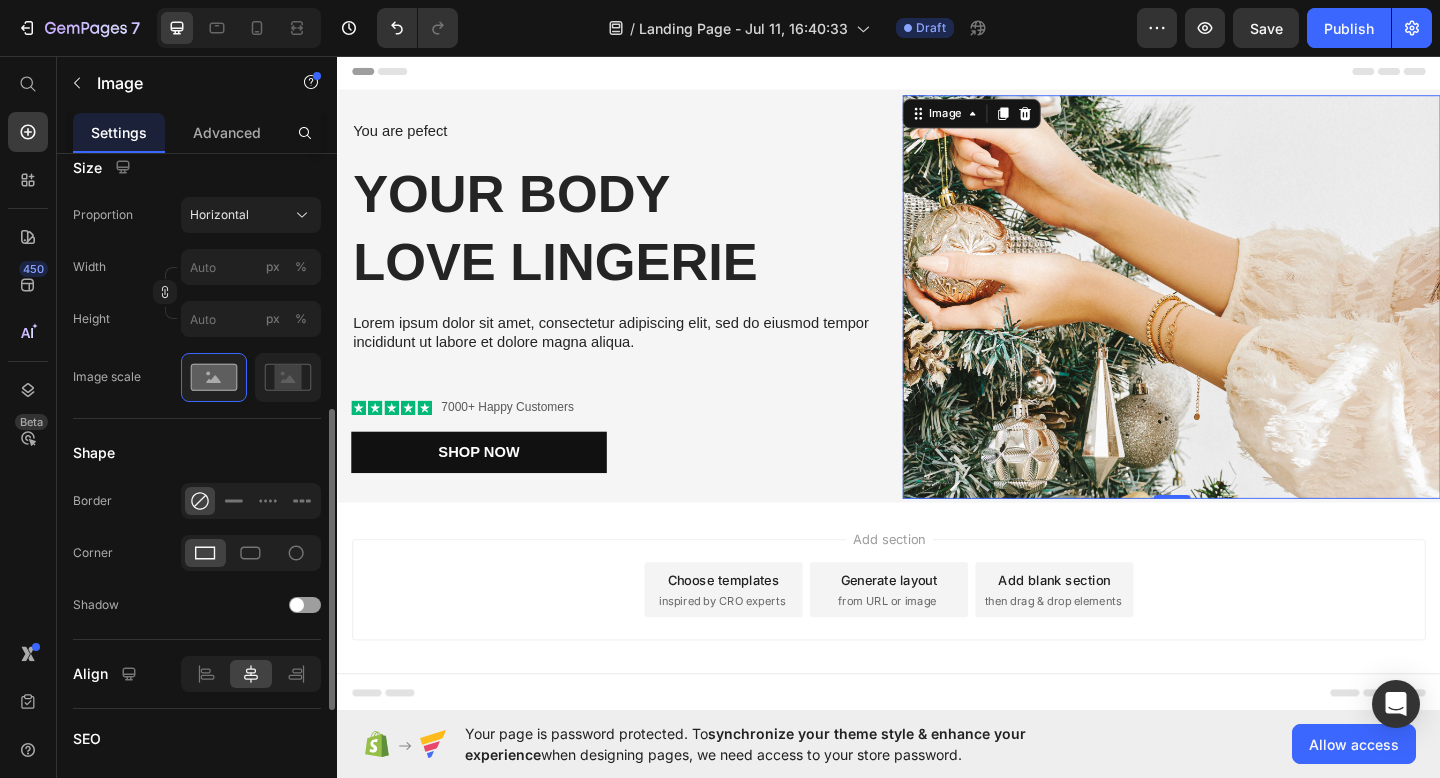 scroll, scrollTop: 580, scrollLeft: 0, axis: vertical 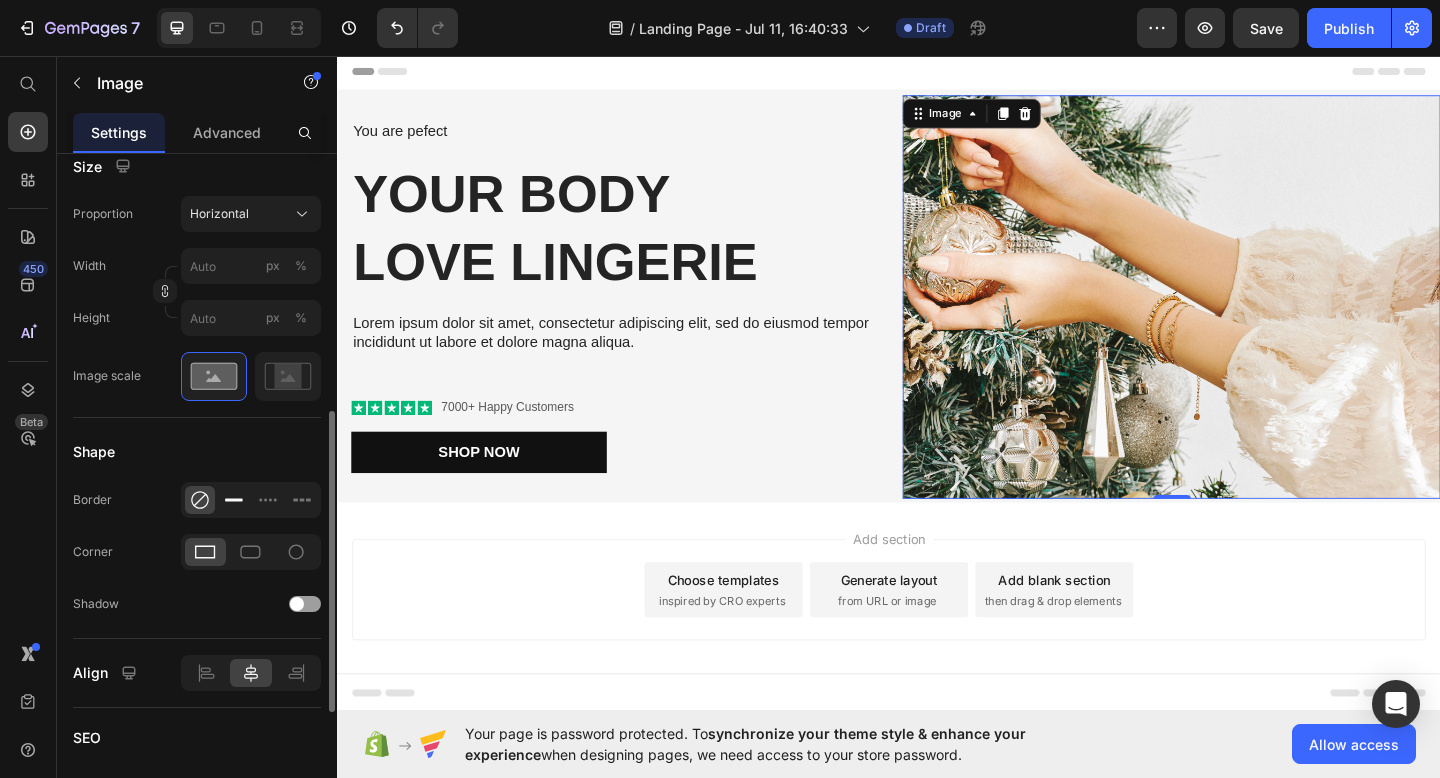 click 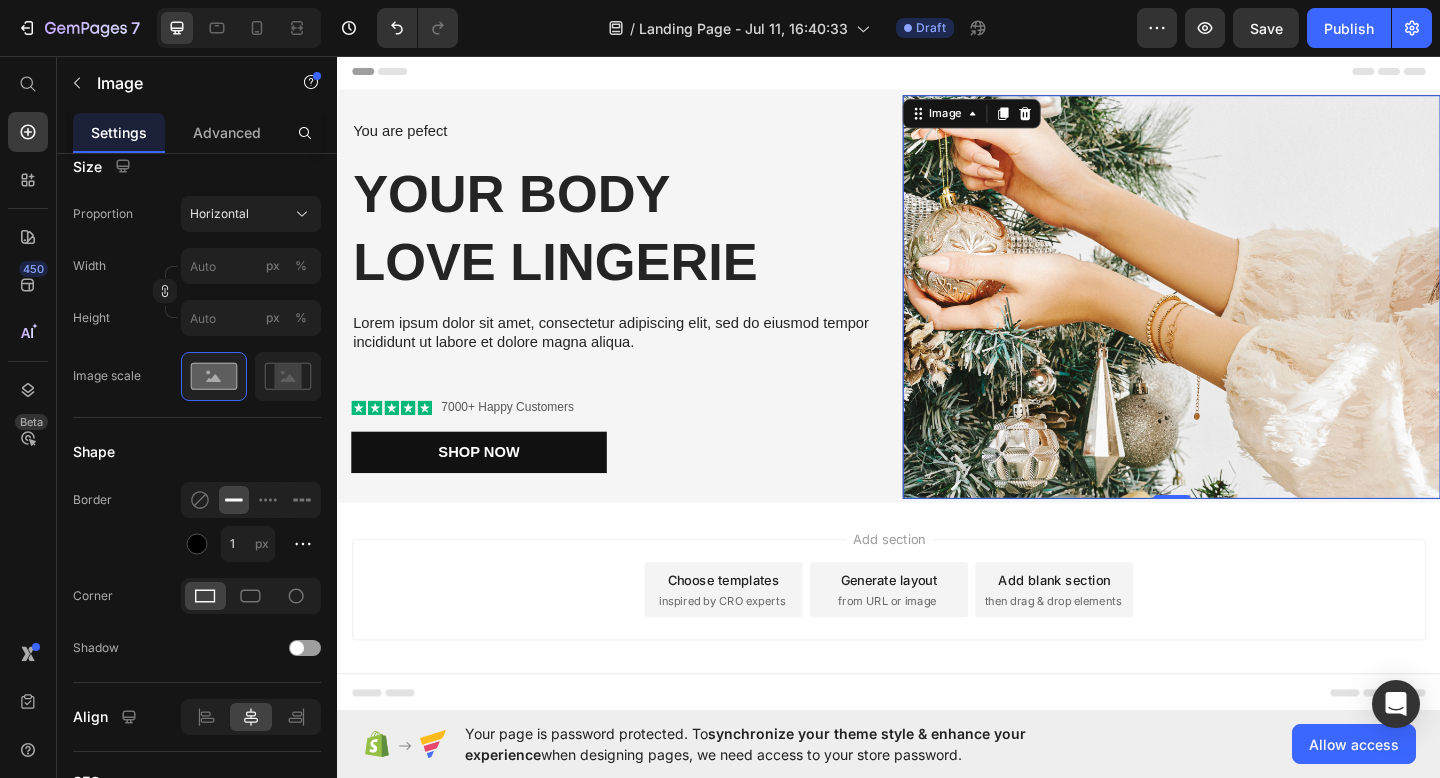 click on "Add section Choose templates inspired by CRO experts Generate layout from URL or image Add blank section then drag & drop elements" at bounding box center (937, 637) 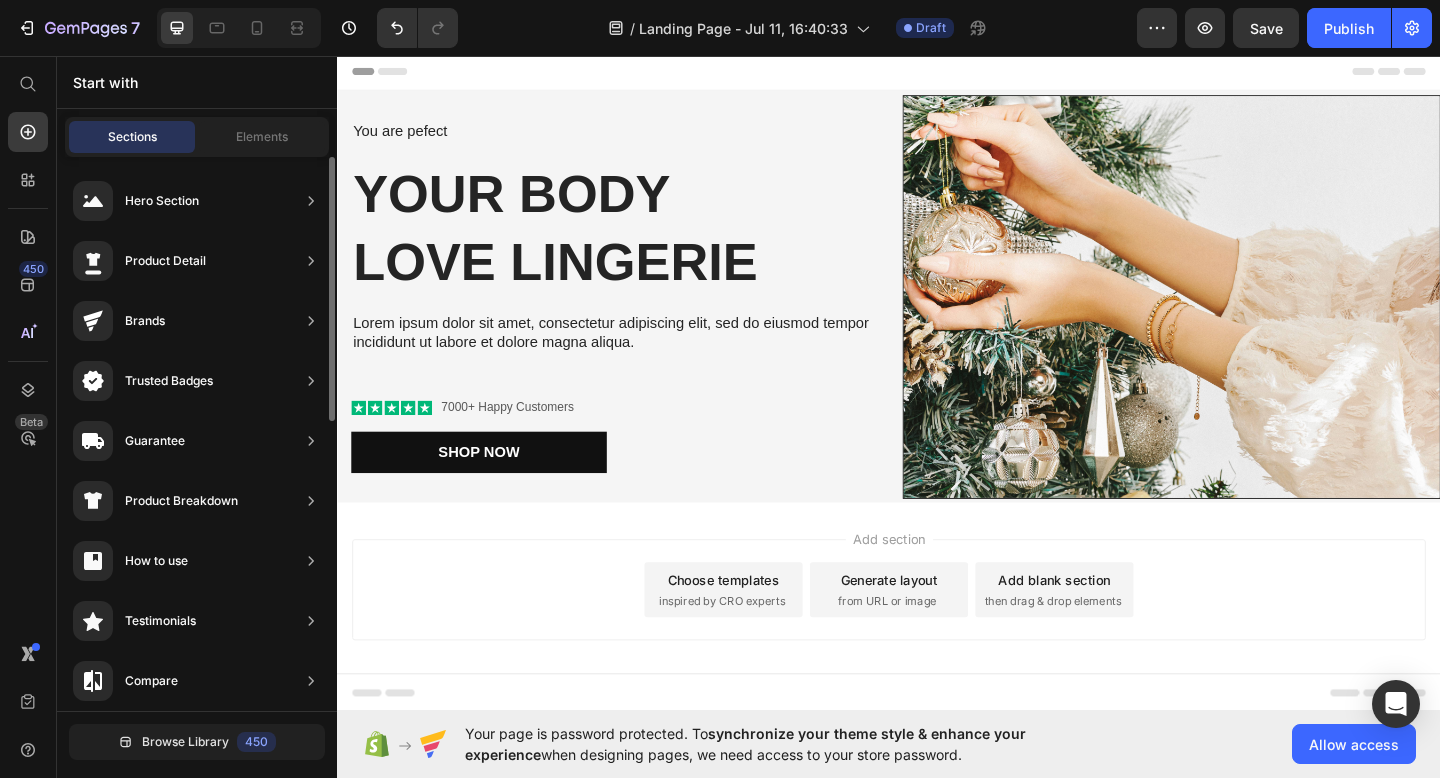 scroll, scrollTop: 125, scrollLeft: 0, axis: vertical 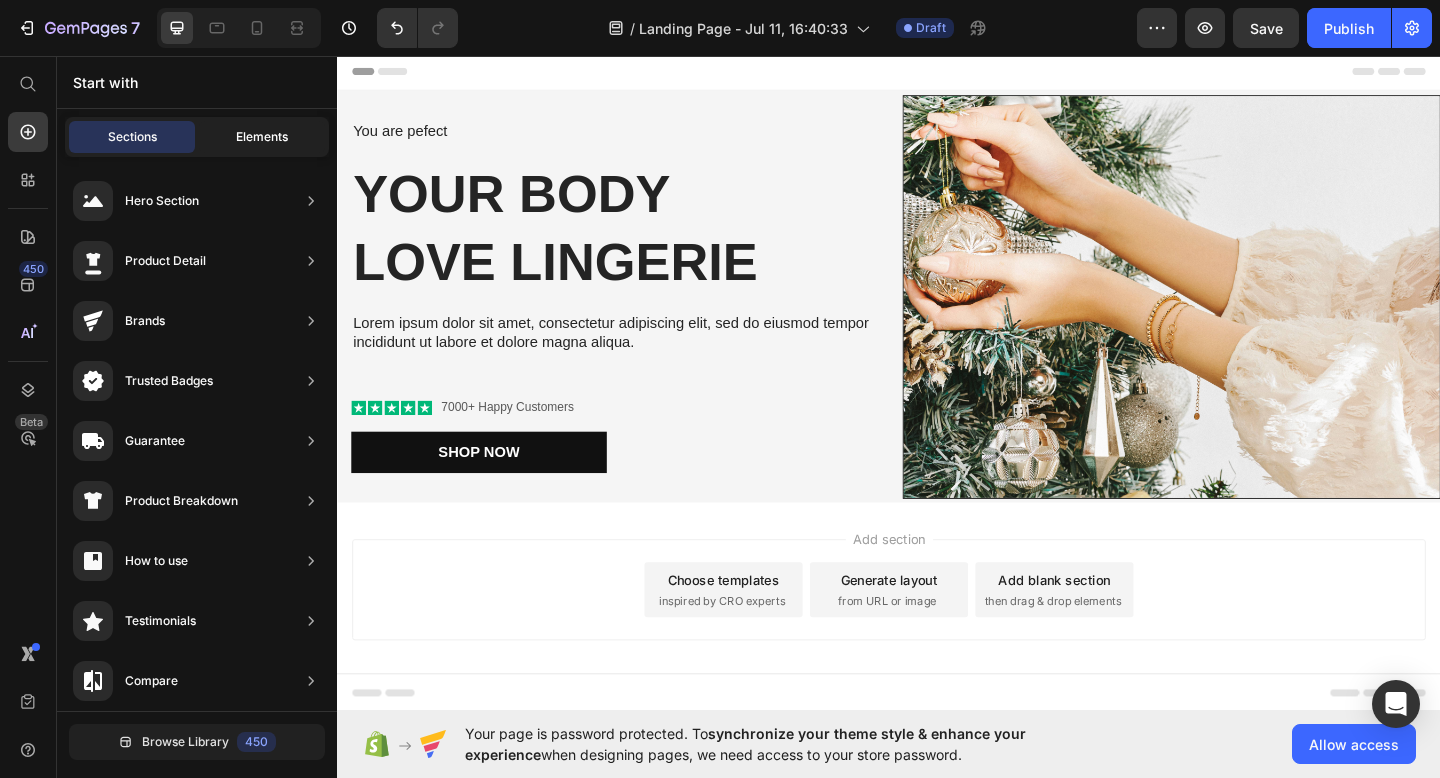 click on "Elements" at bounding box center (262, 137) 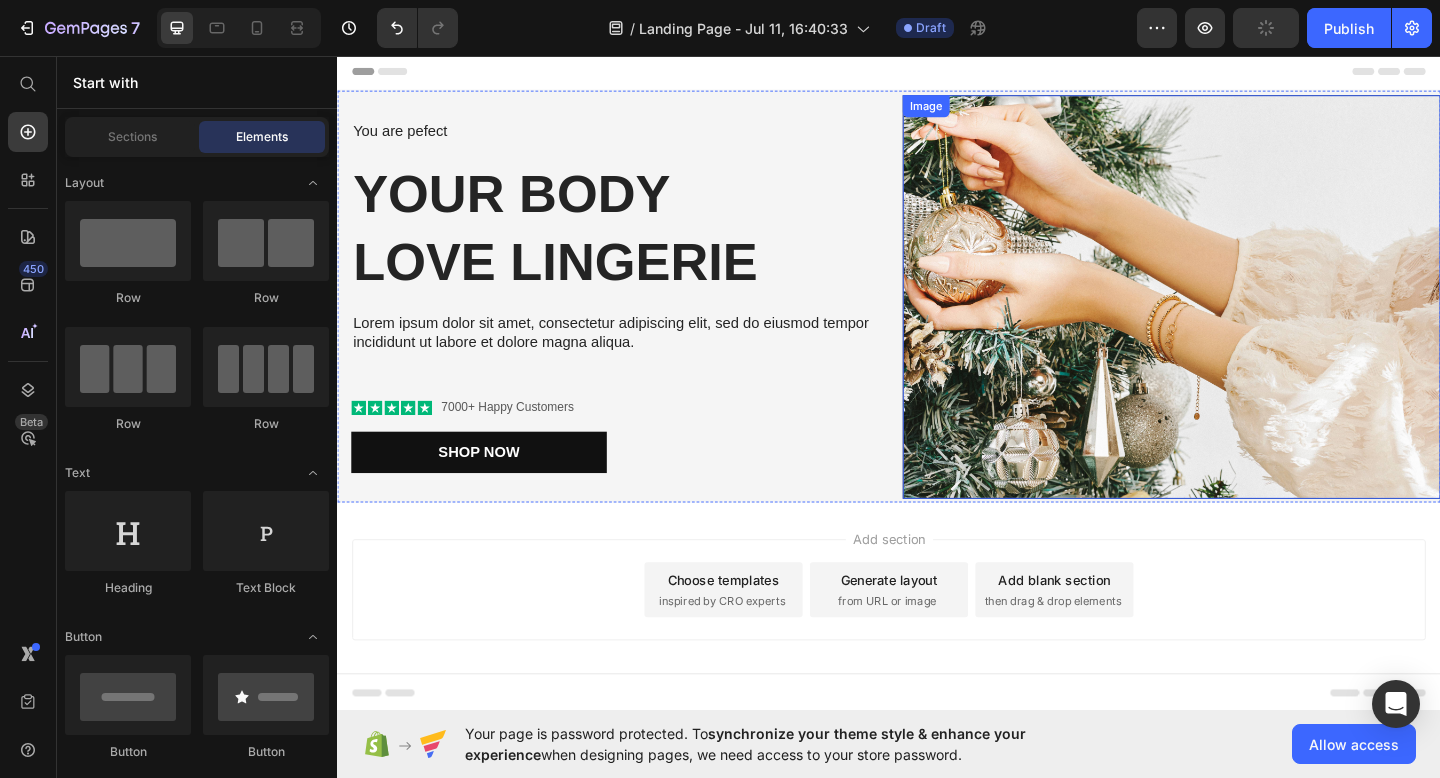 click at bounding box center (1244, 318) 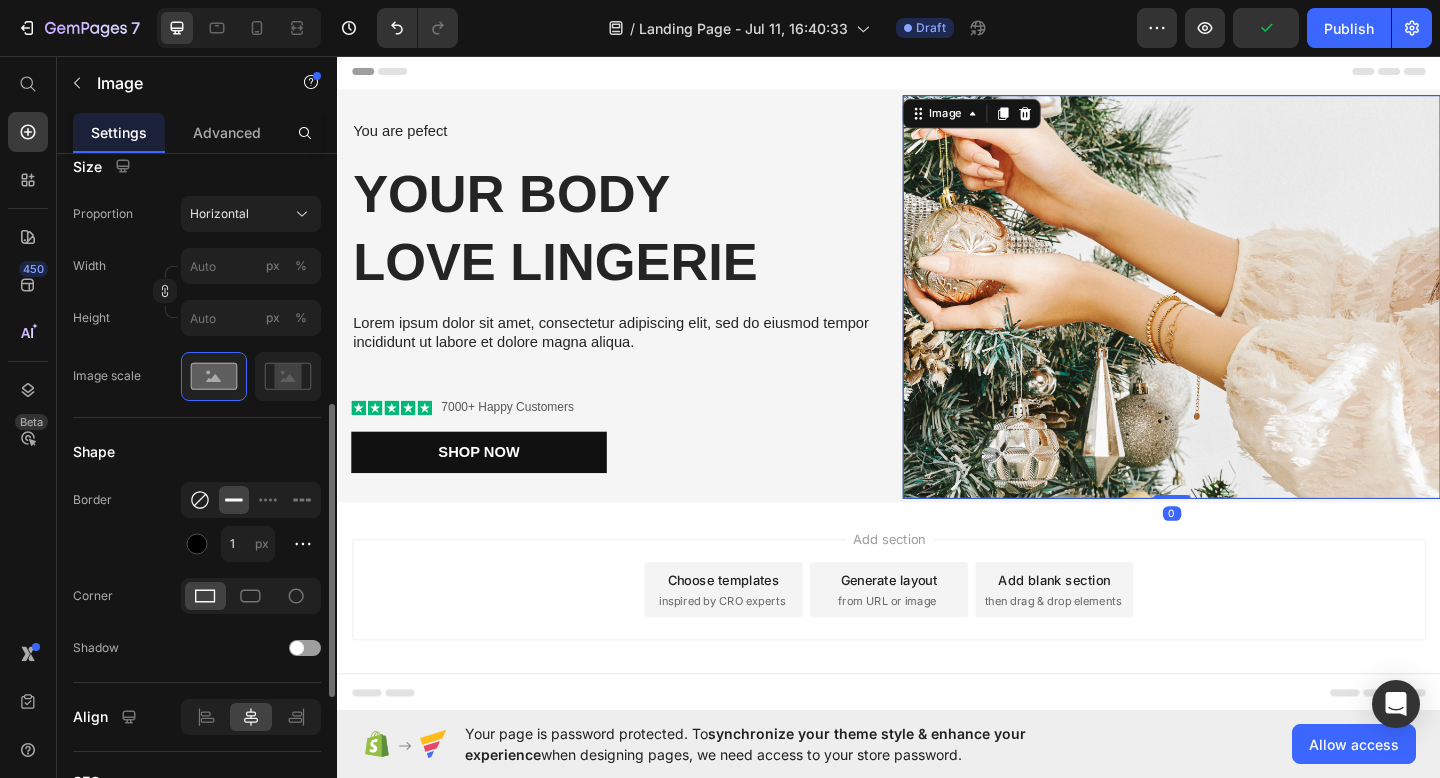 click 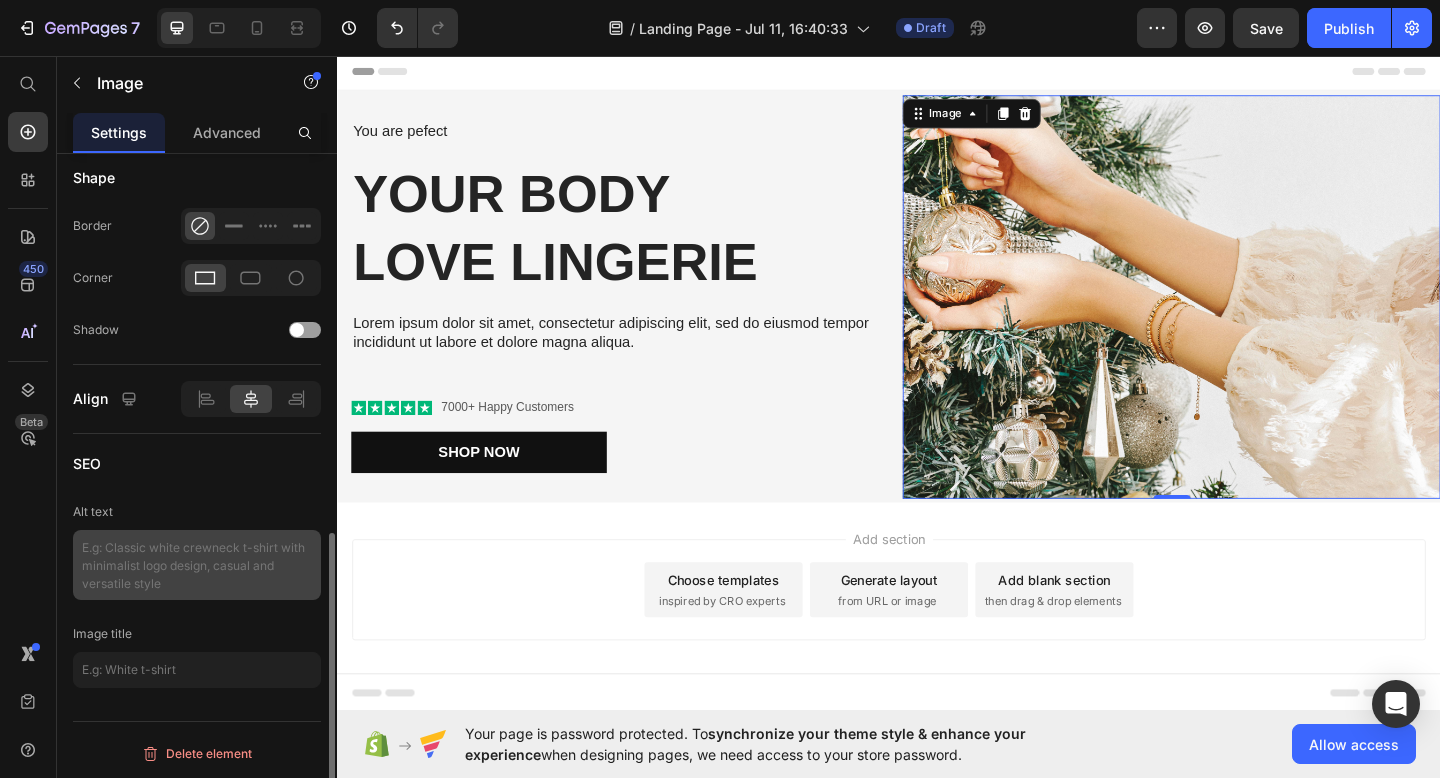 scroll, scrollTop: 854, scrollLeft: 0, axis: vertical 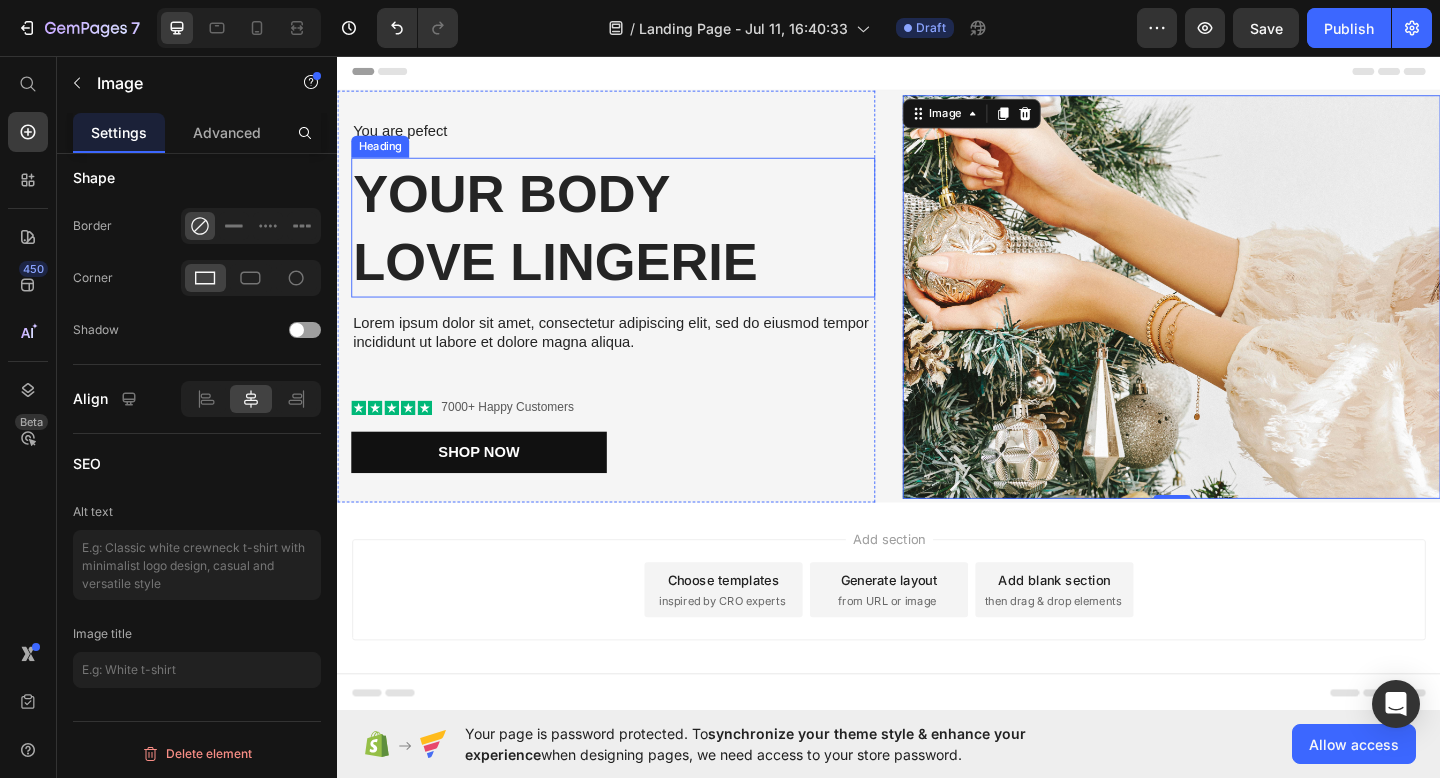 click on "Your Body love Lingerie" at bounding box center [637, 243] 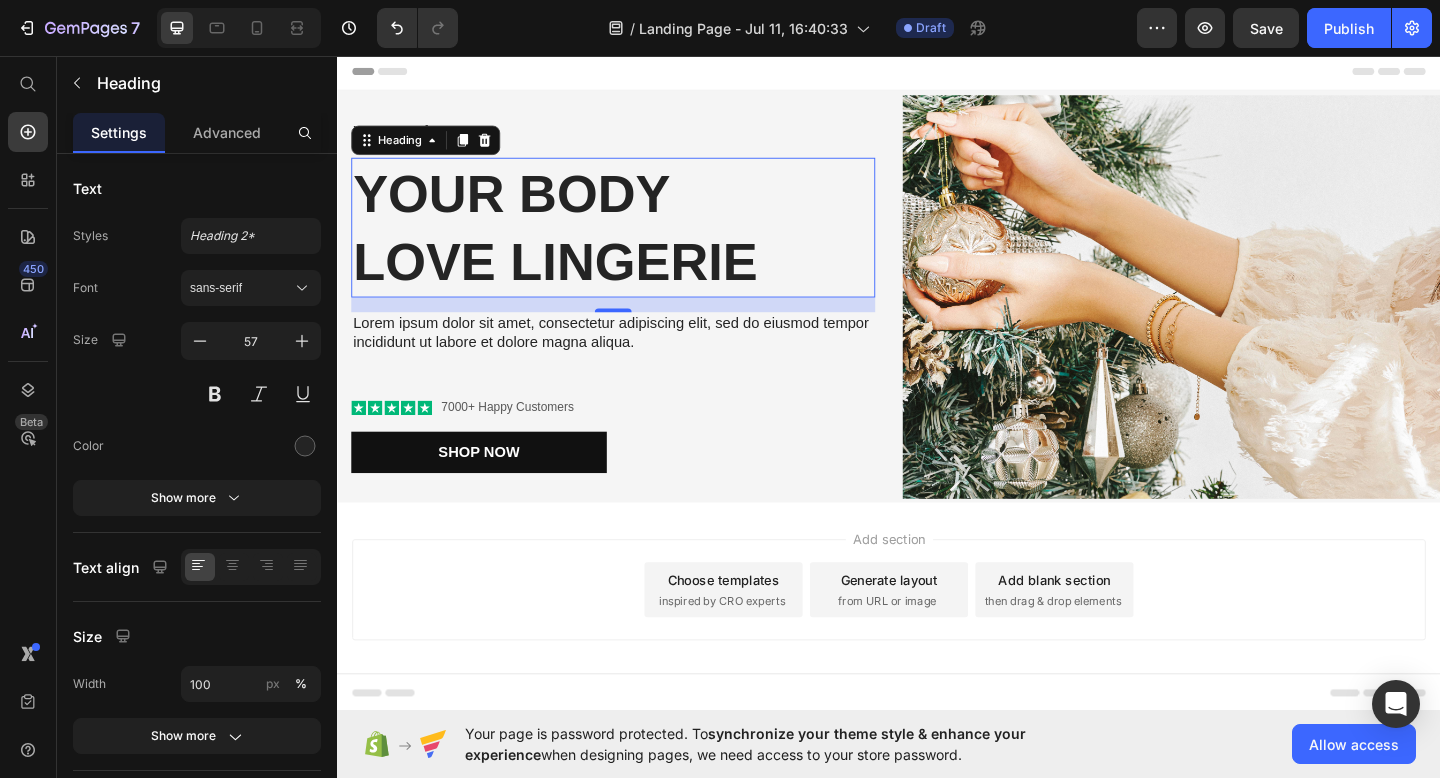 click on "Your Body love Lingerie" at bounding box center (637, 243) 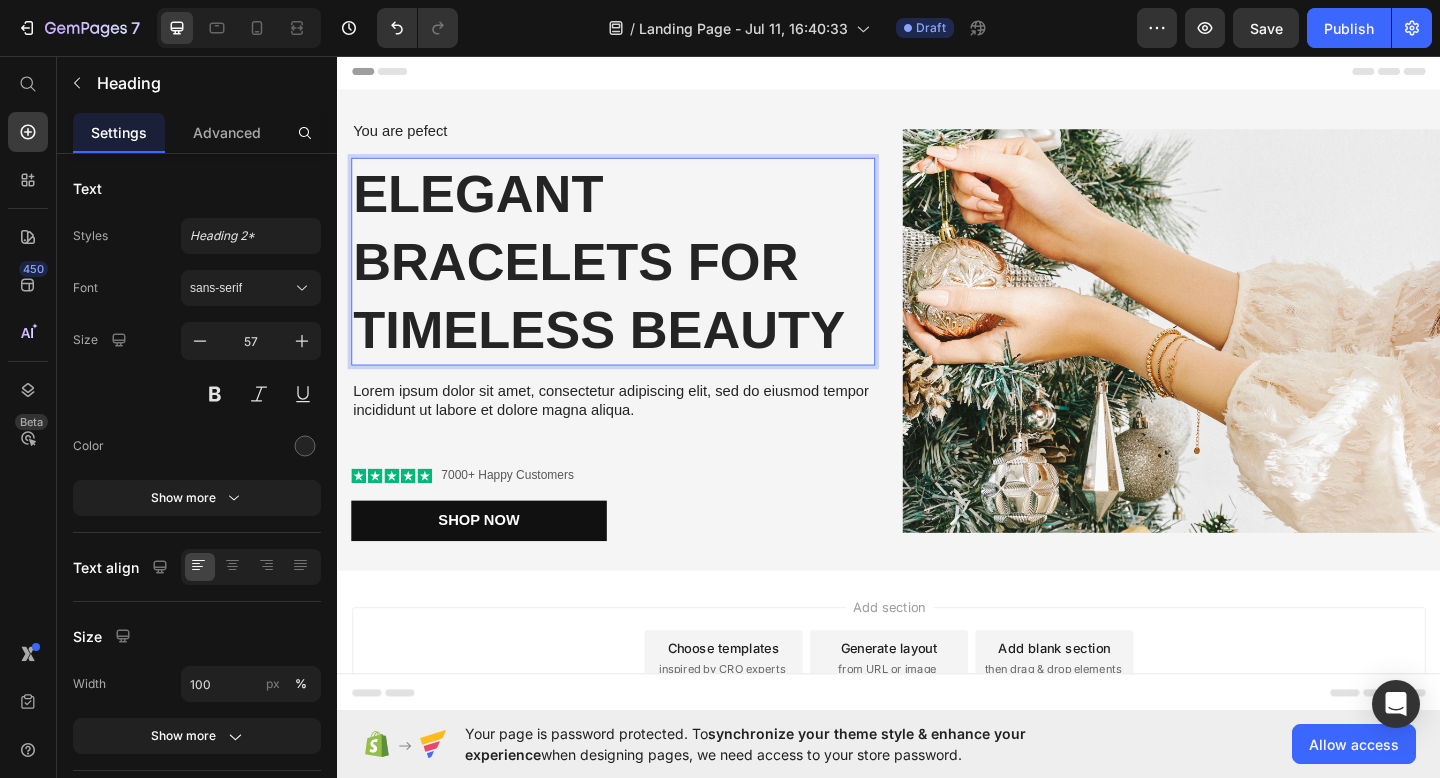 click on "Elegant Bracelets for Timeless Beauty" at bounding box center [637, 280] 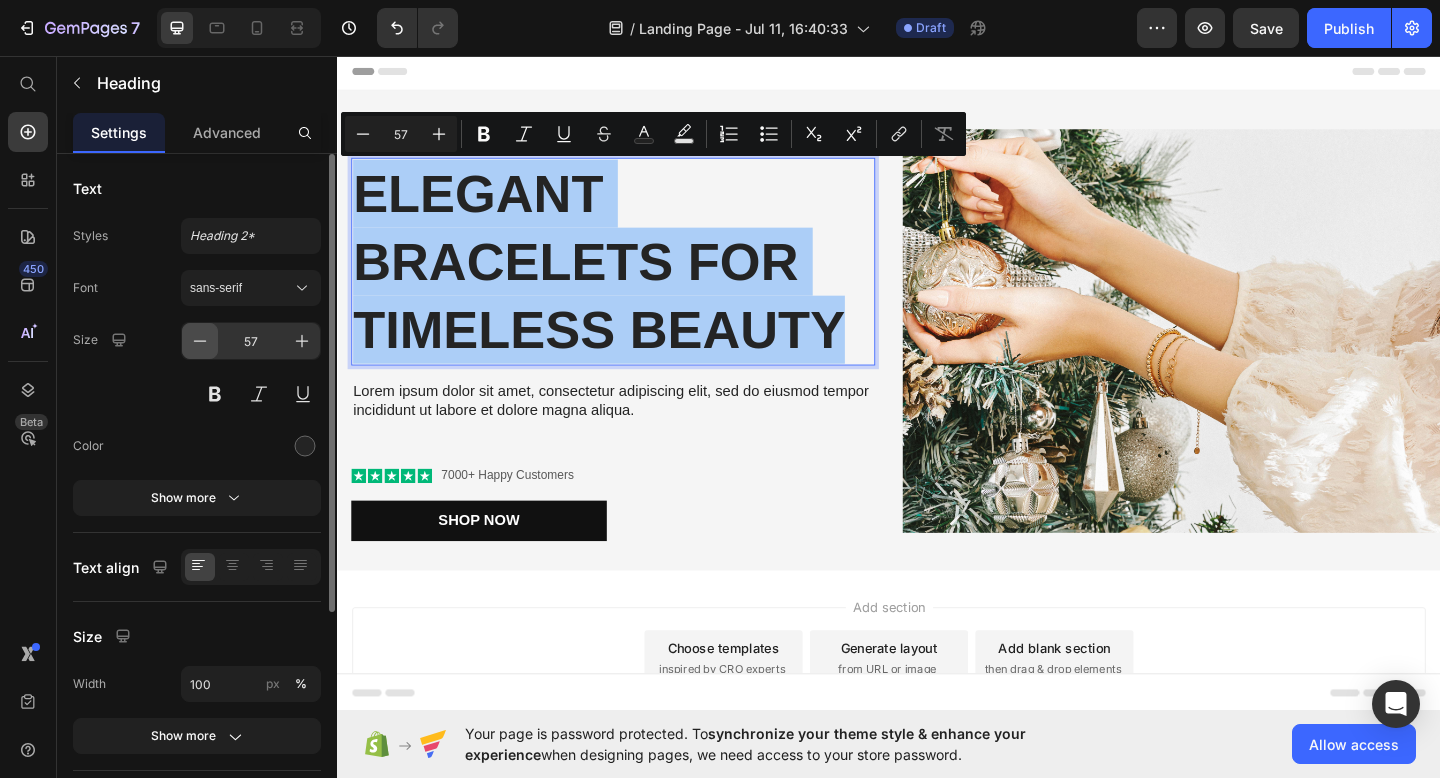 click 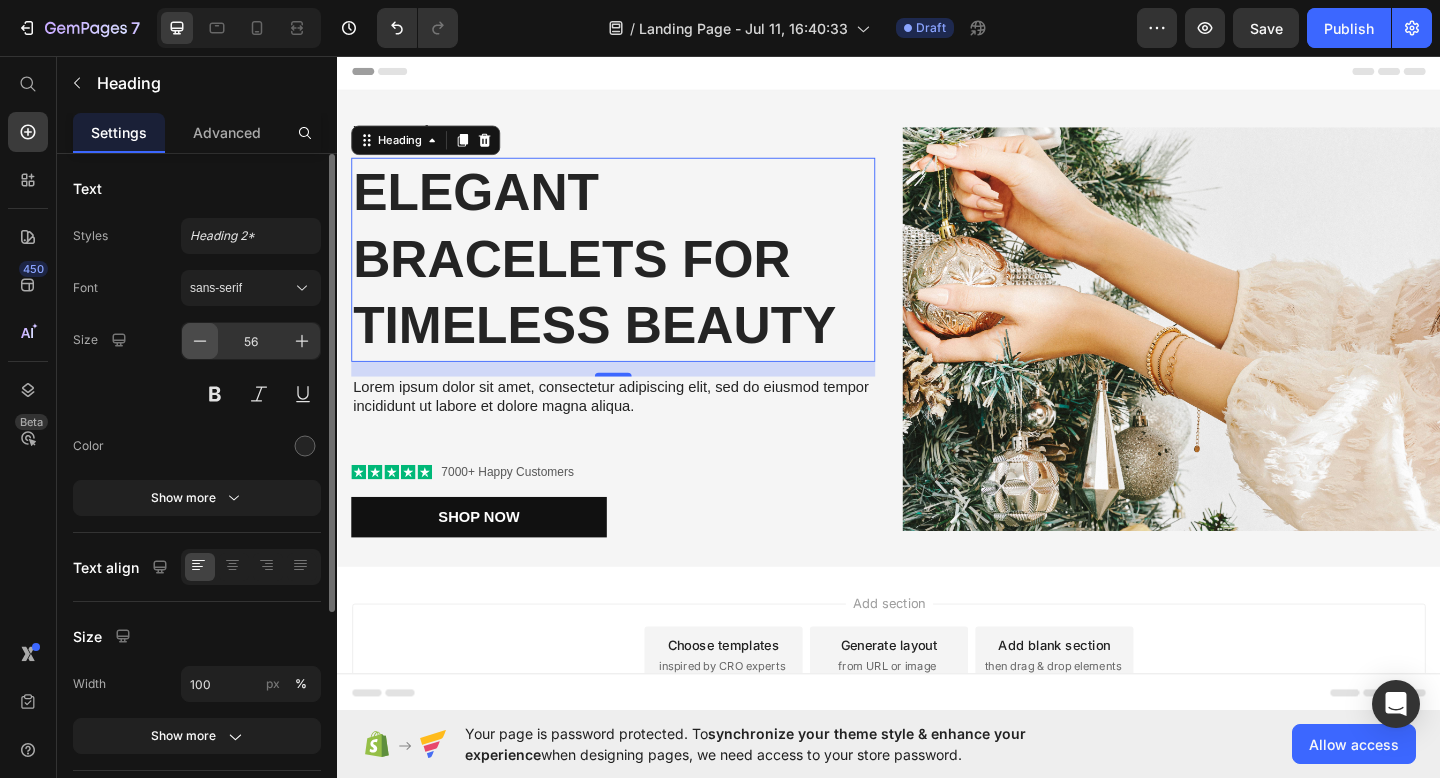 click 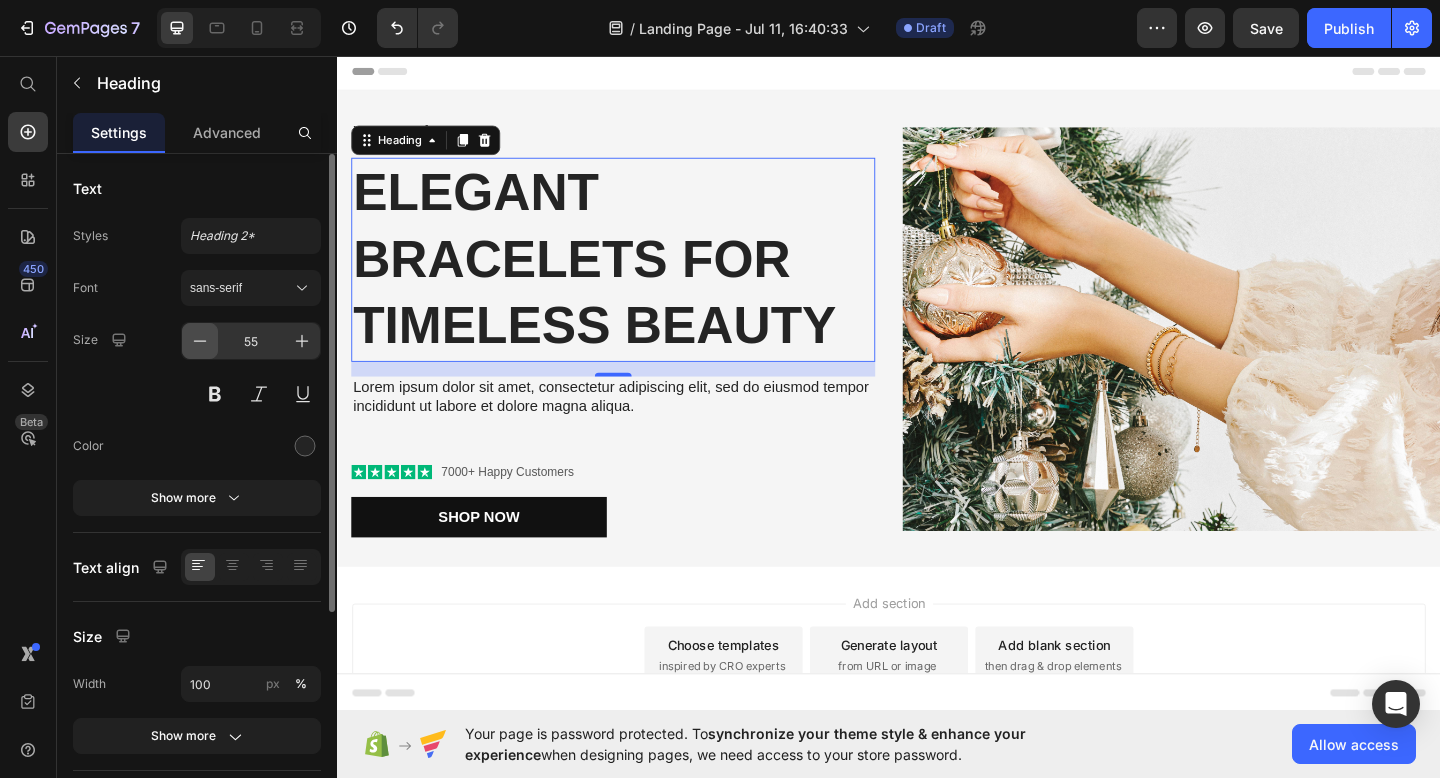 click 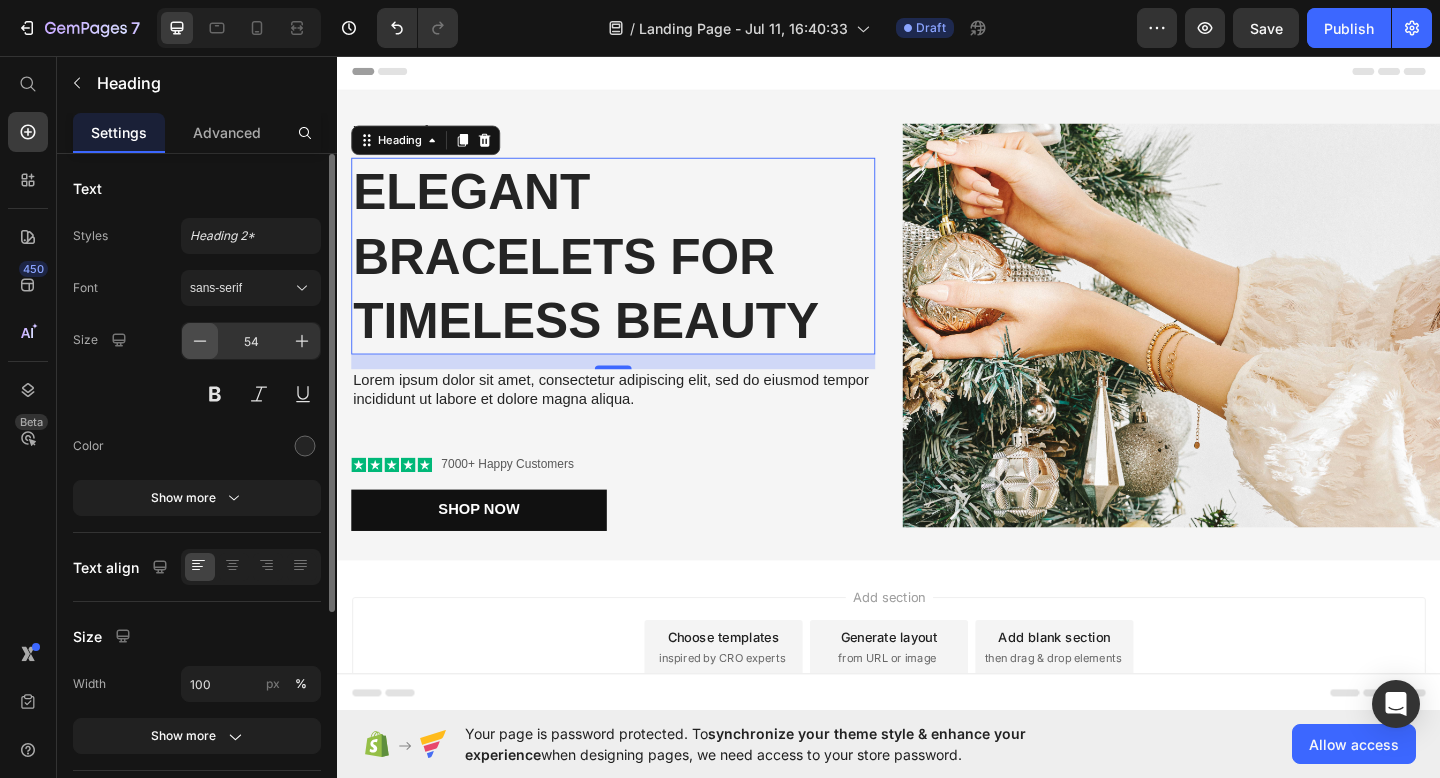 click 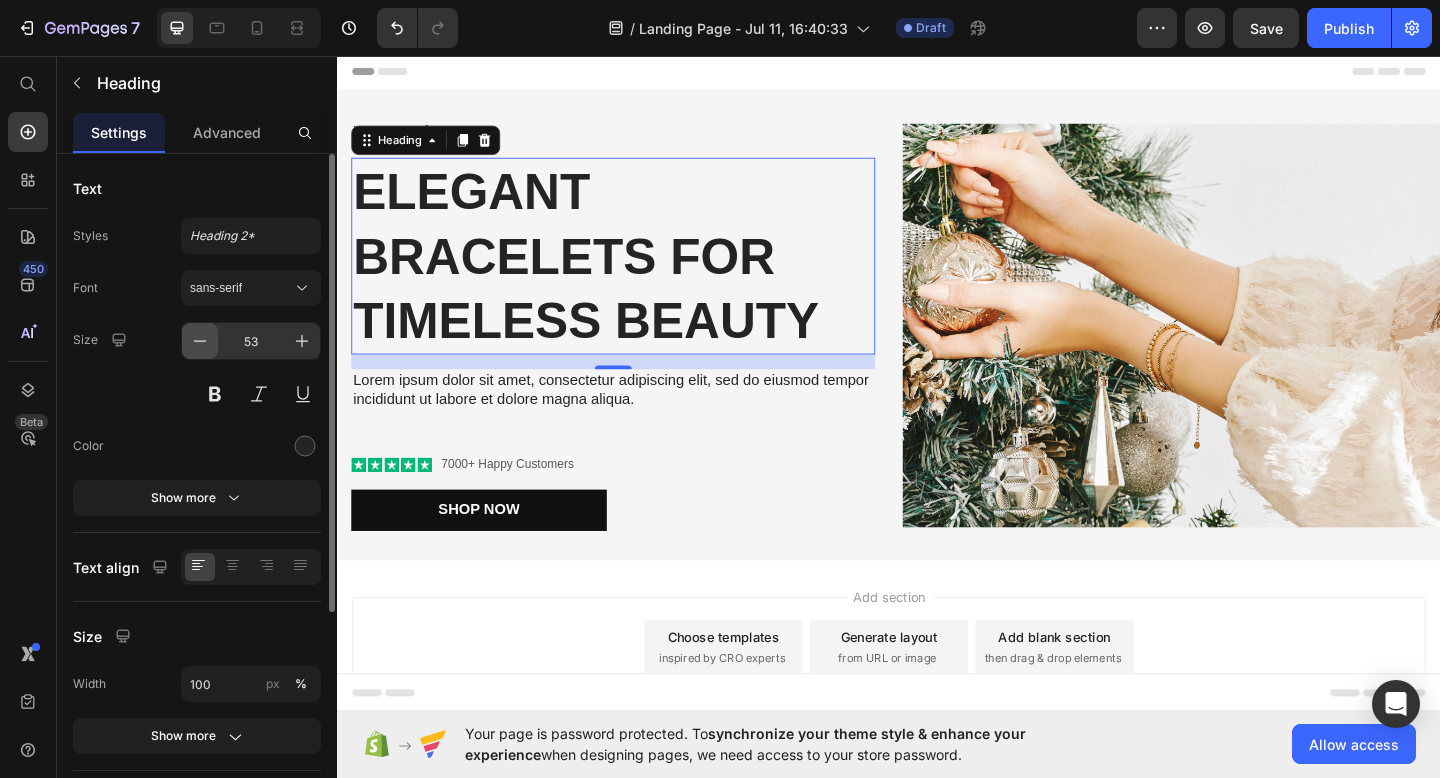 click 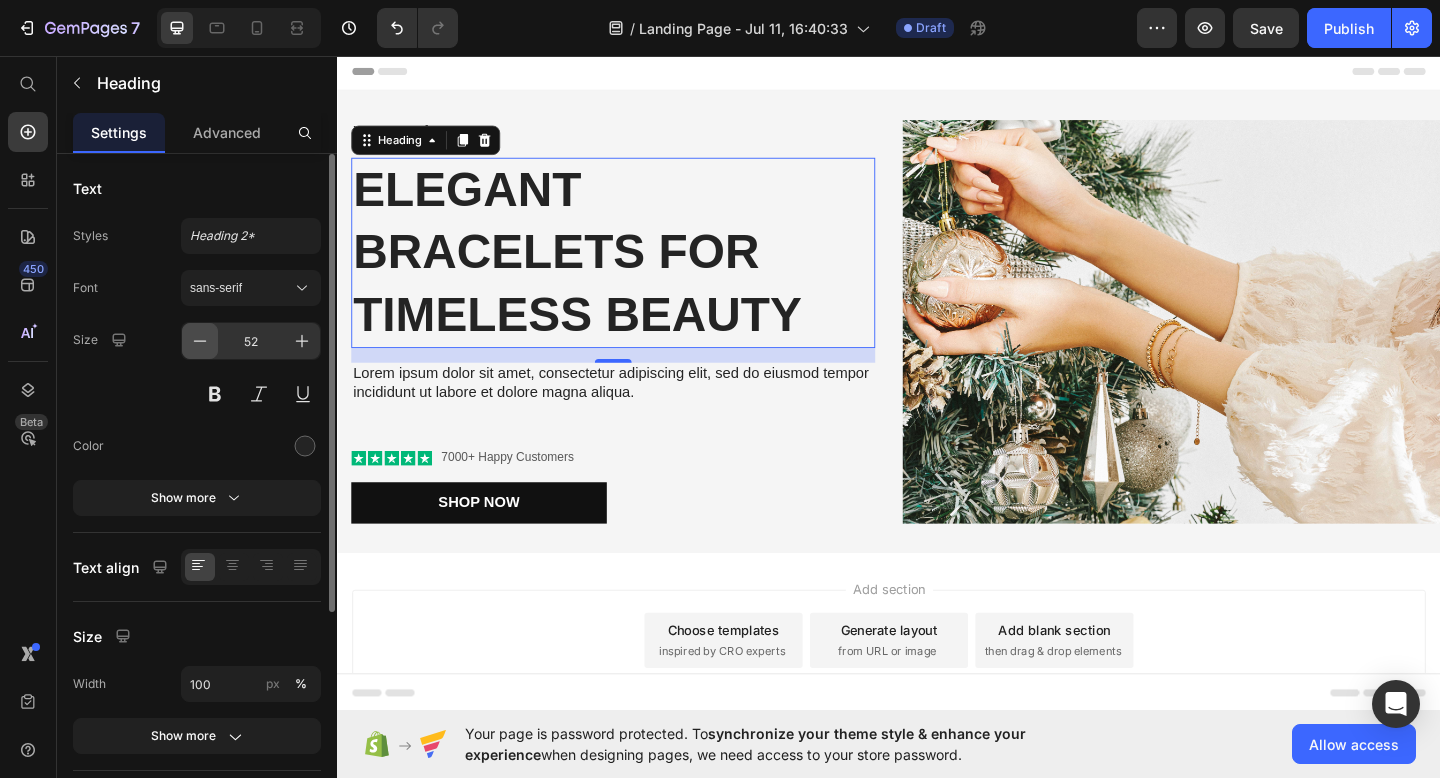 click 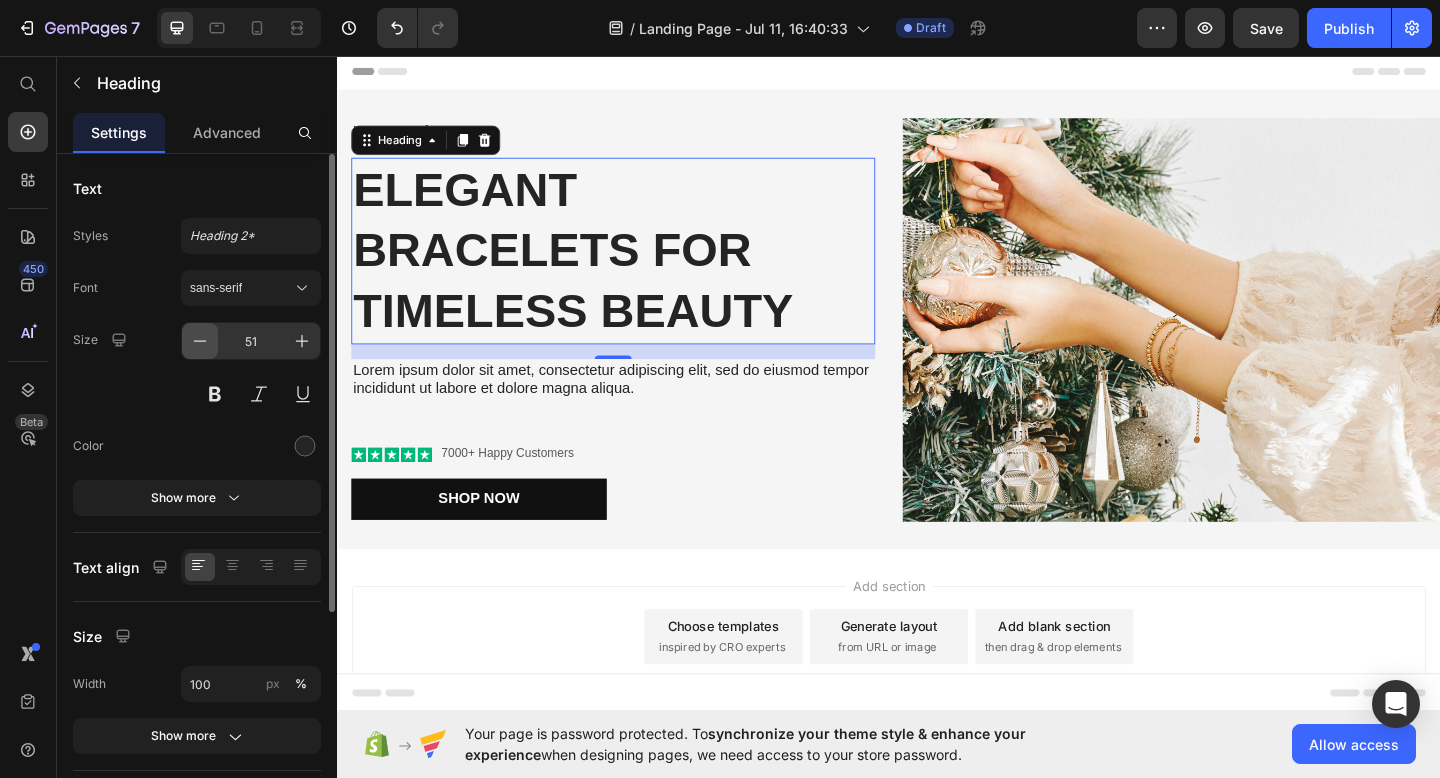 click 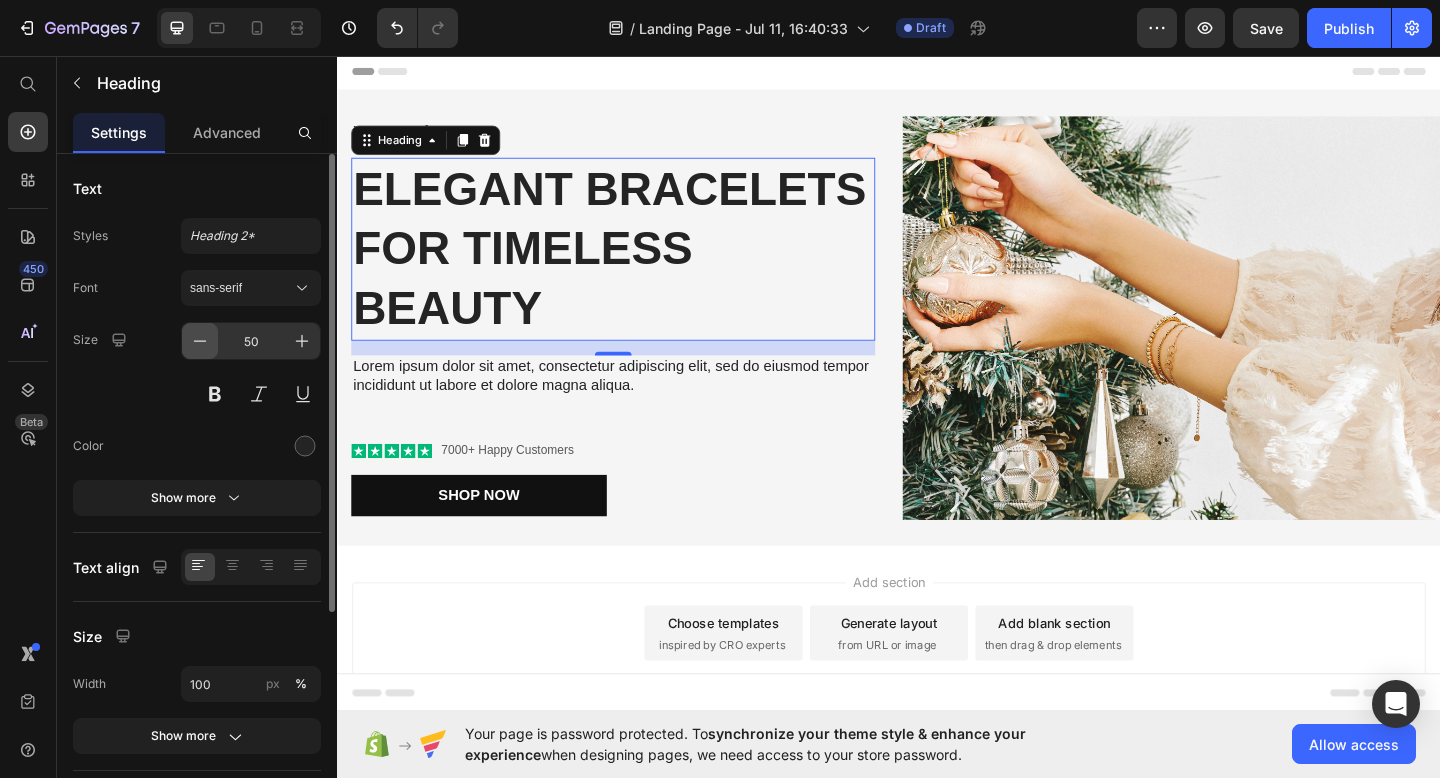 click 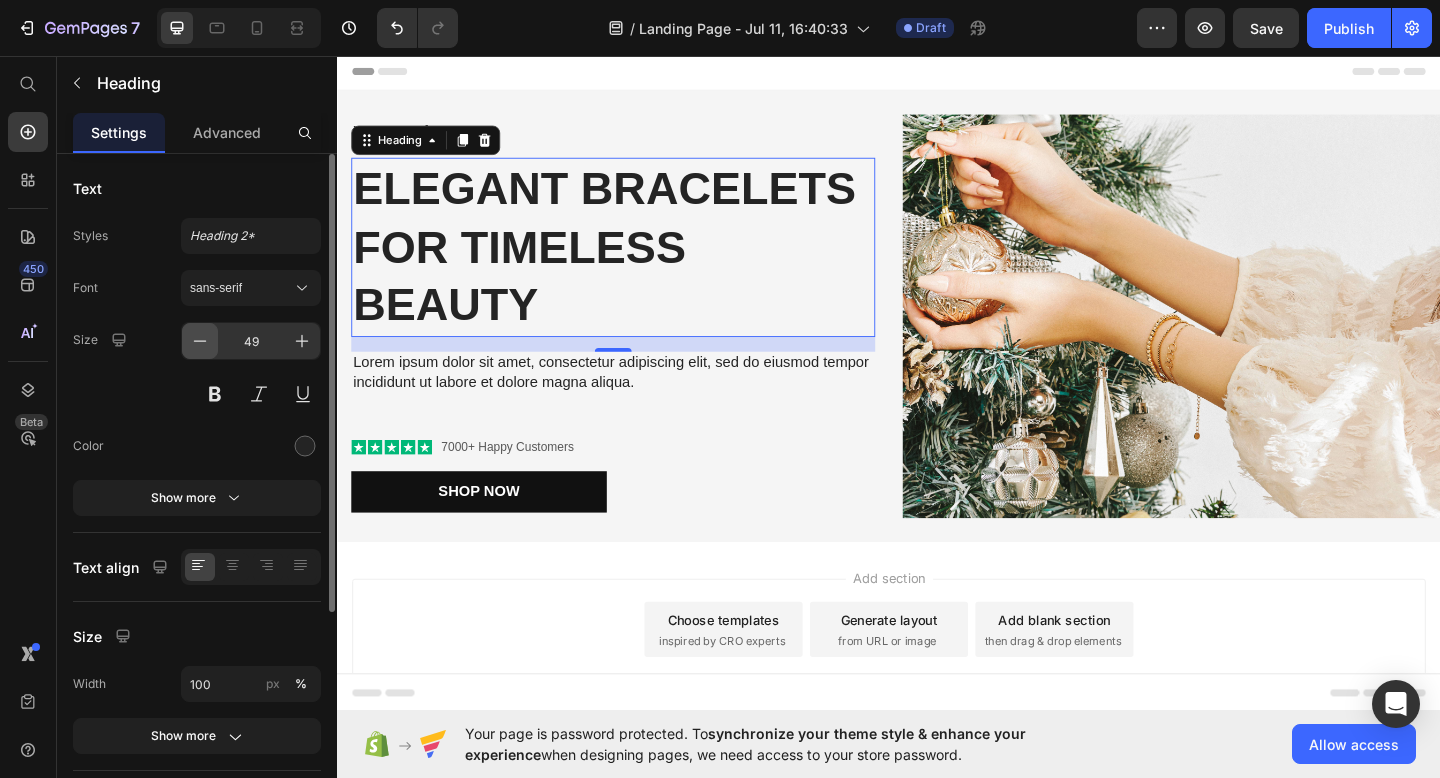 click 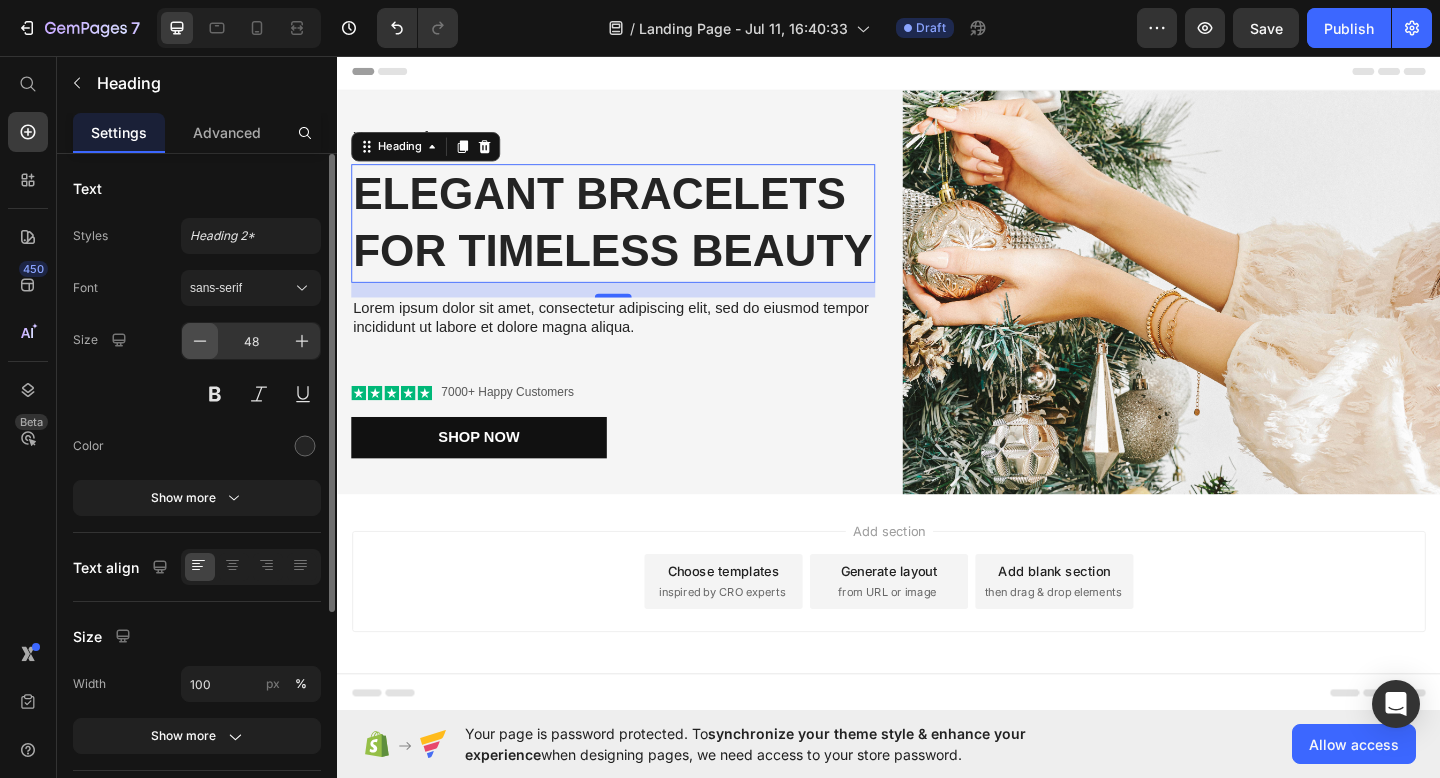 click 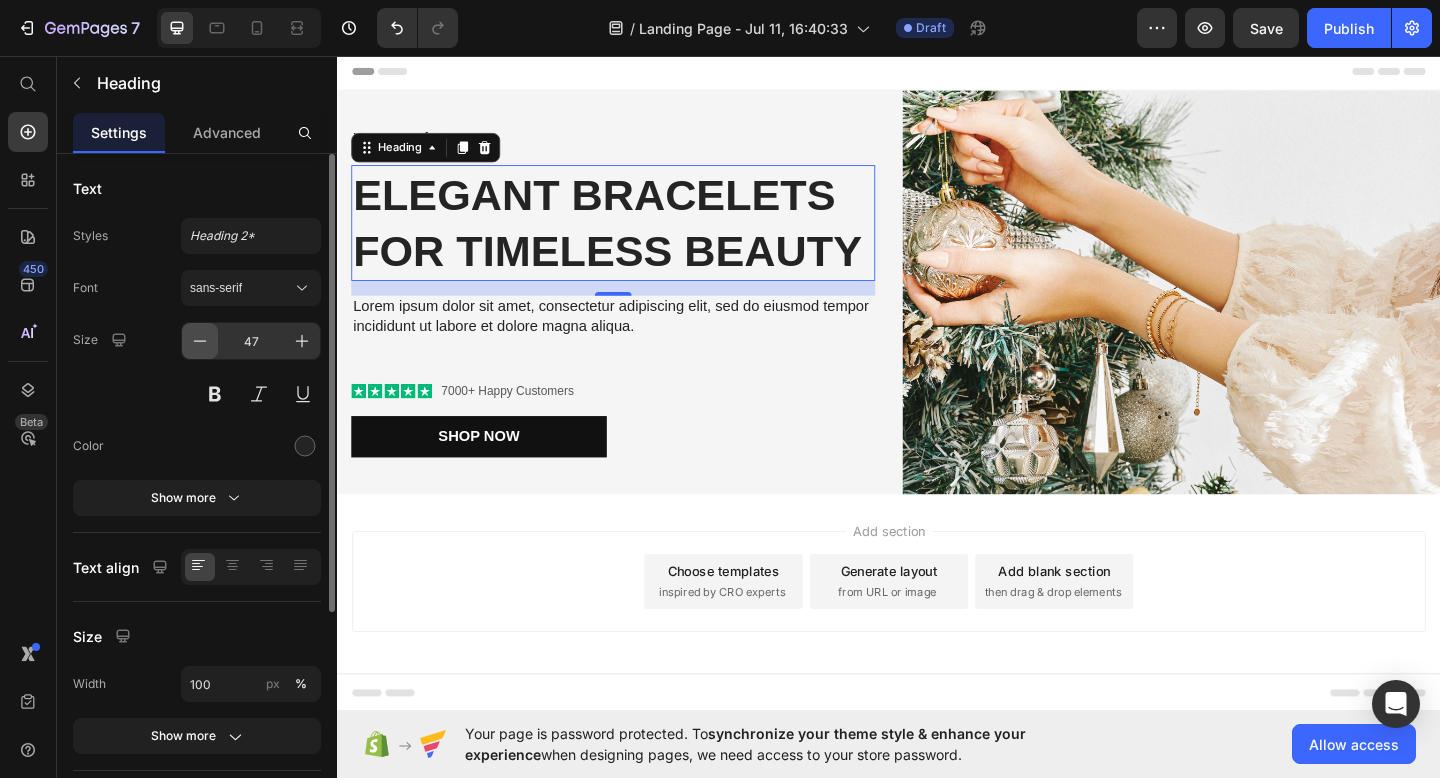 click 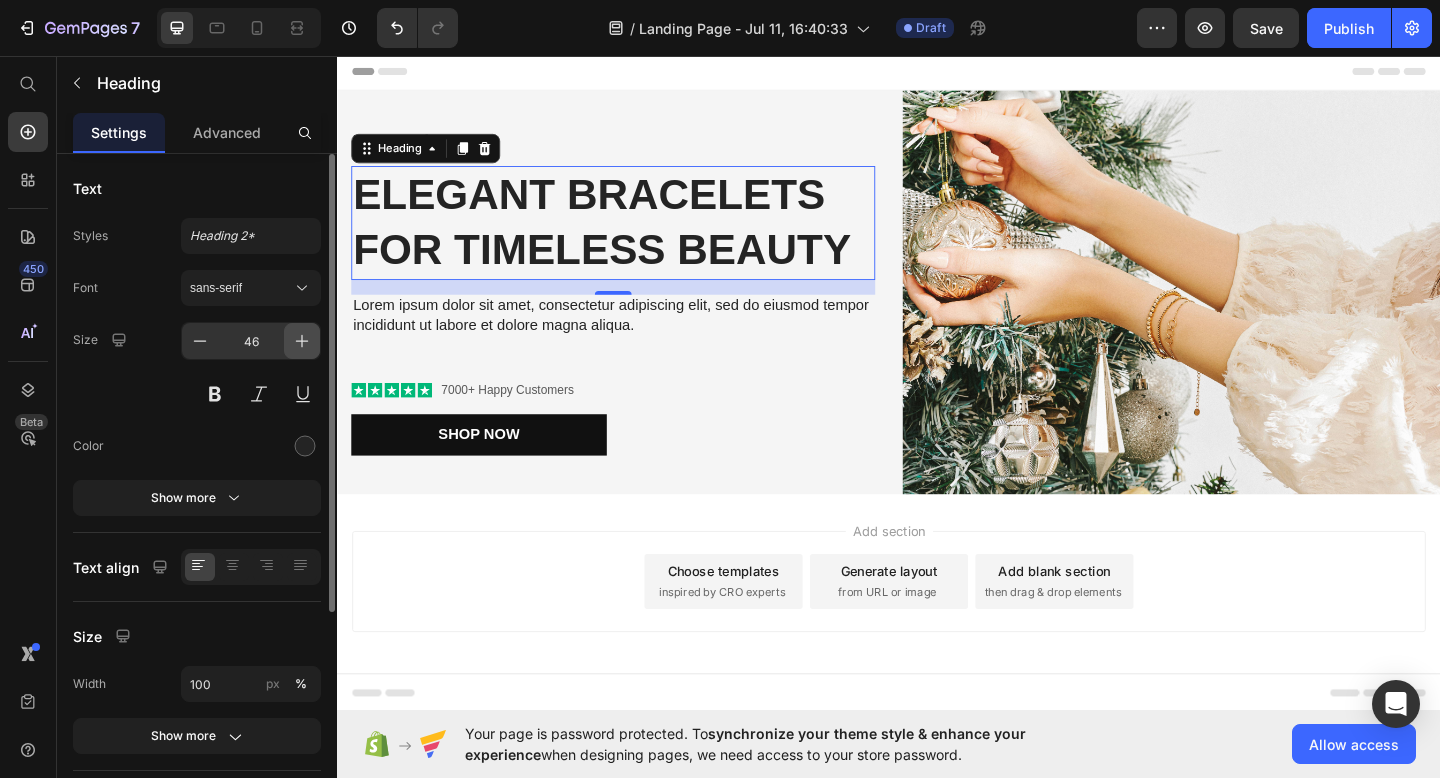 click 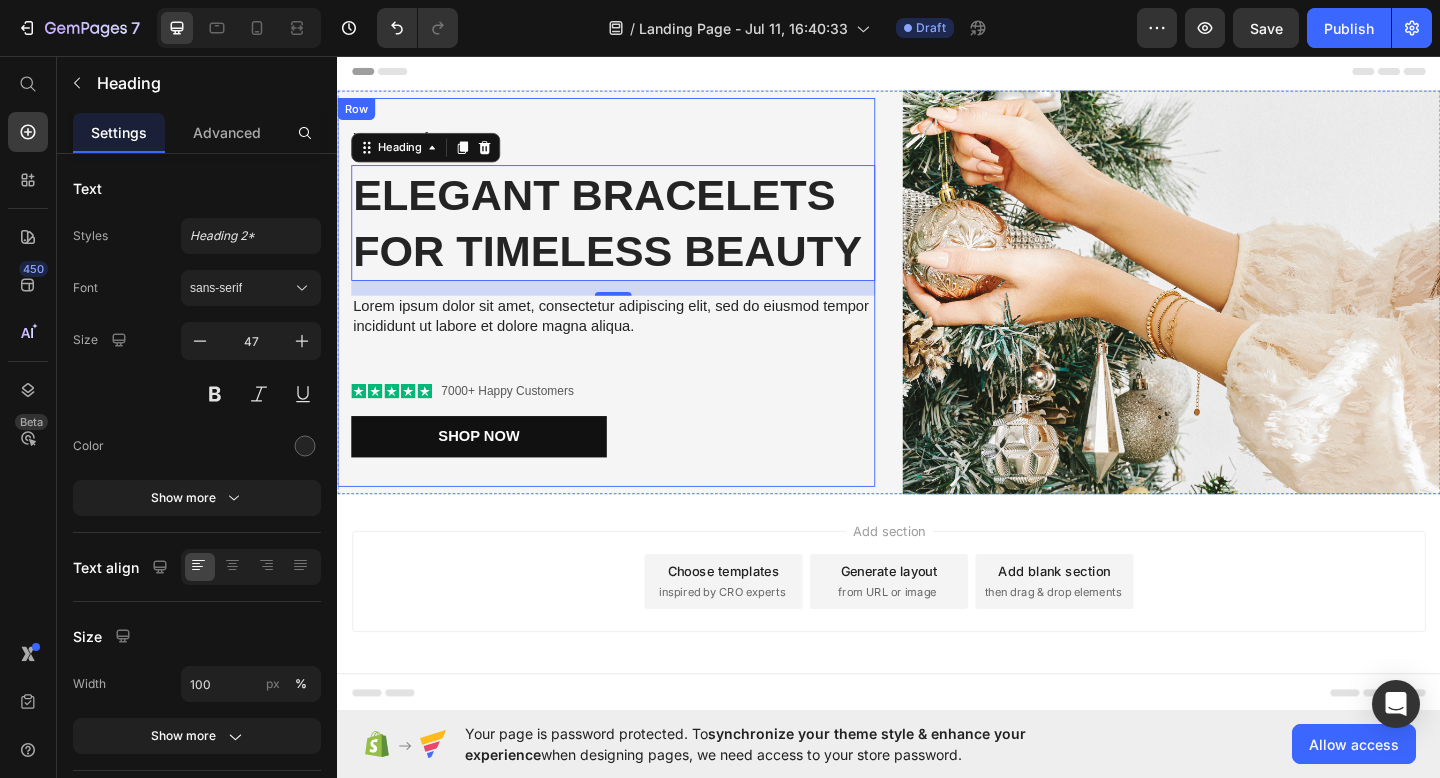 click on "You are pefect Text Block Elegant Bracelets for Timeless Beauty Heading   [NUMBER] Lorem ipsum dolor sit amet, consectetur adipiscing elit, sed do eiusmod tempor incididunt ut labore et dolore magna aliqua. Text Block
Icon
Icon
Icon
Icon
Icon Icon List [NUMBER] Happy Customers Text Block Row Shop Now Button" at bounding box center (637, 313) 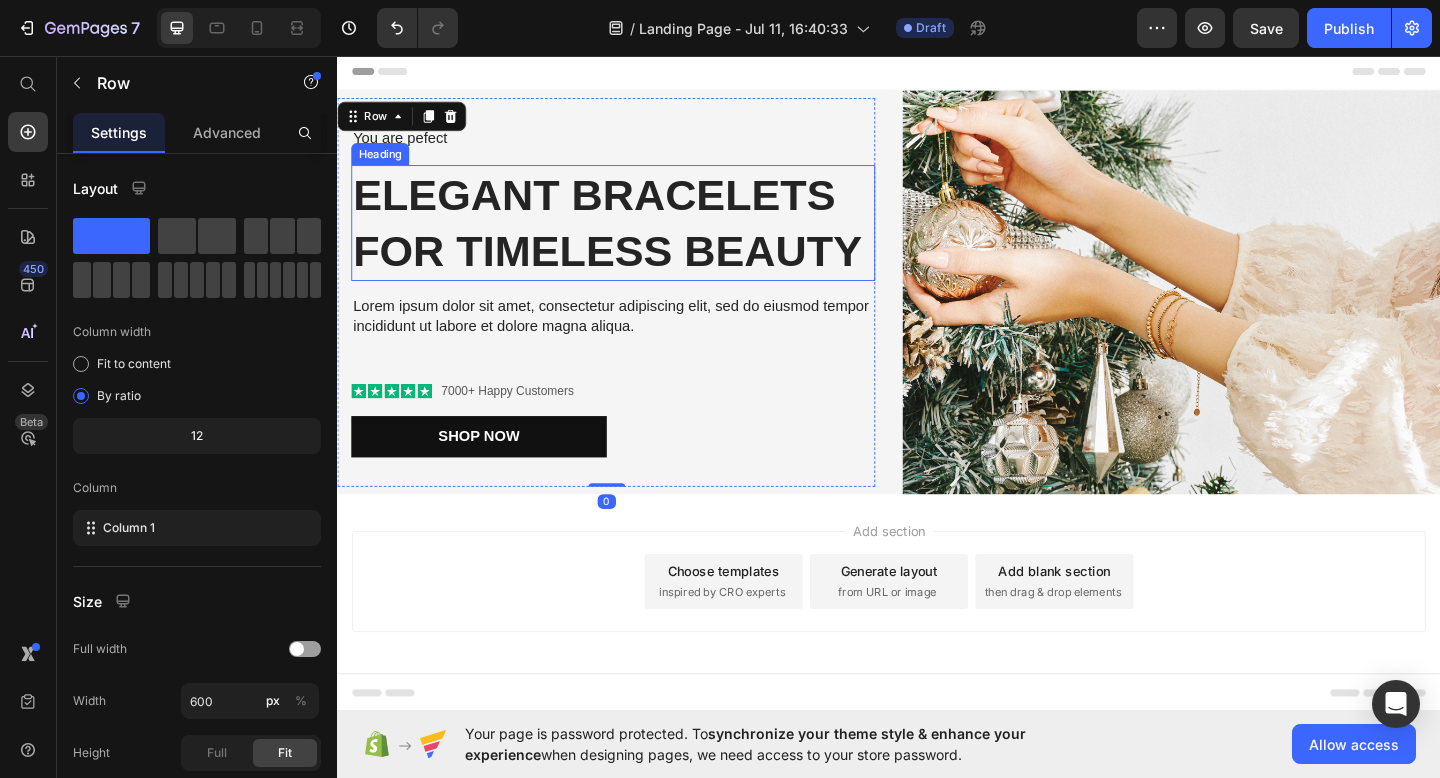 click on "Elegant Bracelets for Timeless Beauty" at bounding box center [637, 238] 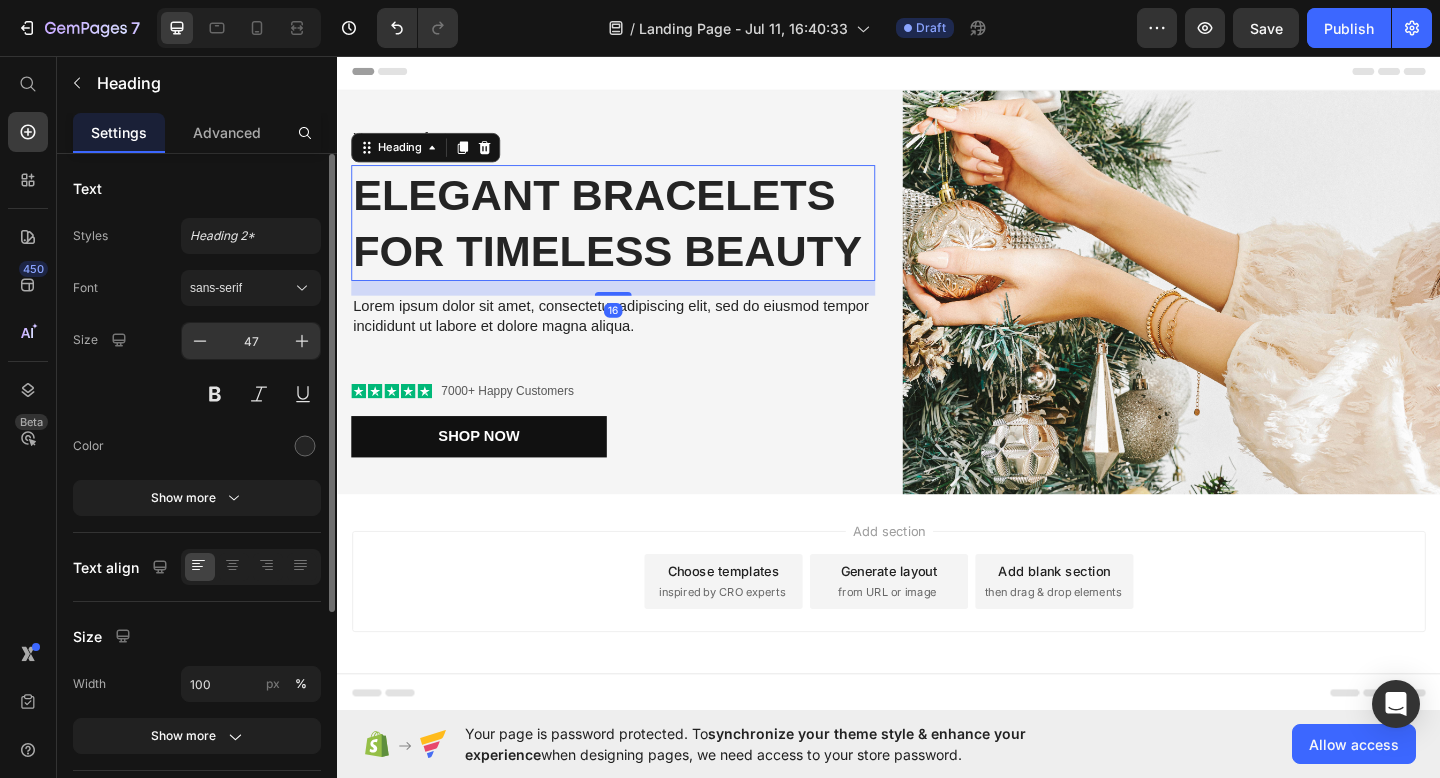 click on "47" at bounding box center [251, 341] 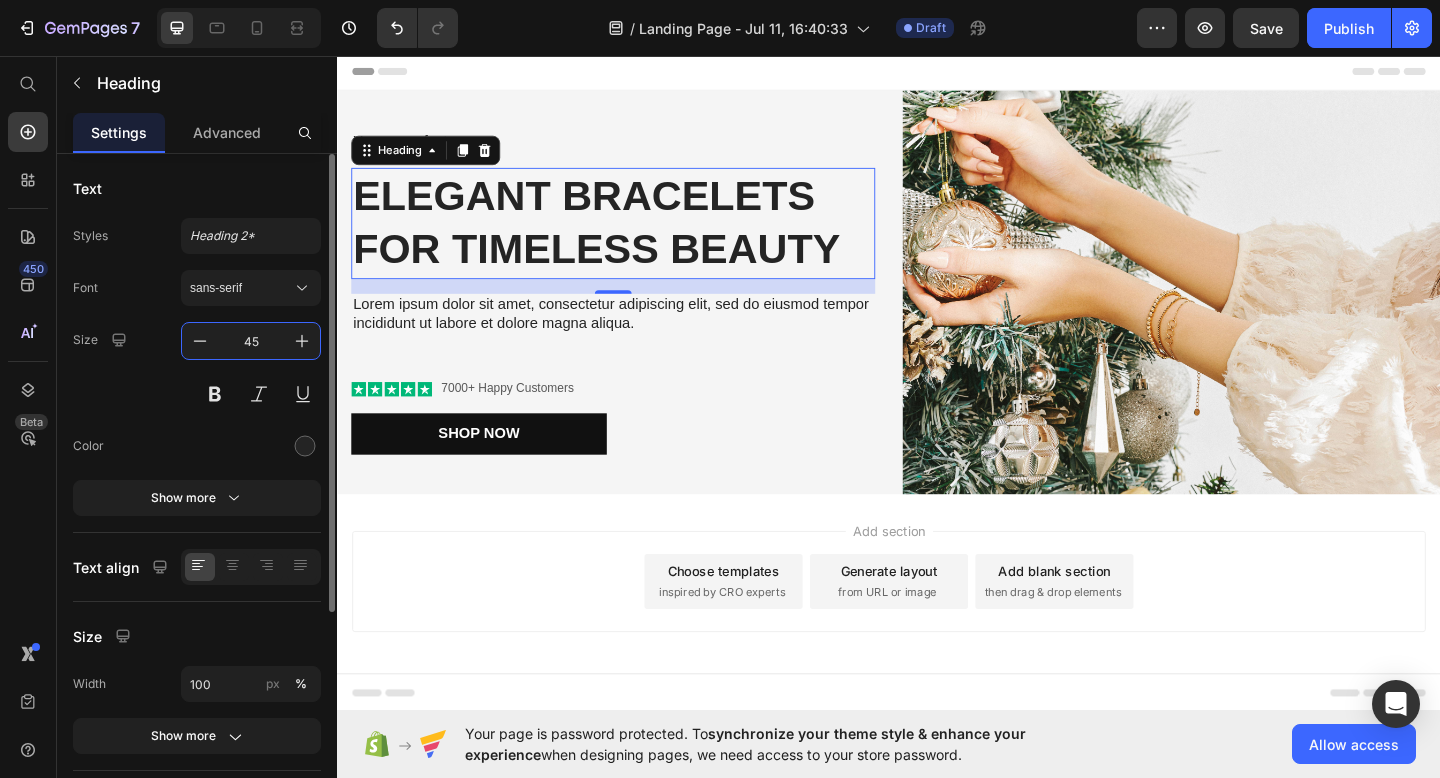 type on "45" 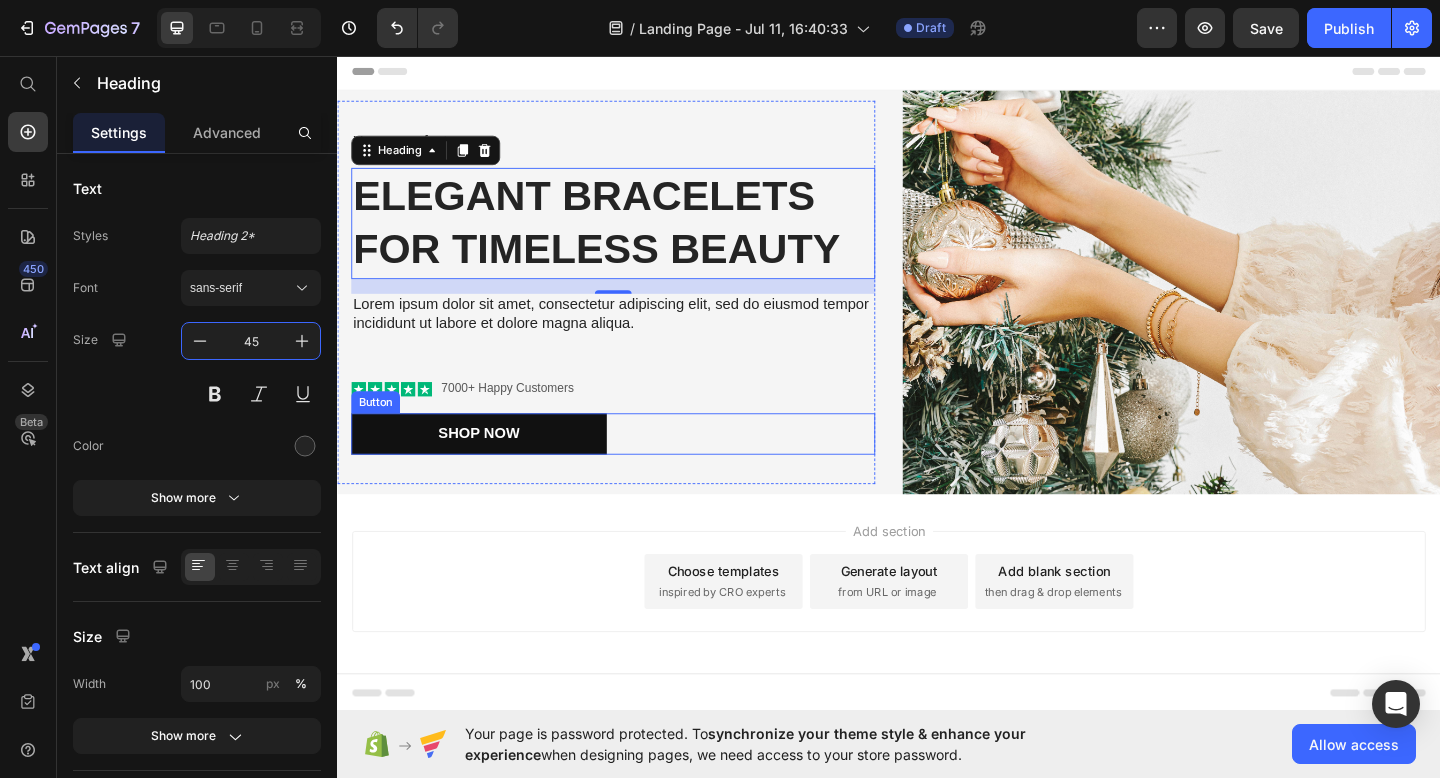 click on "Shop Now Button" at bounding box center [637, 467] 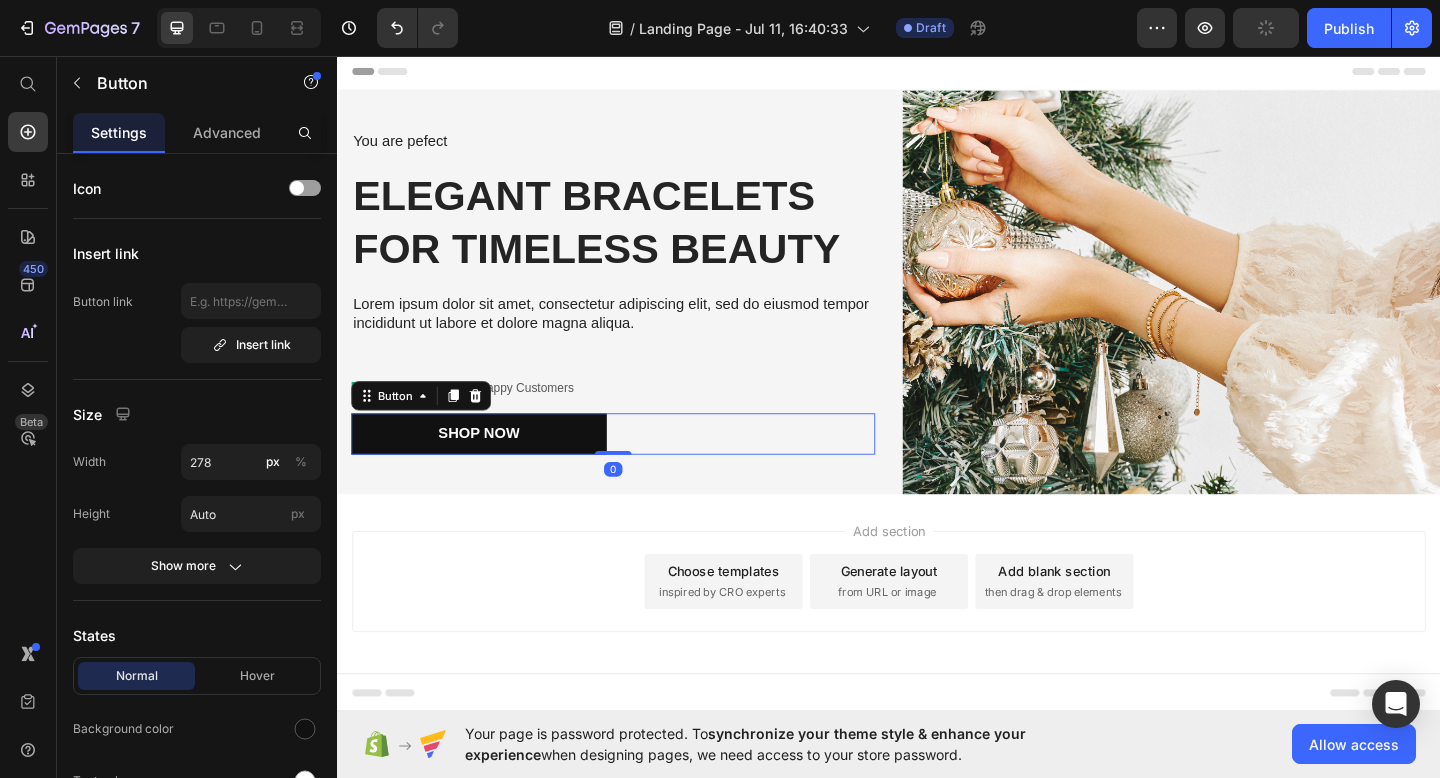 click on "Add section Choose templates inspired by CRO experts Generate layout from URL or image Add blank section then drag & drop elements" at bounding box center [937, 628] 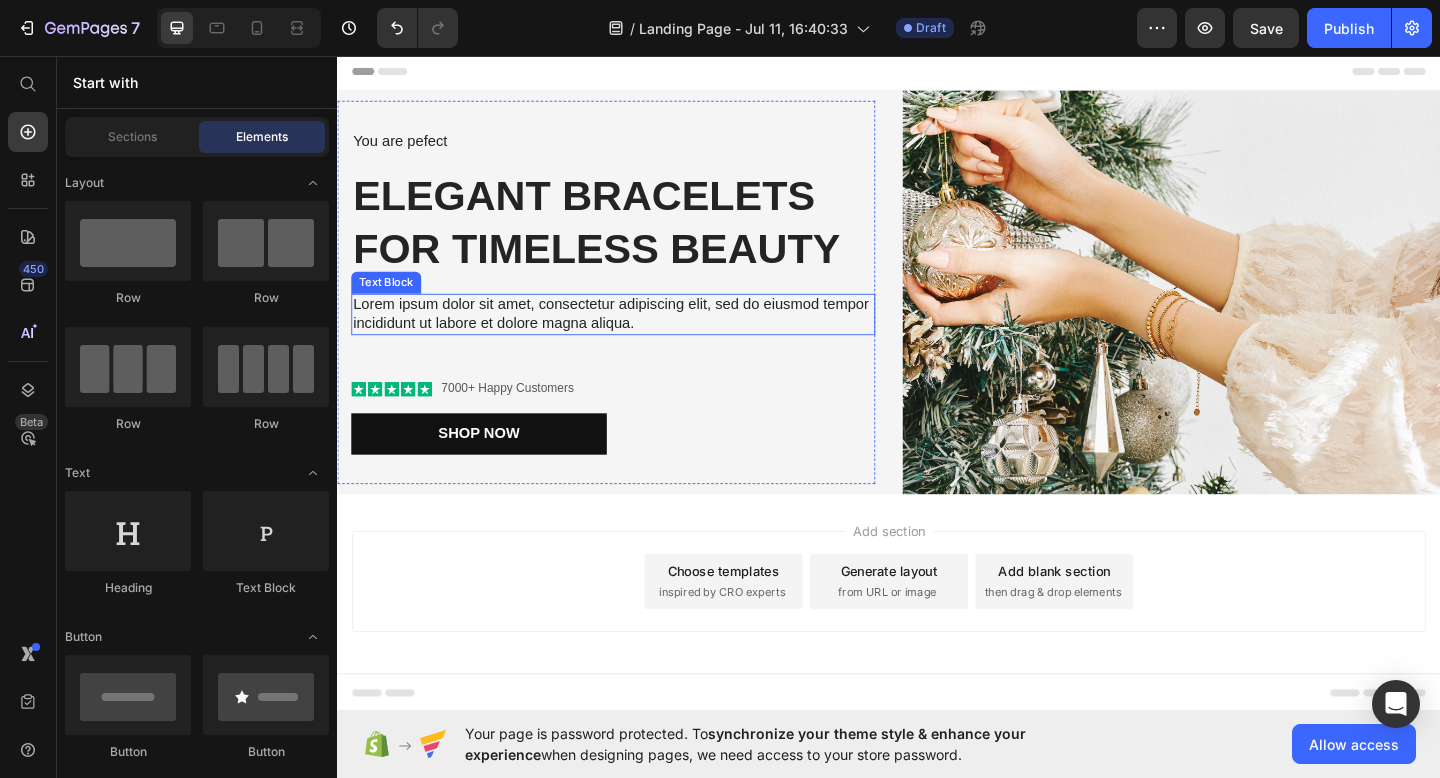 click on "Lorem ipsum dolor sit amet, consectetur adipiscing elit, sed do eiusmod tempor incididunt ut labore et dolore magna aliqua." at bounding box center [637, 338] 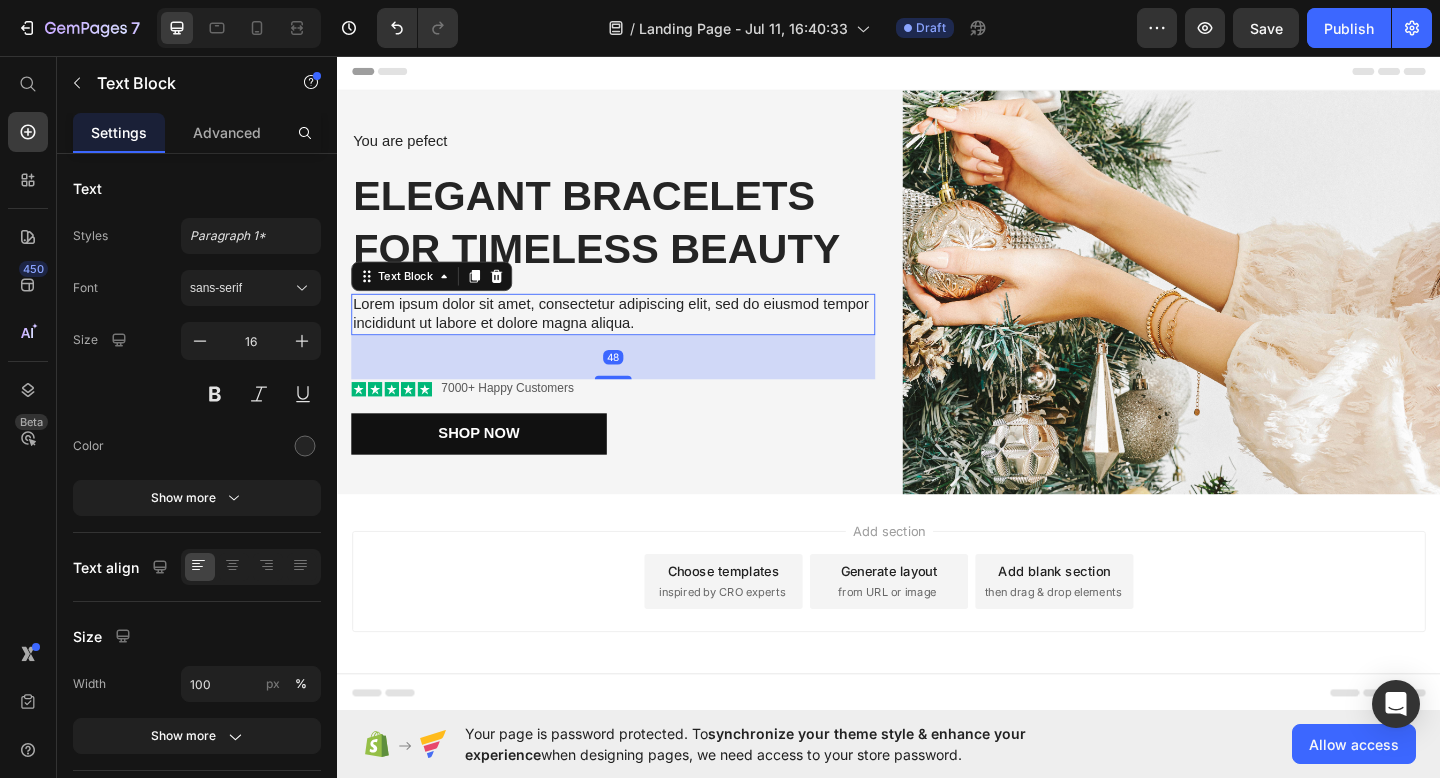 click on "Lorem ipsum dolor sit amet, consectetur adipiscing elit, sed do eiusmod tempor incididunt ut labore et dolore magna aliqua." at bounding box center [637, 338] 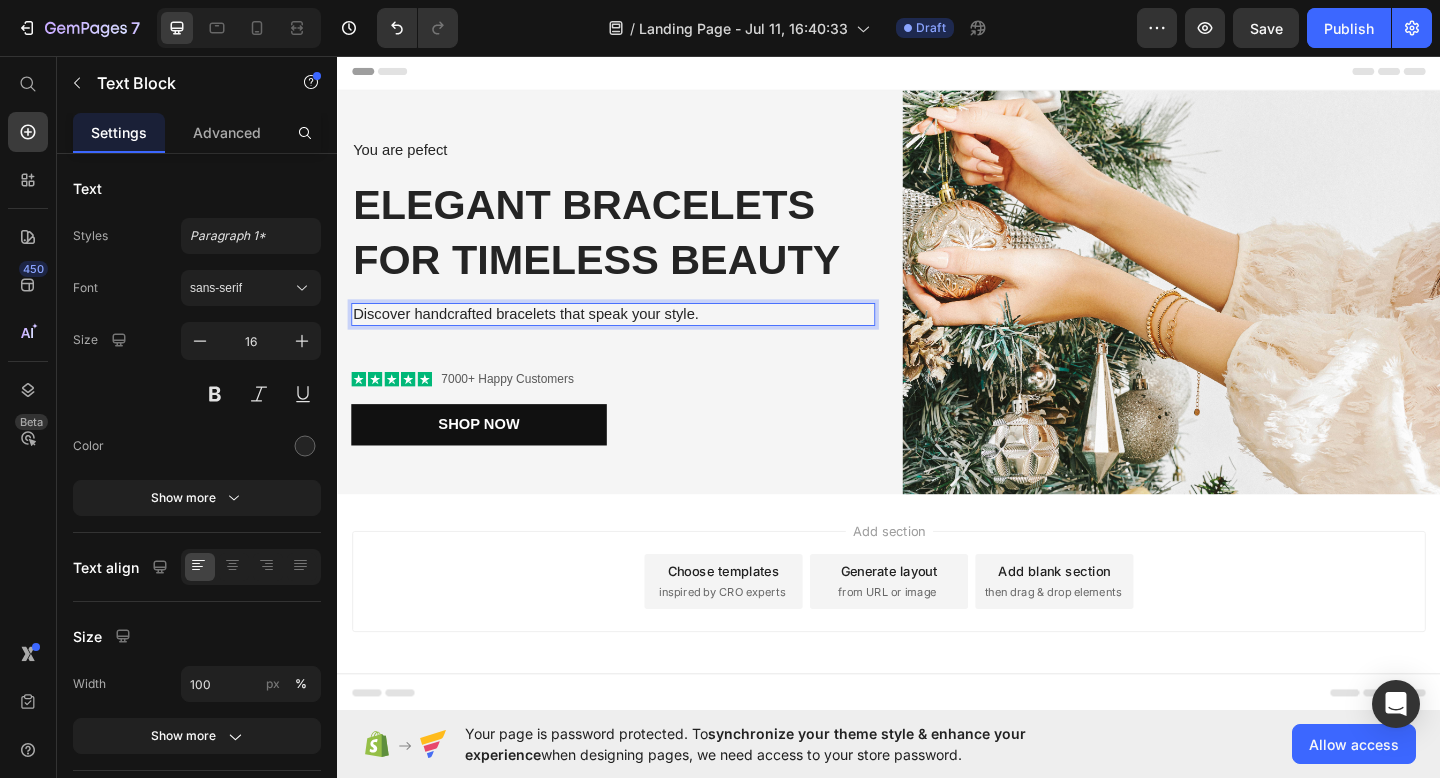 click on "Add section Choose templates inspired by CRO experts Generate layout from URL or image Add blank section then drag & drop elements" at bounding box center [937, 628] 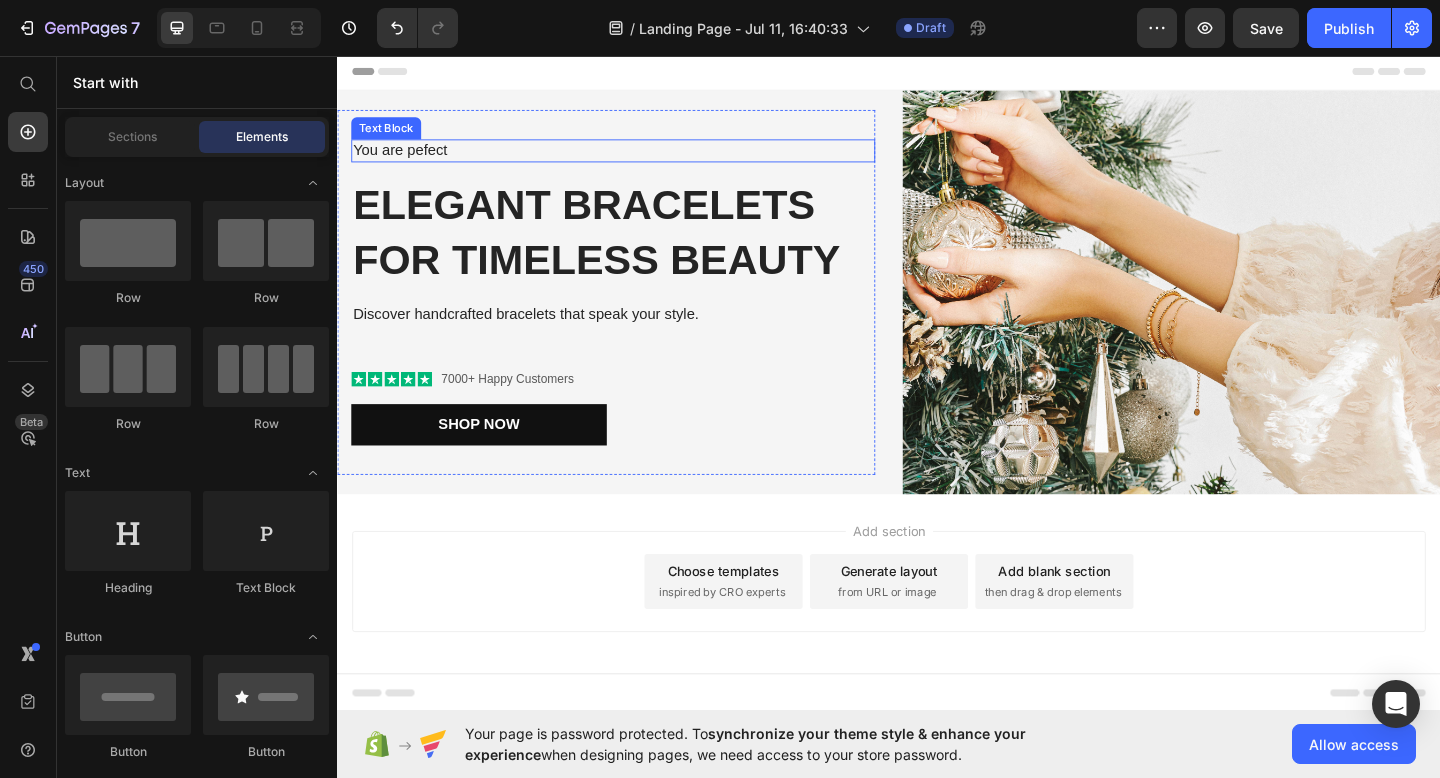 click on "You are pefect" at bounding box center [637, 159] 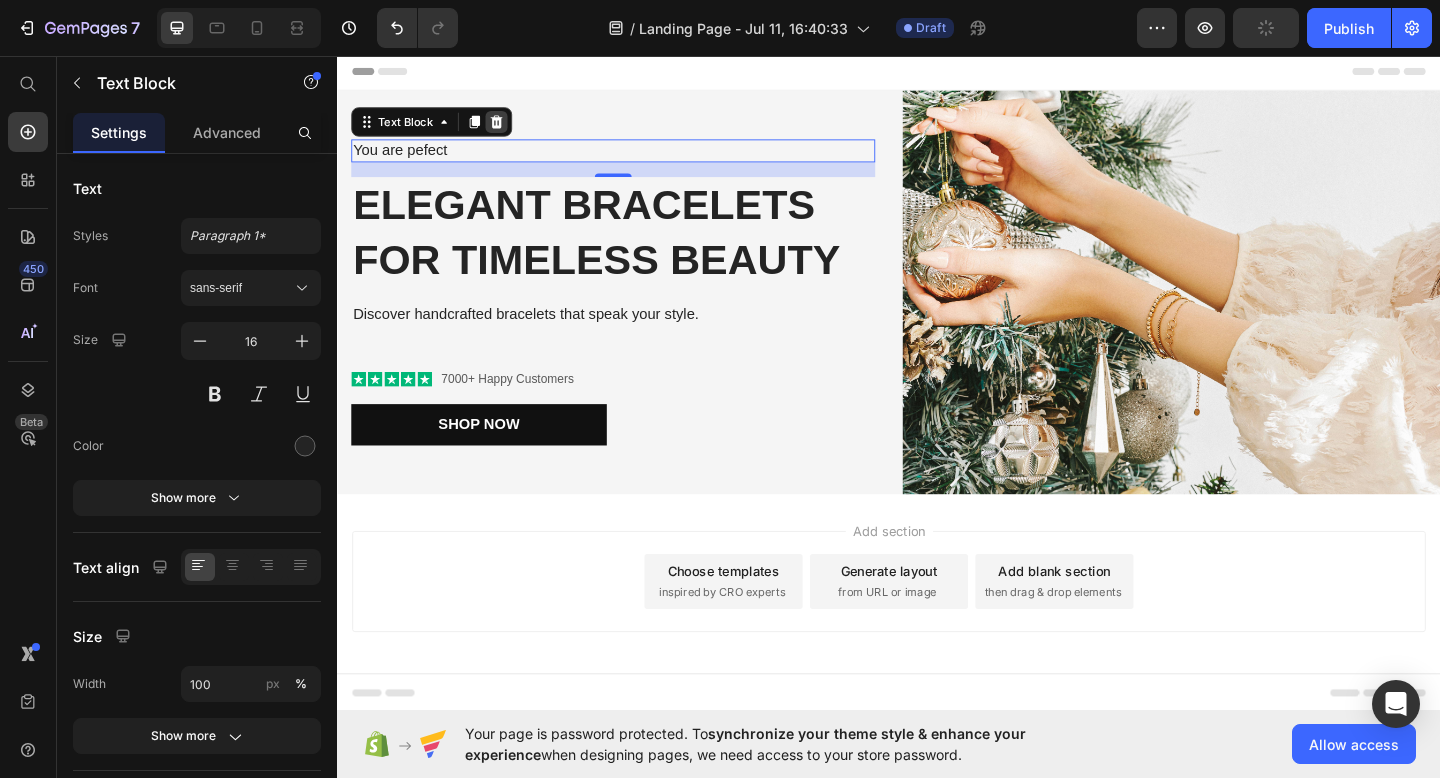 click 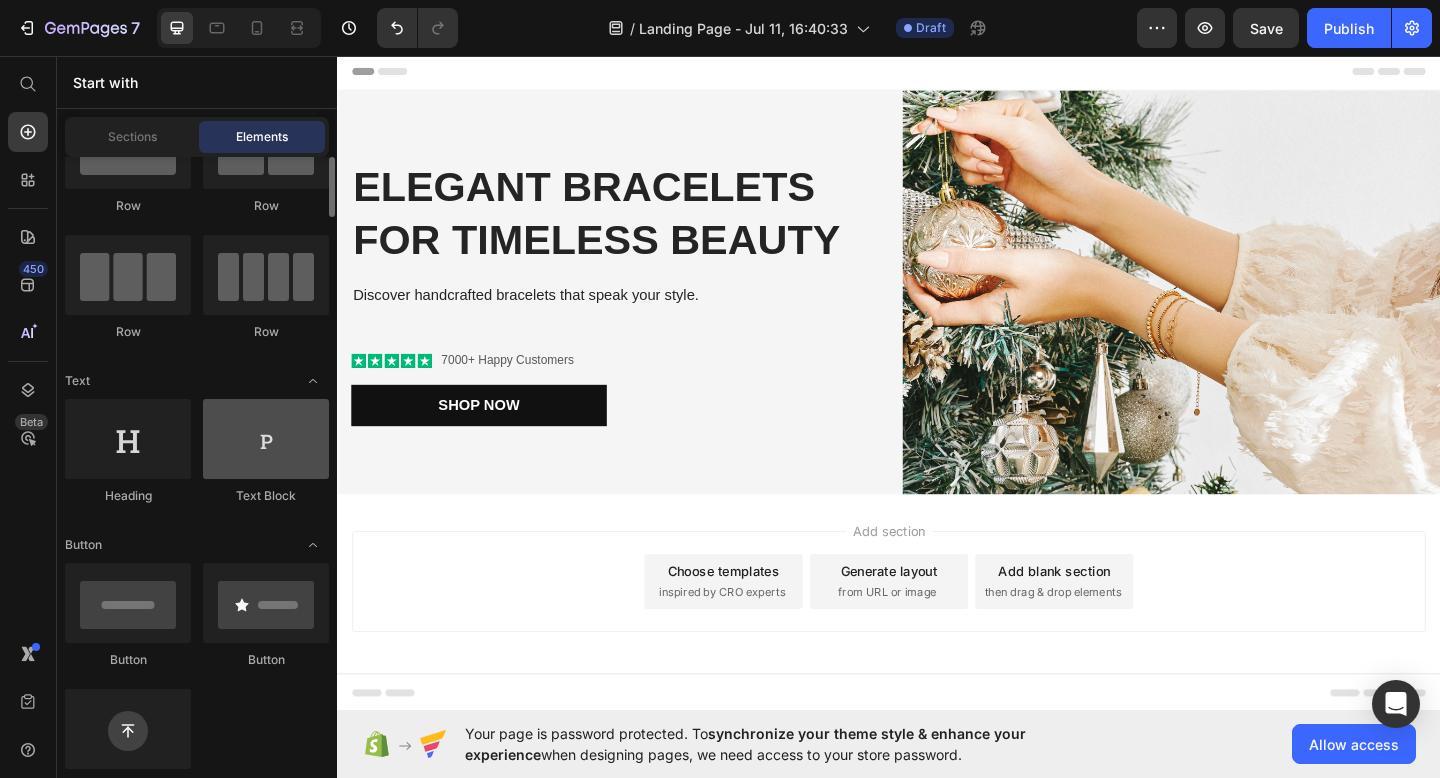 scroll, scrollTop: 0, scrollLeft: 0, axis: both 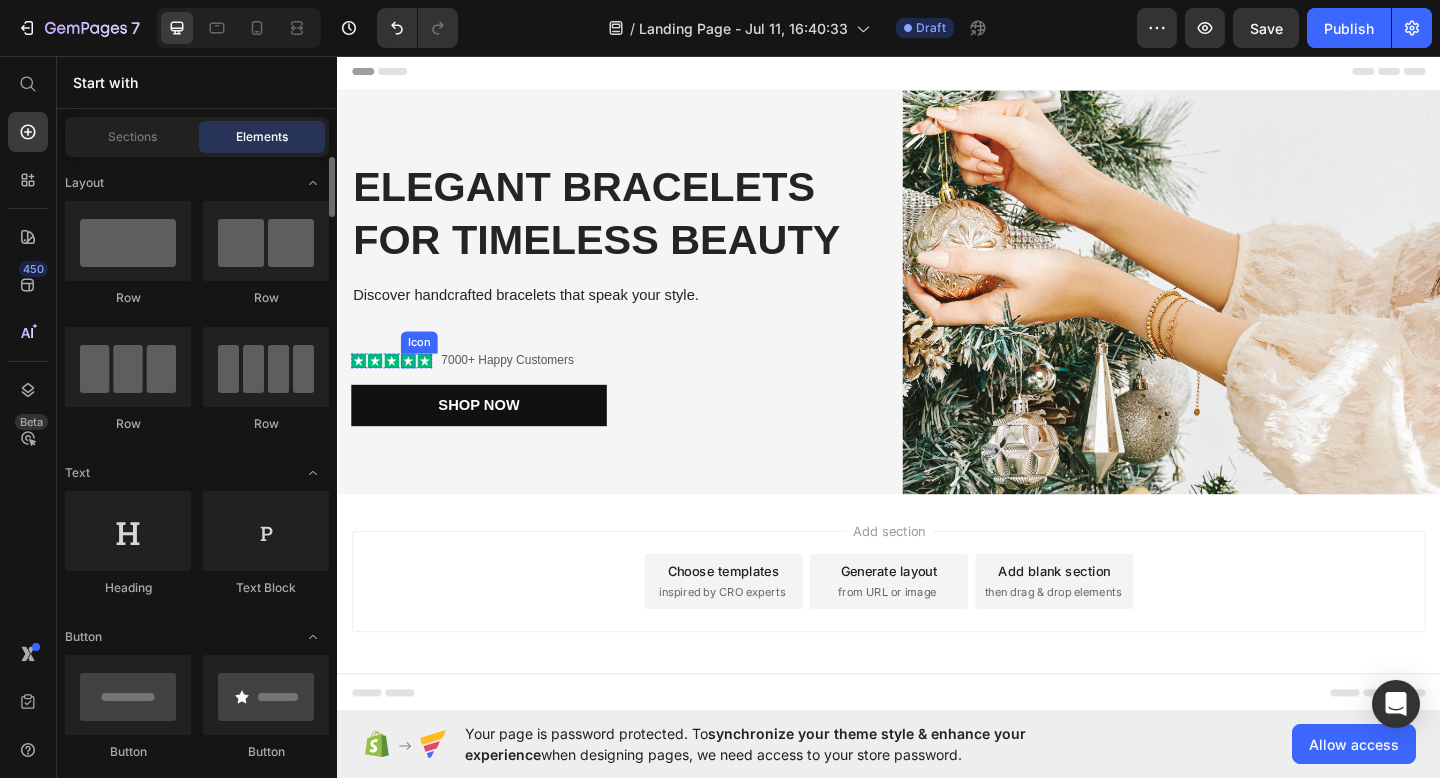 click 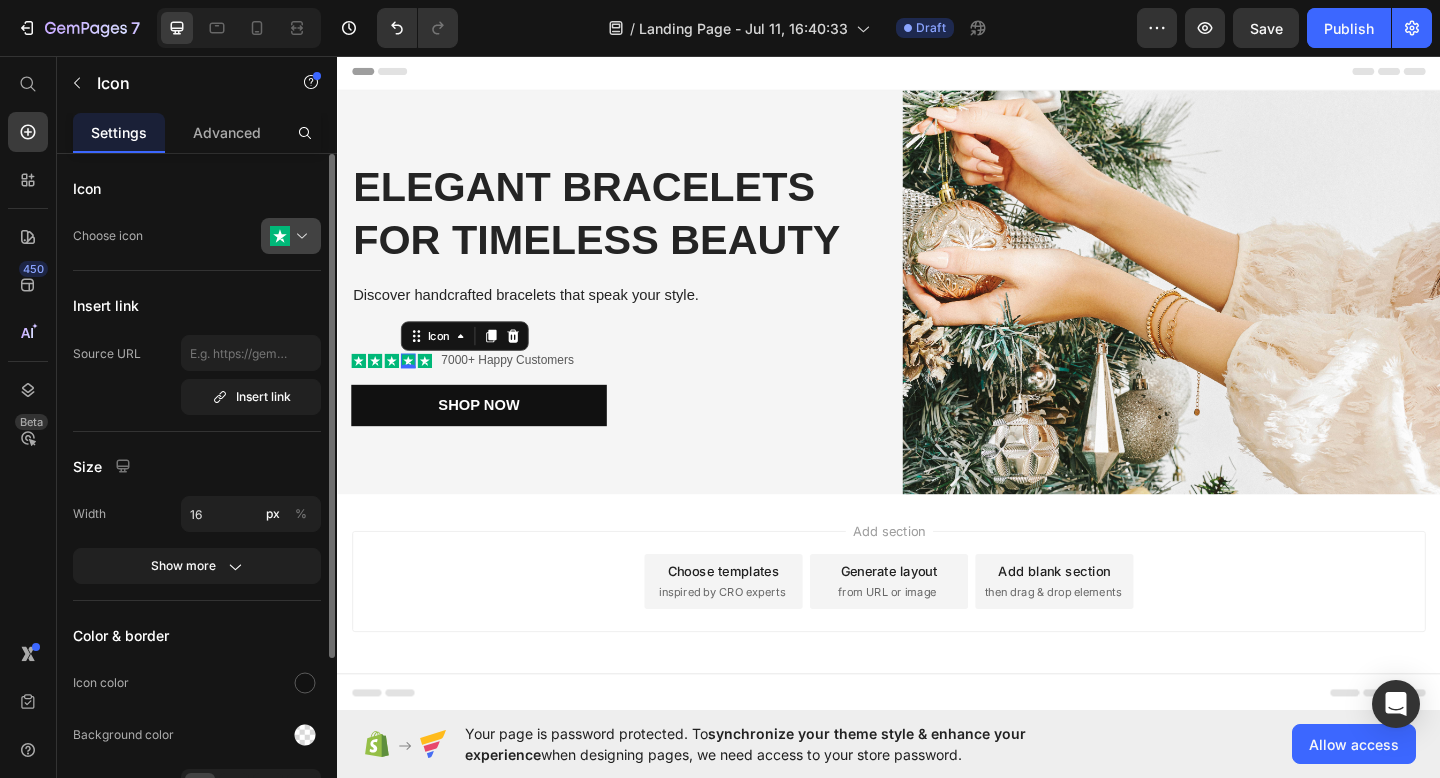 click at bounding box center [299, 236] 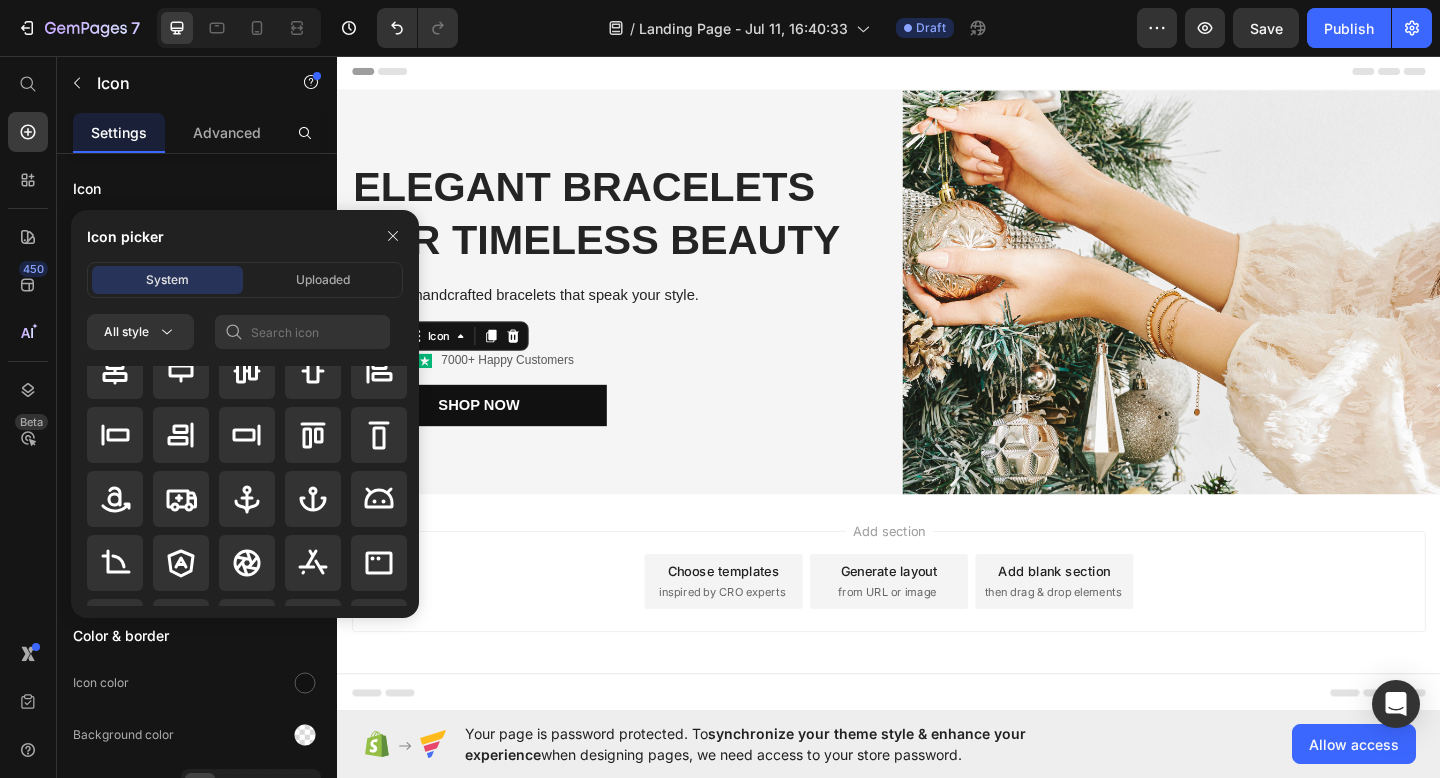 scroll, scrollTop: 217, scrollLeft: 0, axis: vertical 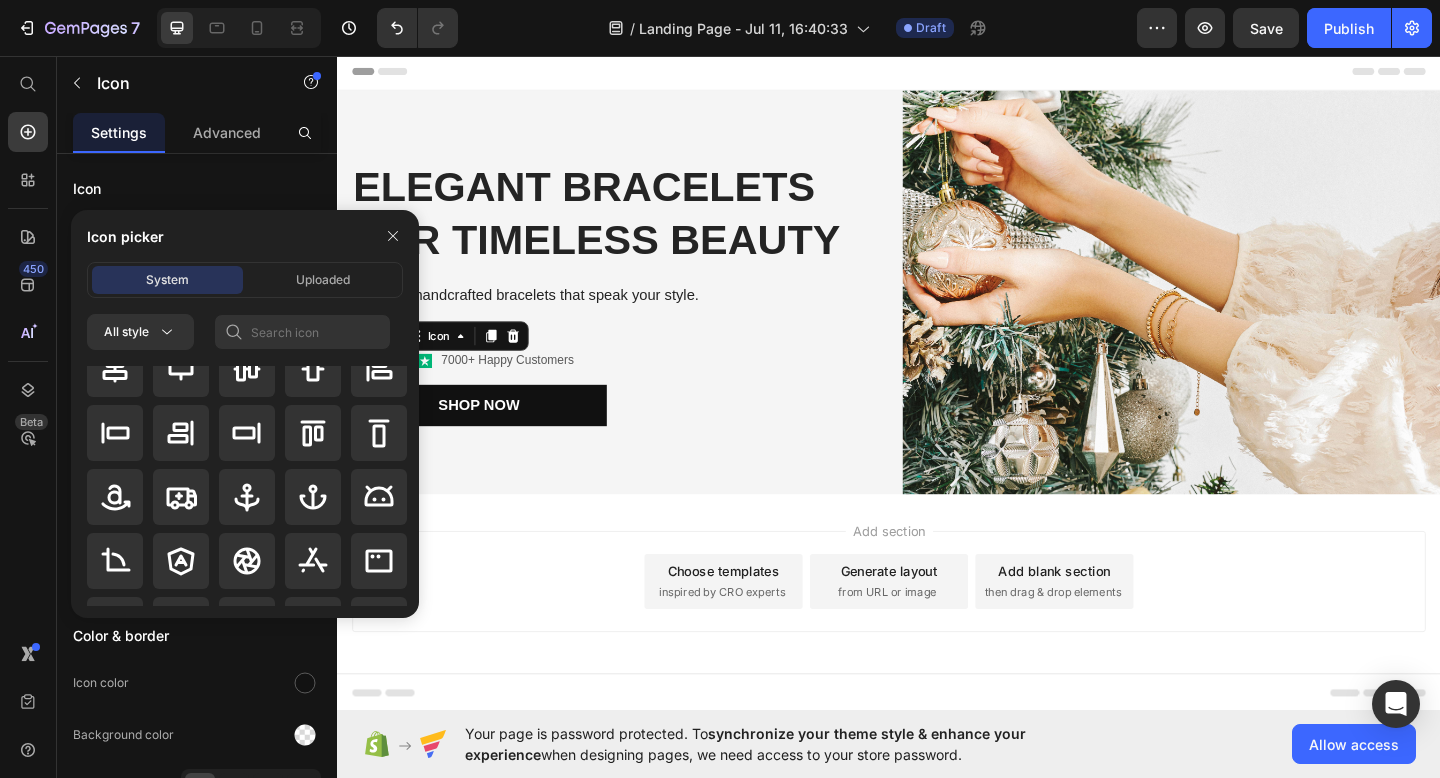 click on "Add section Choose templates inspired by CRO experts Generate layout from URL or image Add blank section then drag & drop elements" at bounding box center (937, 656) 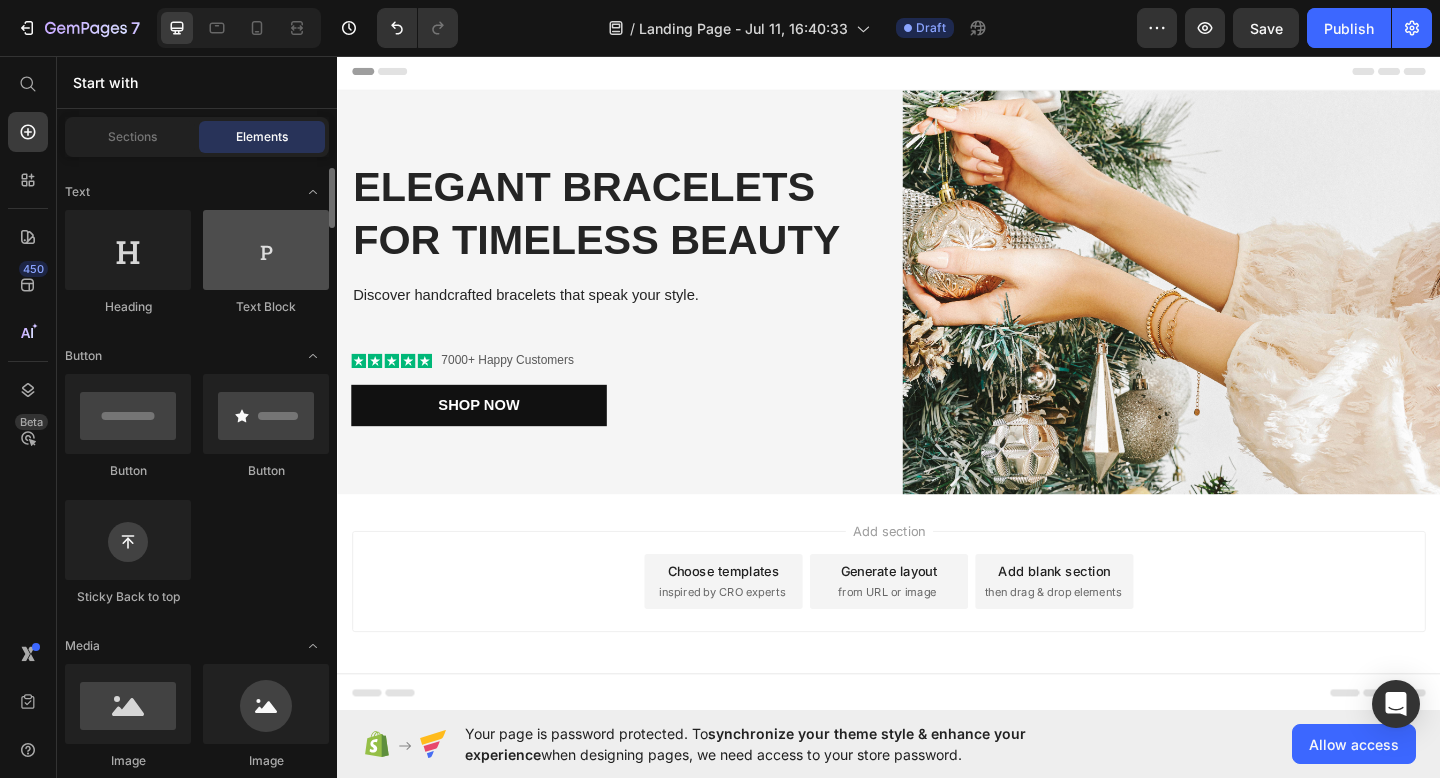 scroll, scrollTop: 290, scrollLeft: 0, axis: vertical 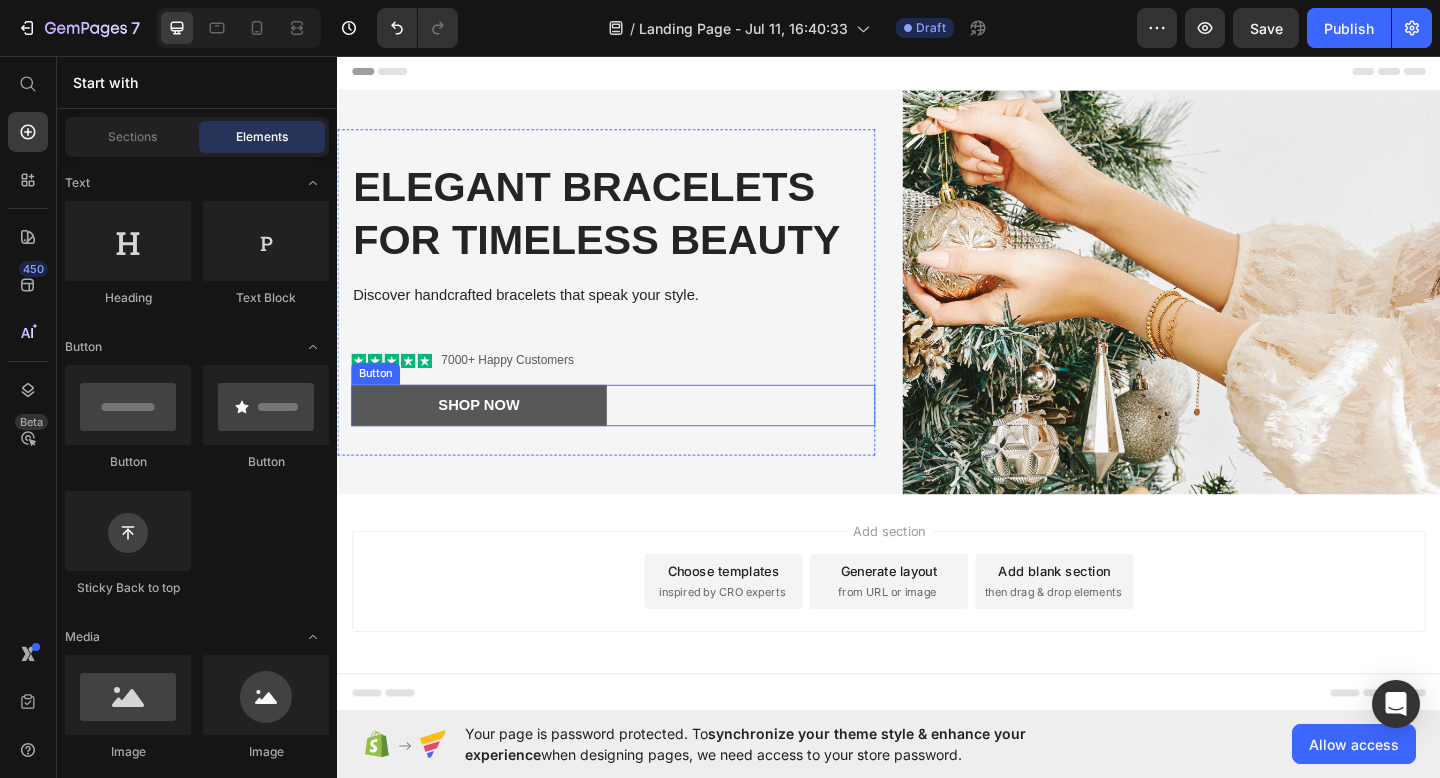 click on "Shop Now" at bounding box center [491, 436] 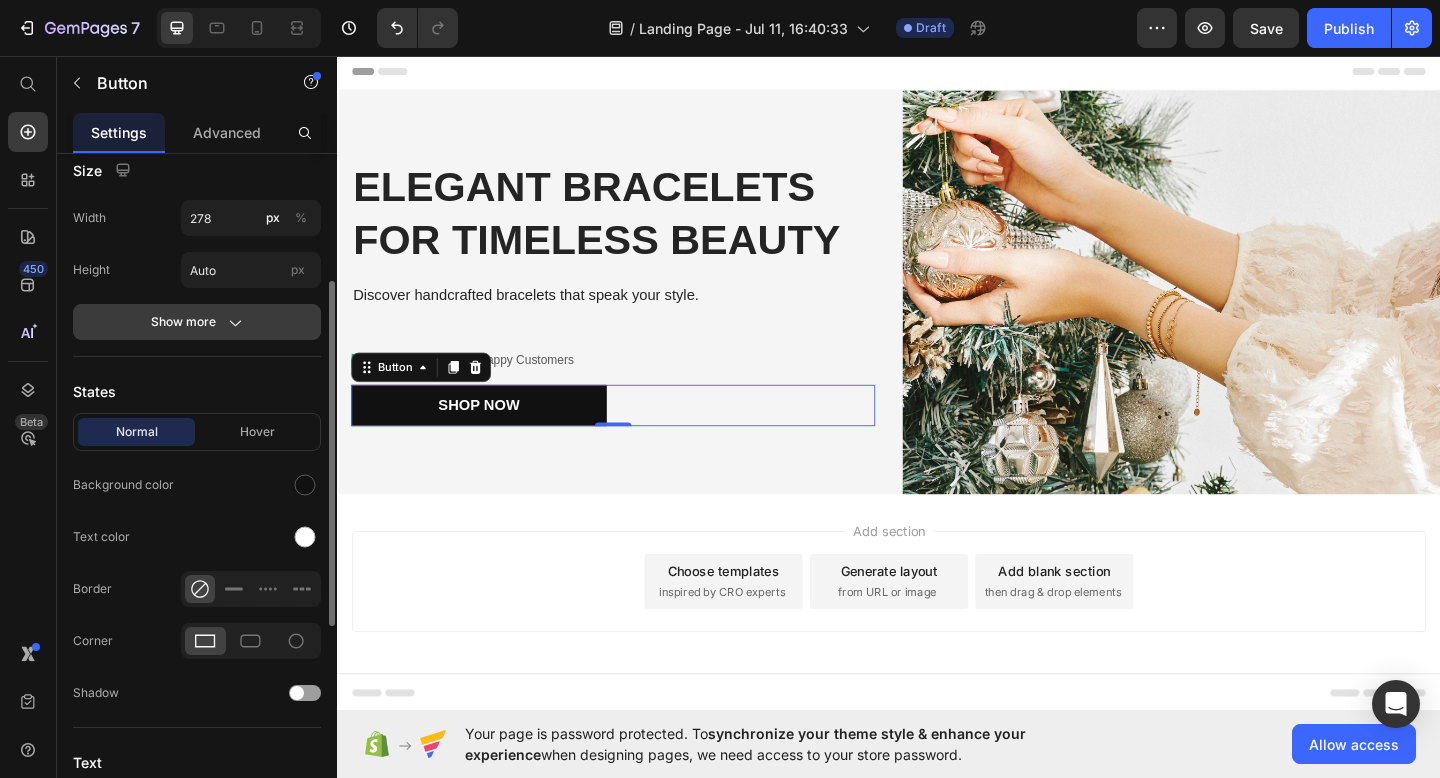 scroll, scrollTop: 246, scrollLeft: 0, axis: vertical 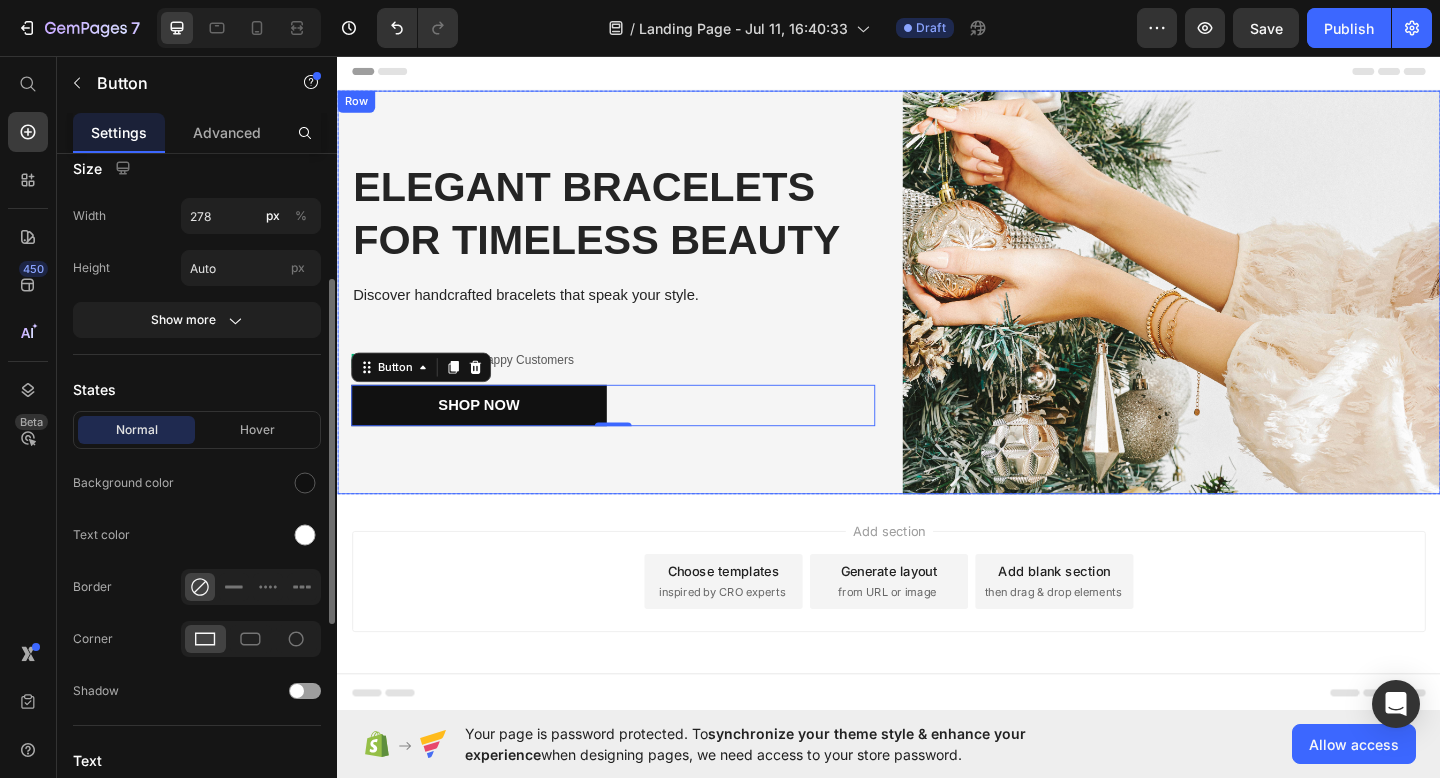 click on "Elegant Bracelets for Timeless Beauty Heading Discover handcrafted bracelets that speak your style. Text Block
Icon
Icon
Icon
Icon
Icon Icon List [NUMBER] Happy Customers Text Block Row Shop Now Button   [NUMBER] Row" at bounding box center [629, 313] 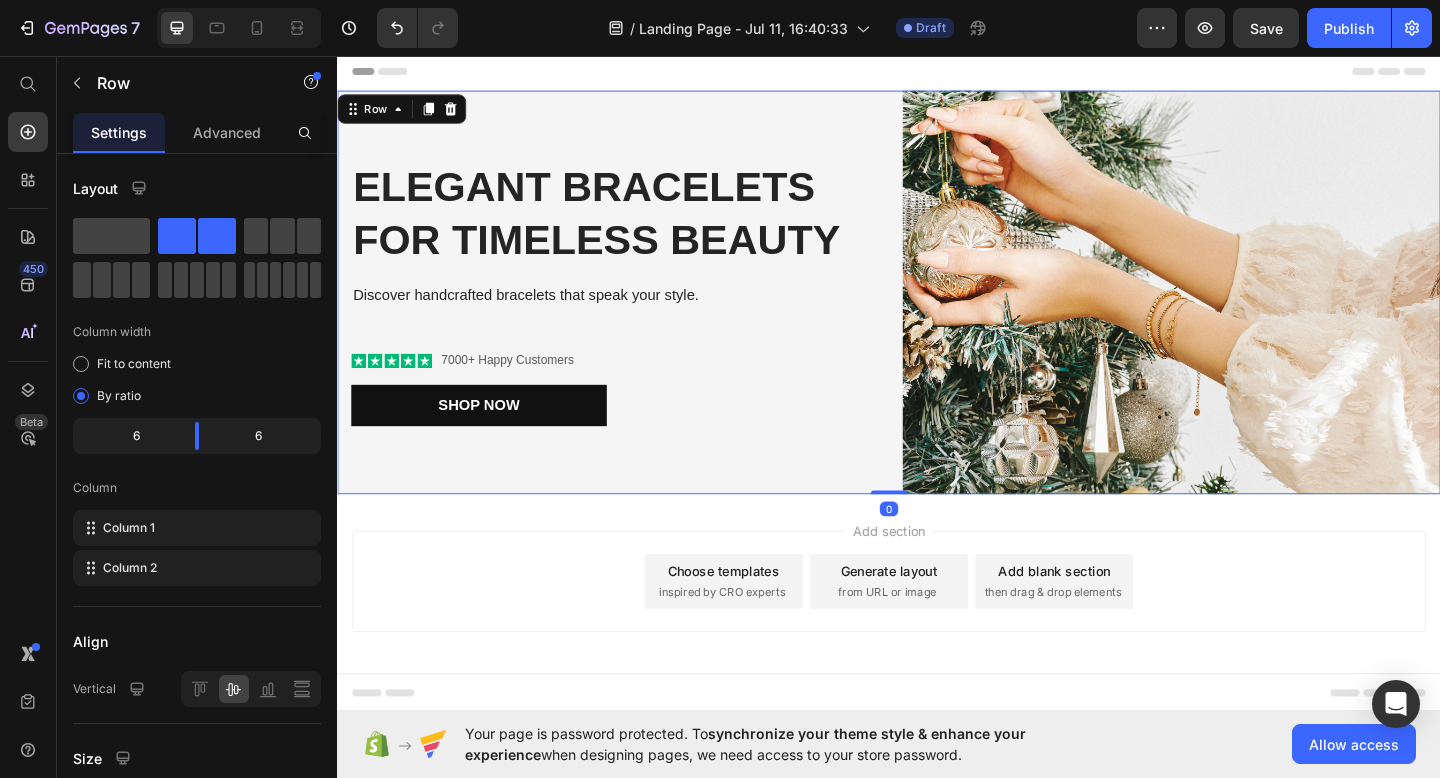 click on "Add section Choose templates inspired by CRO experts Generate layout from URL or image Add blank section then drag & drop elements" at bounding box center (937, 656) 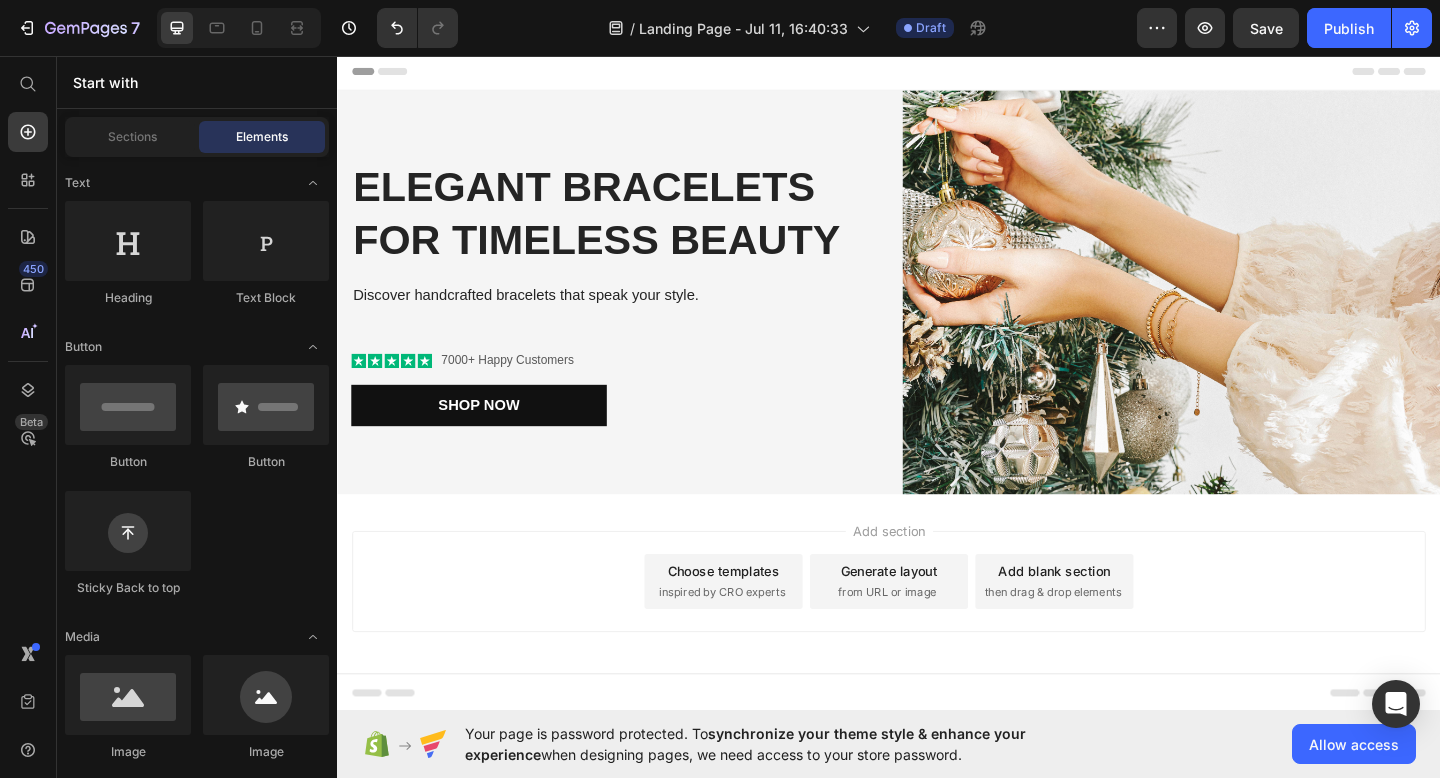 click on "Header" at bounding box center [394, 73] 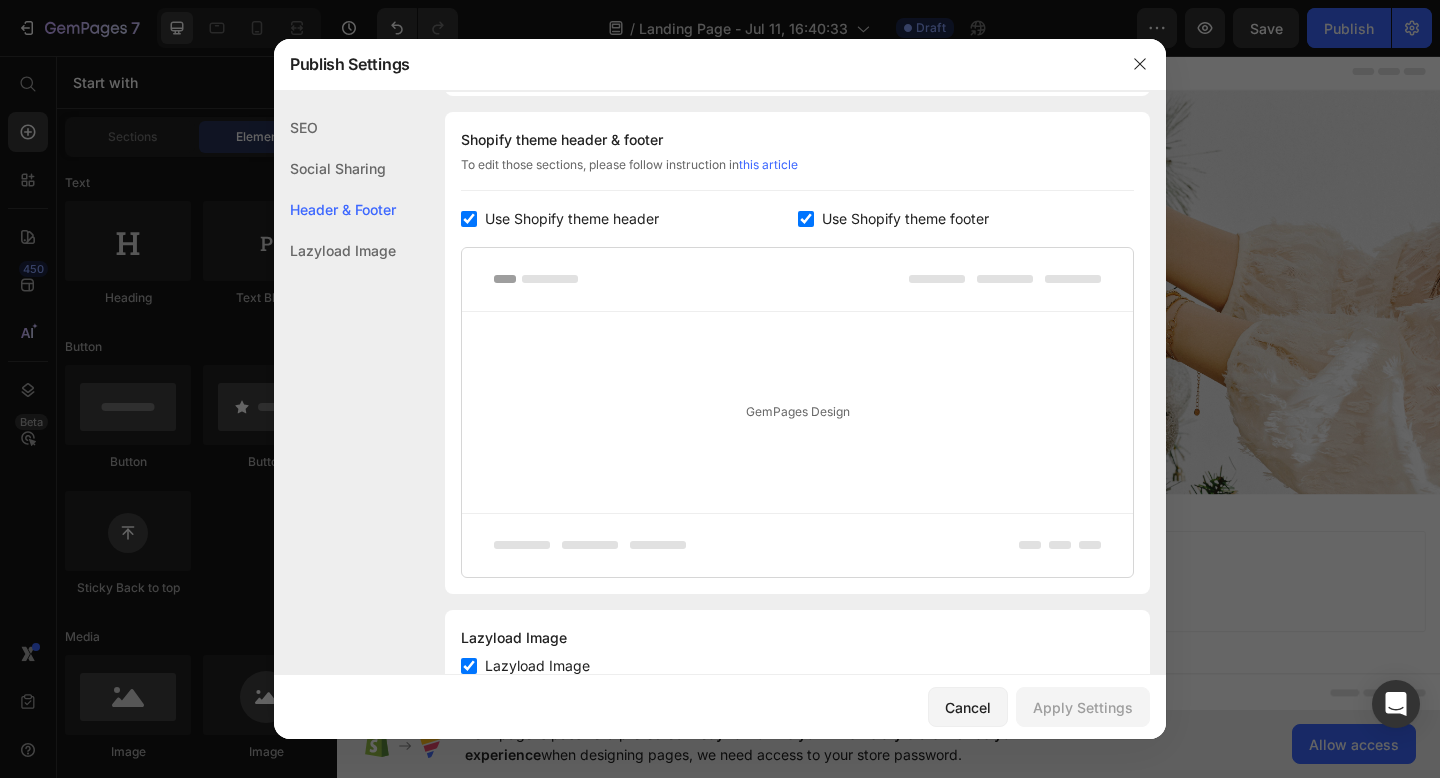 scroll, scrollTop: 937, scrollLeft: 0, axis: vertical 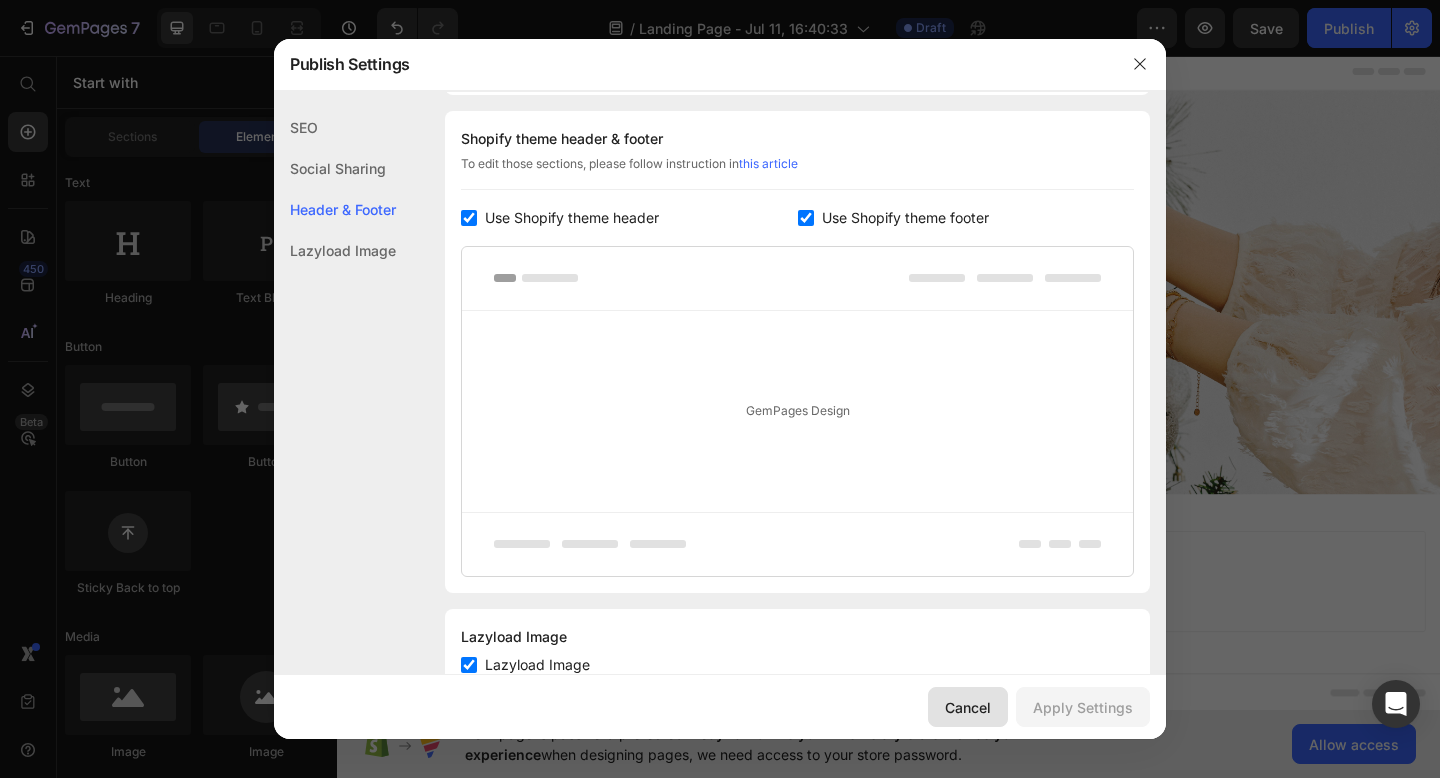 click on "Cancel" at bounding box center [968, 707] 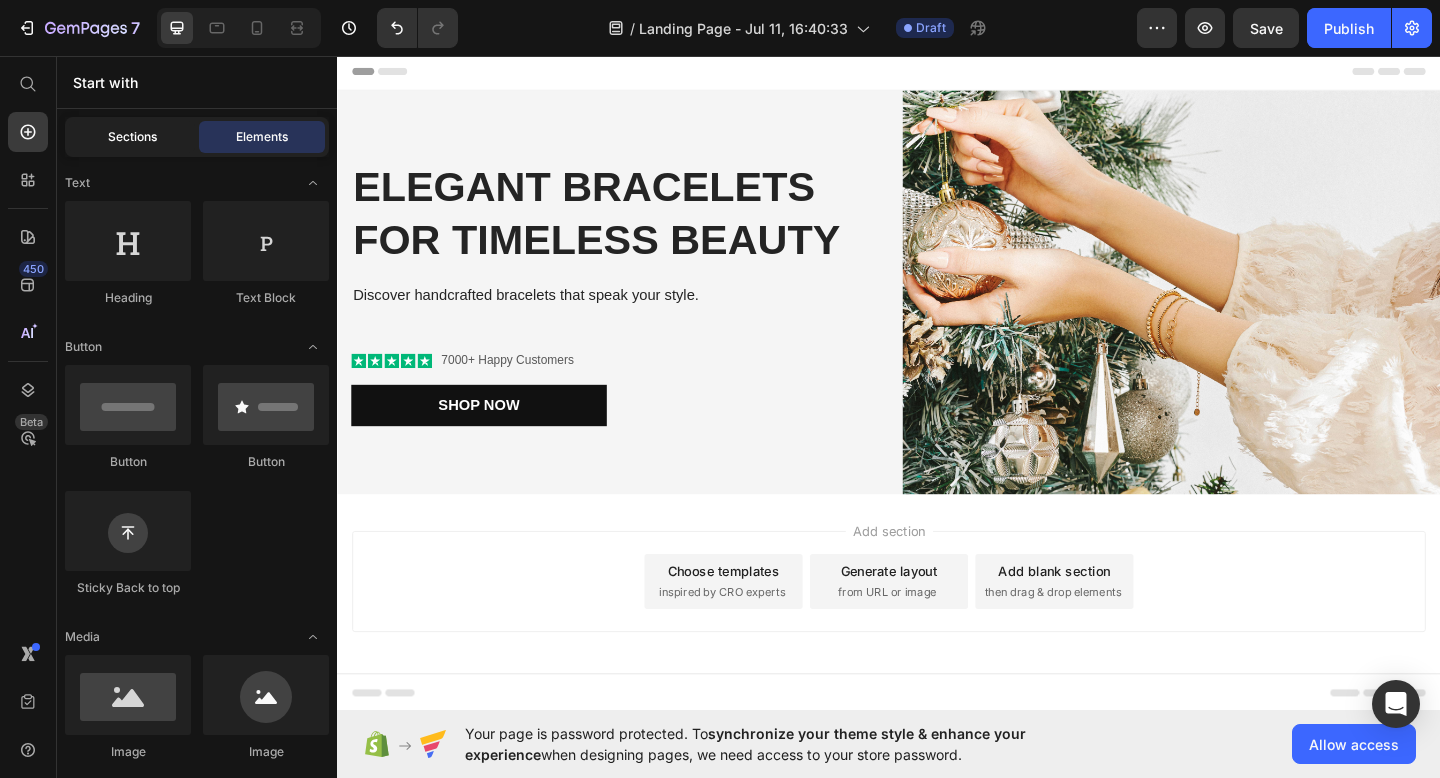 click on "Sections" 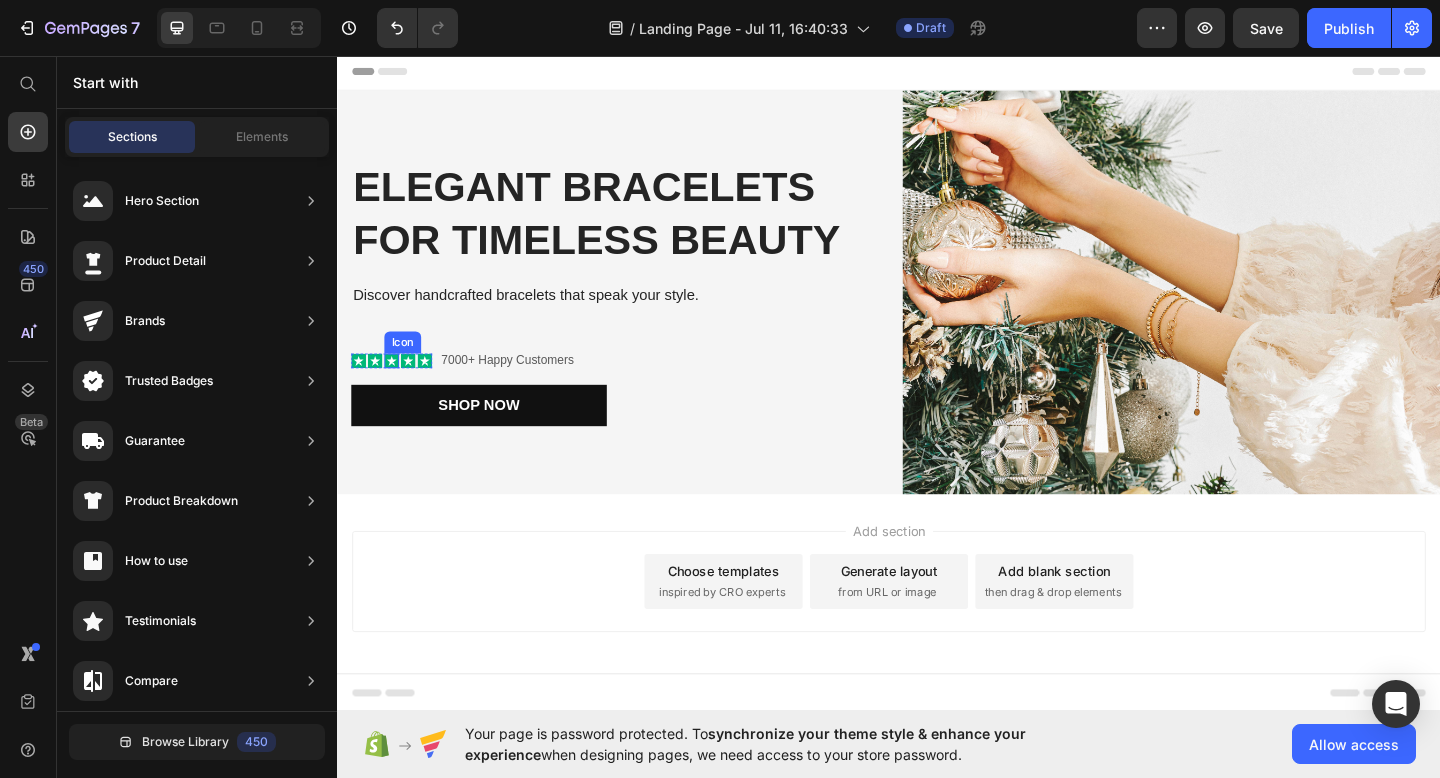 click 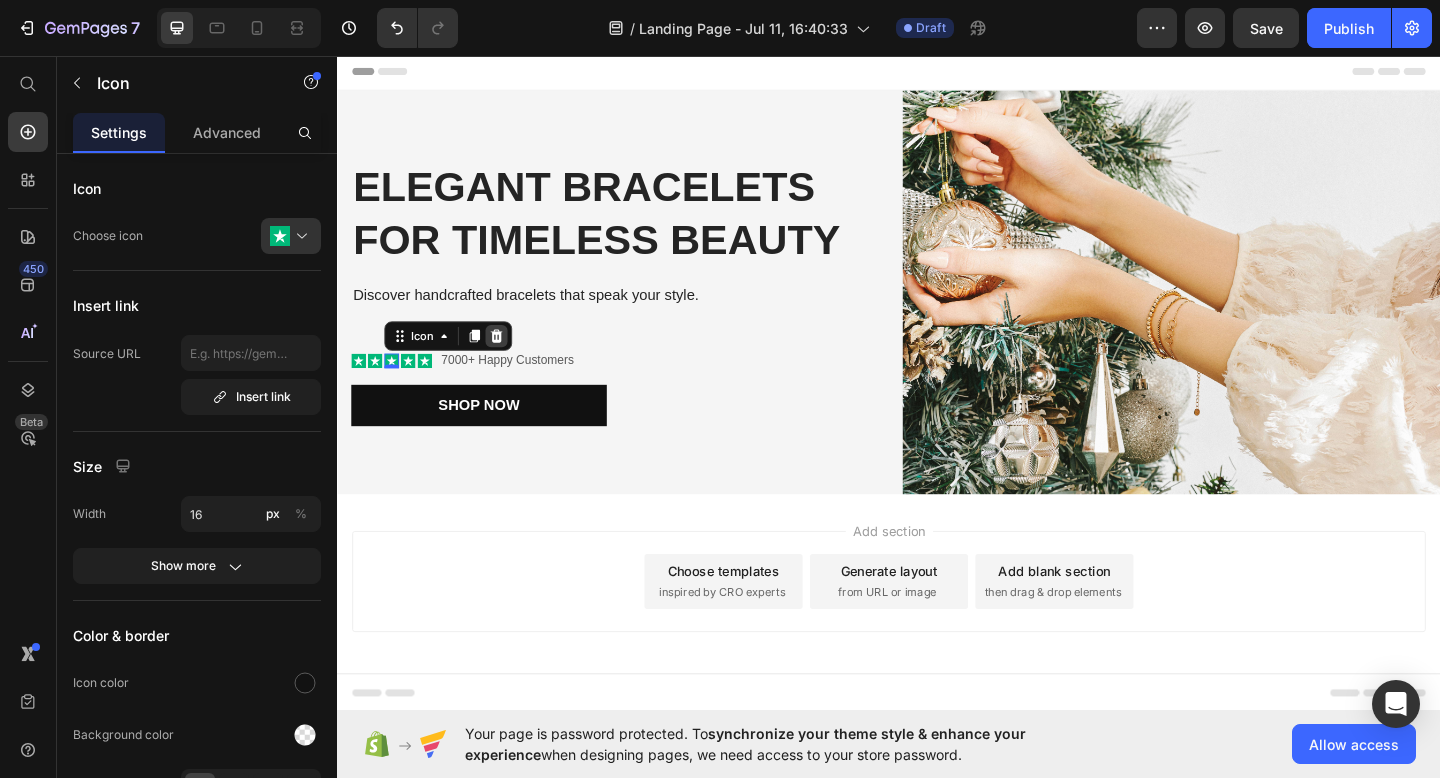 click at bounding box center (510, 361) 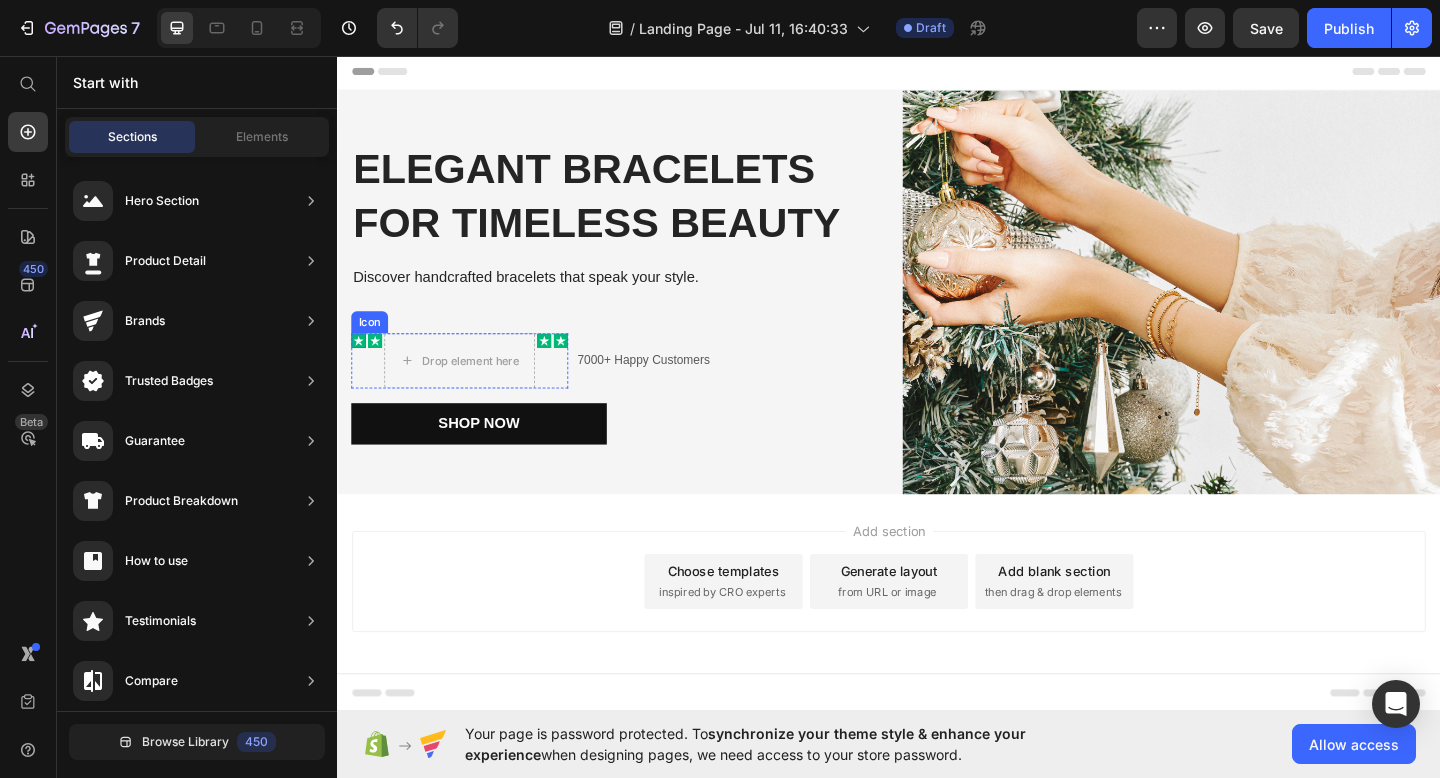 click 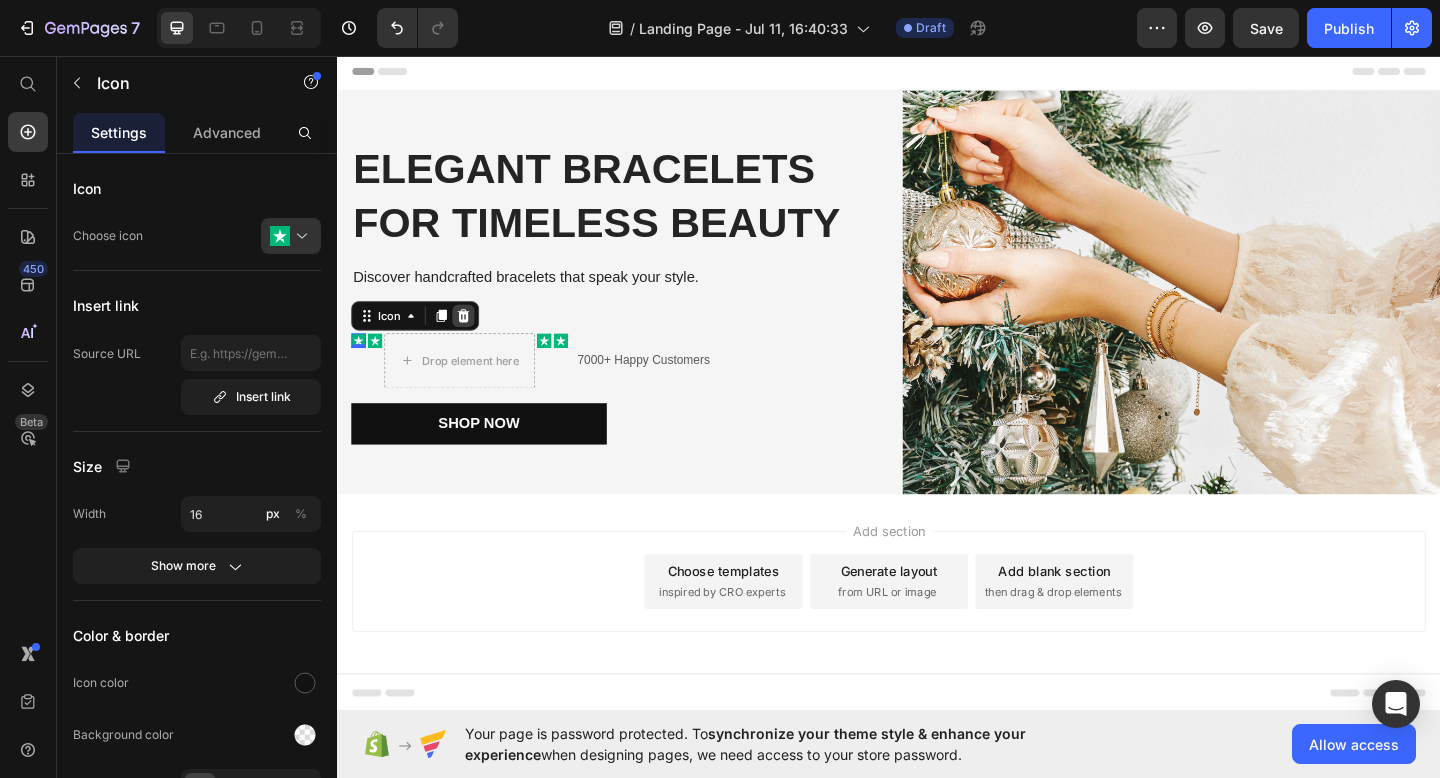 click 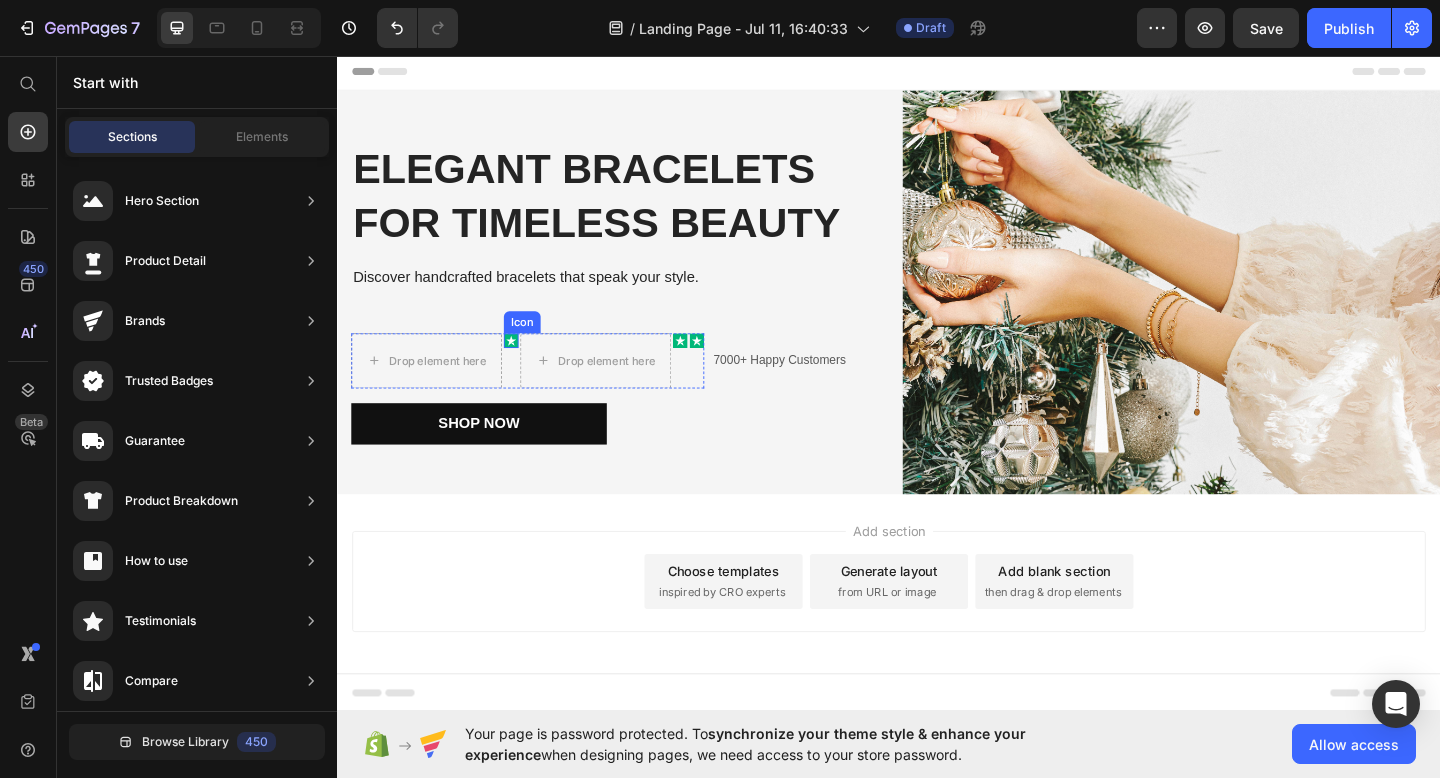 click 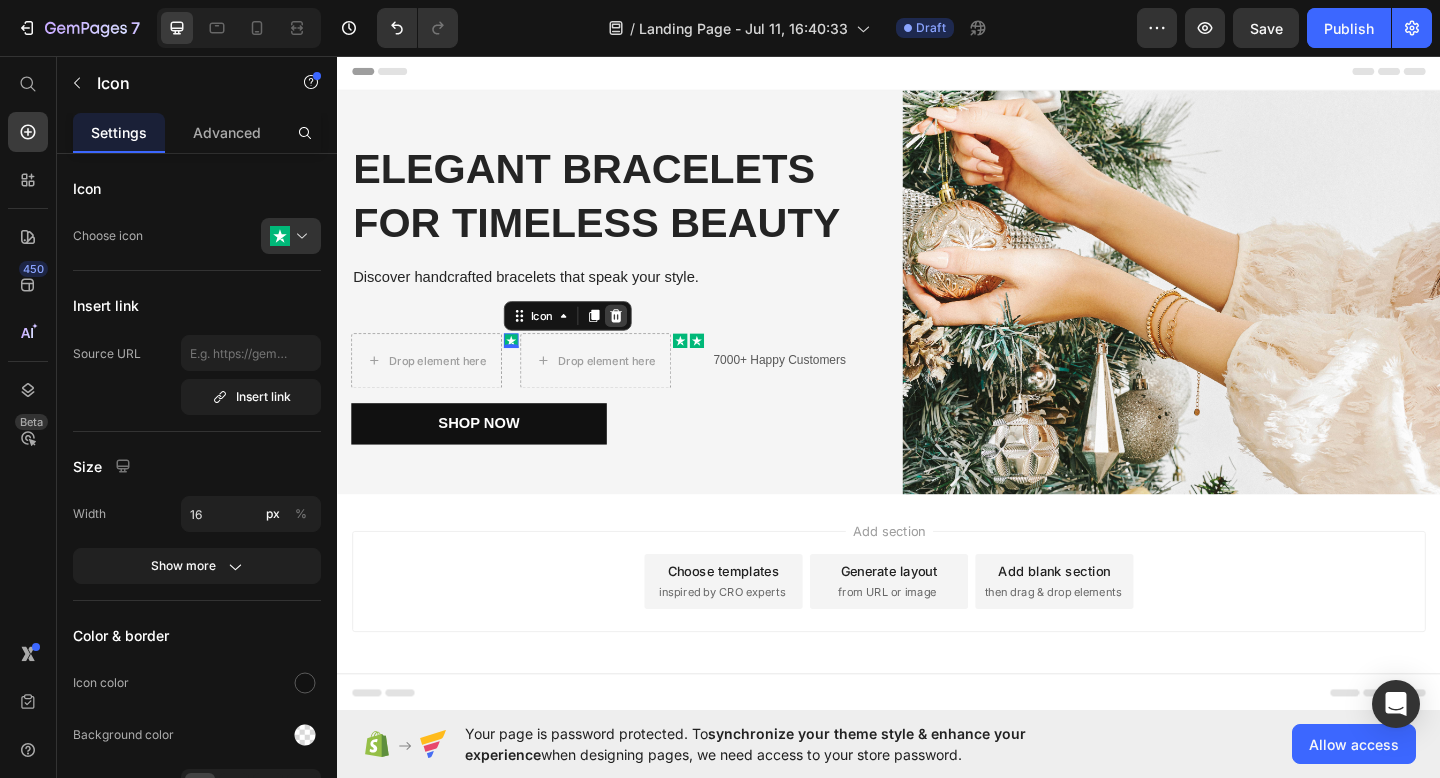click 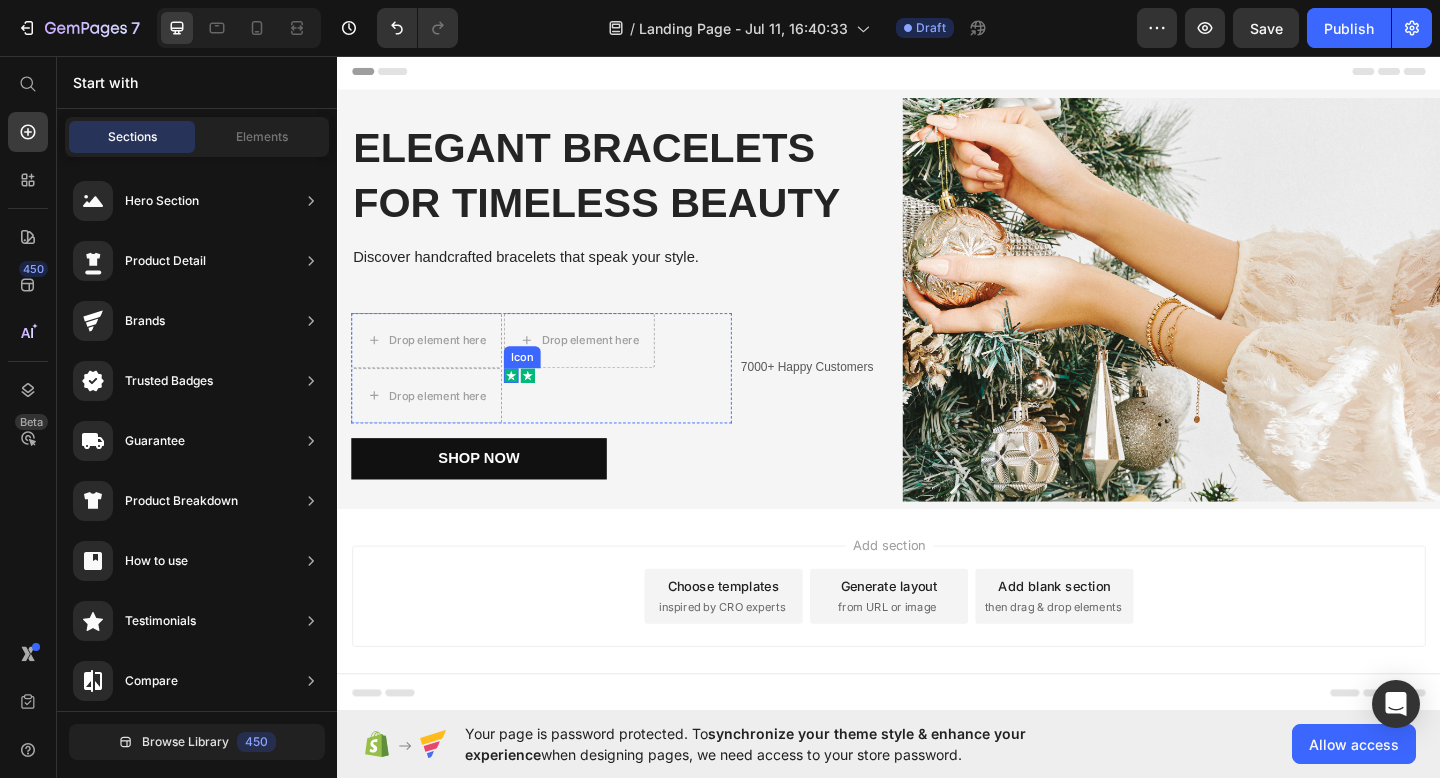 click 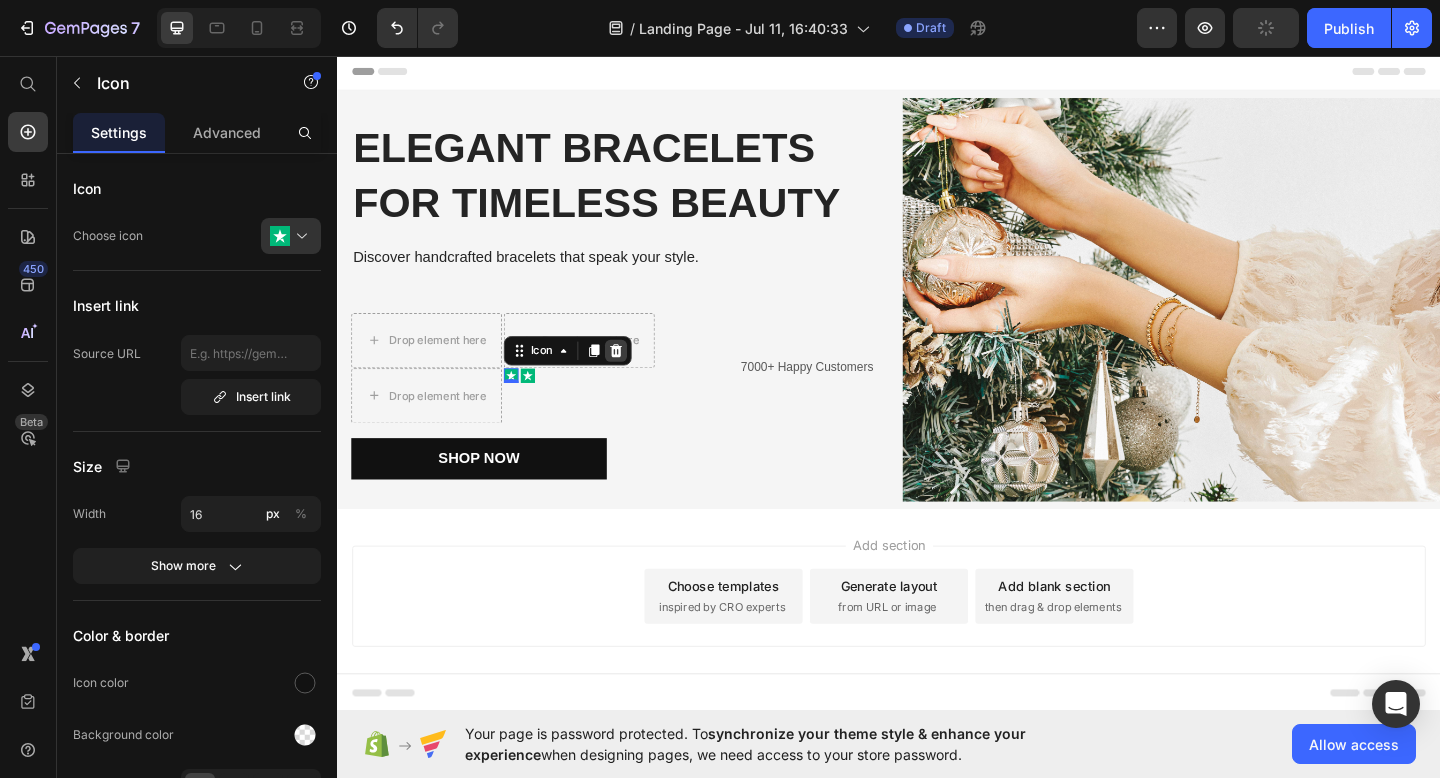 click 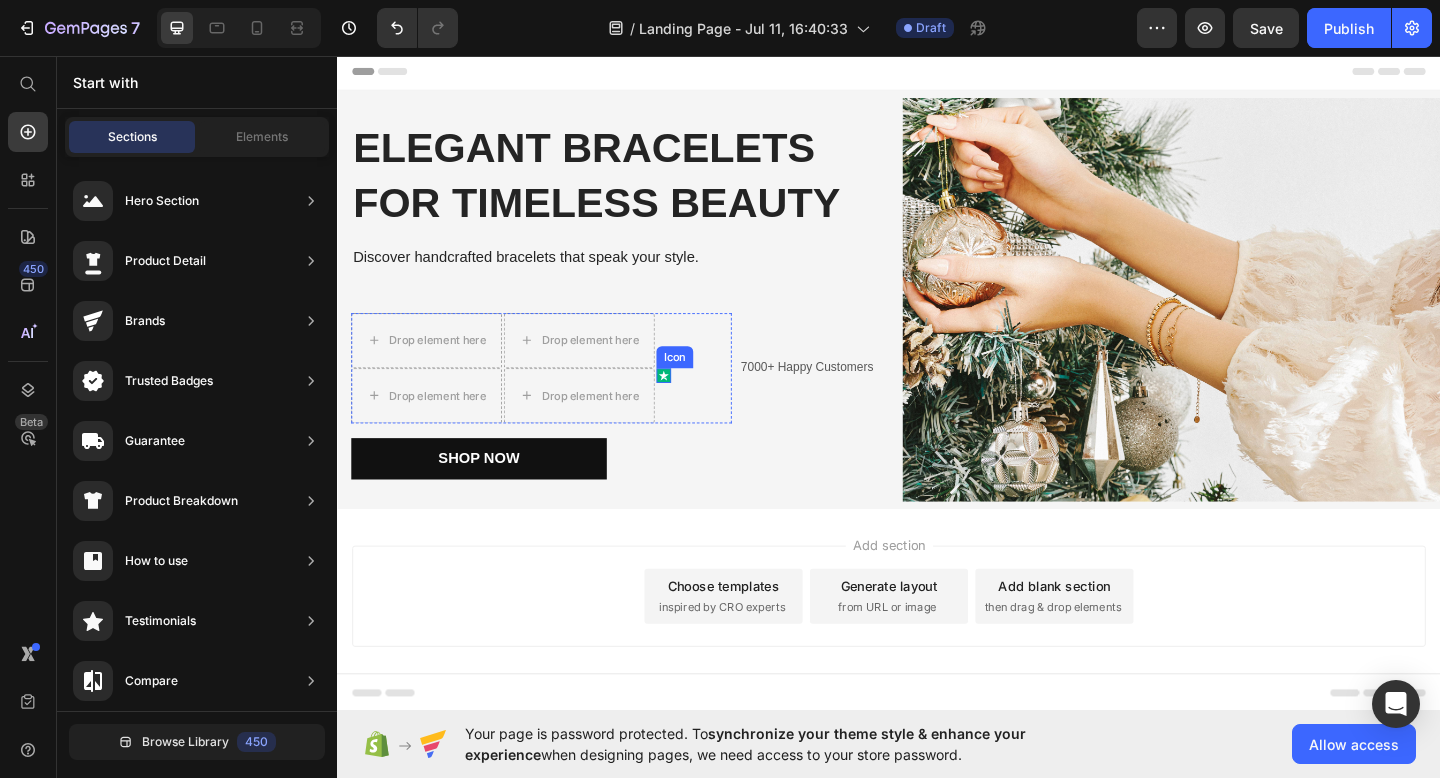 click 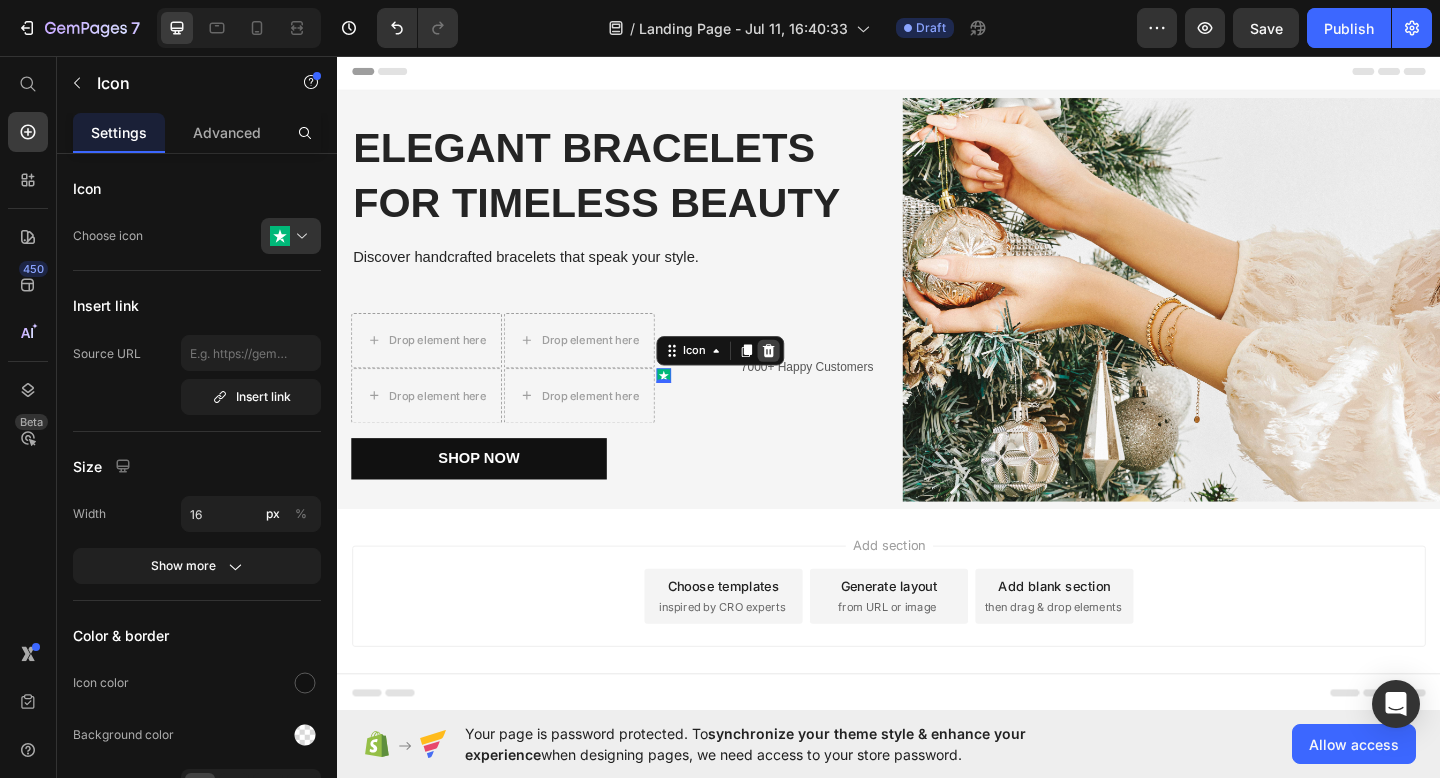 click at bounding box center (806, 377) 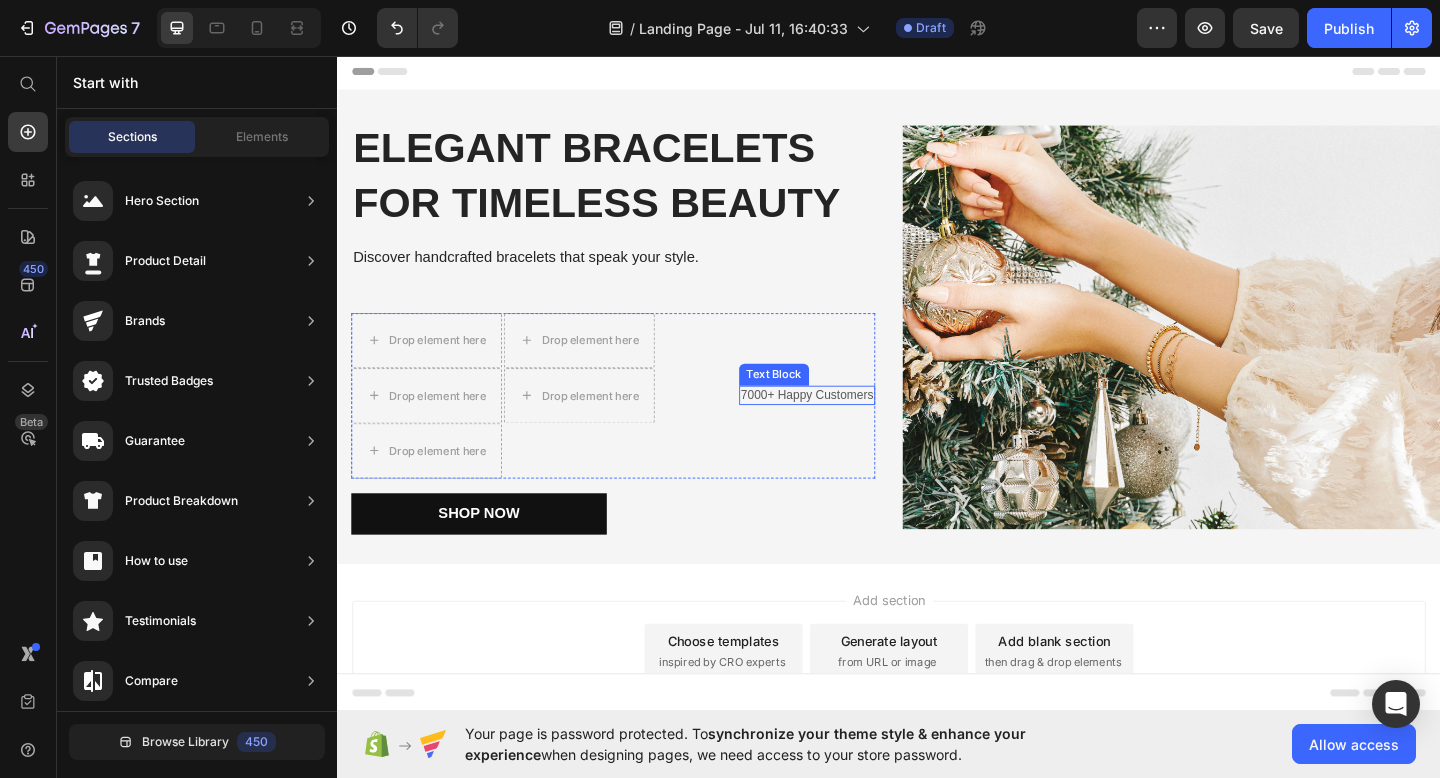 click on "7000+ Happy Customers" at bounding box center [848, 425] 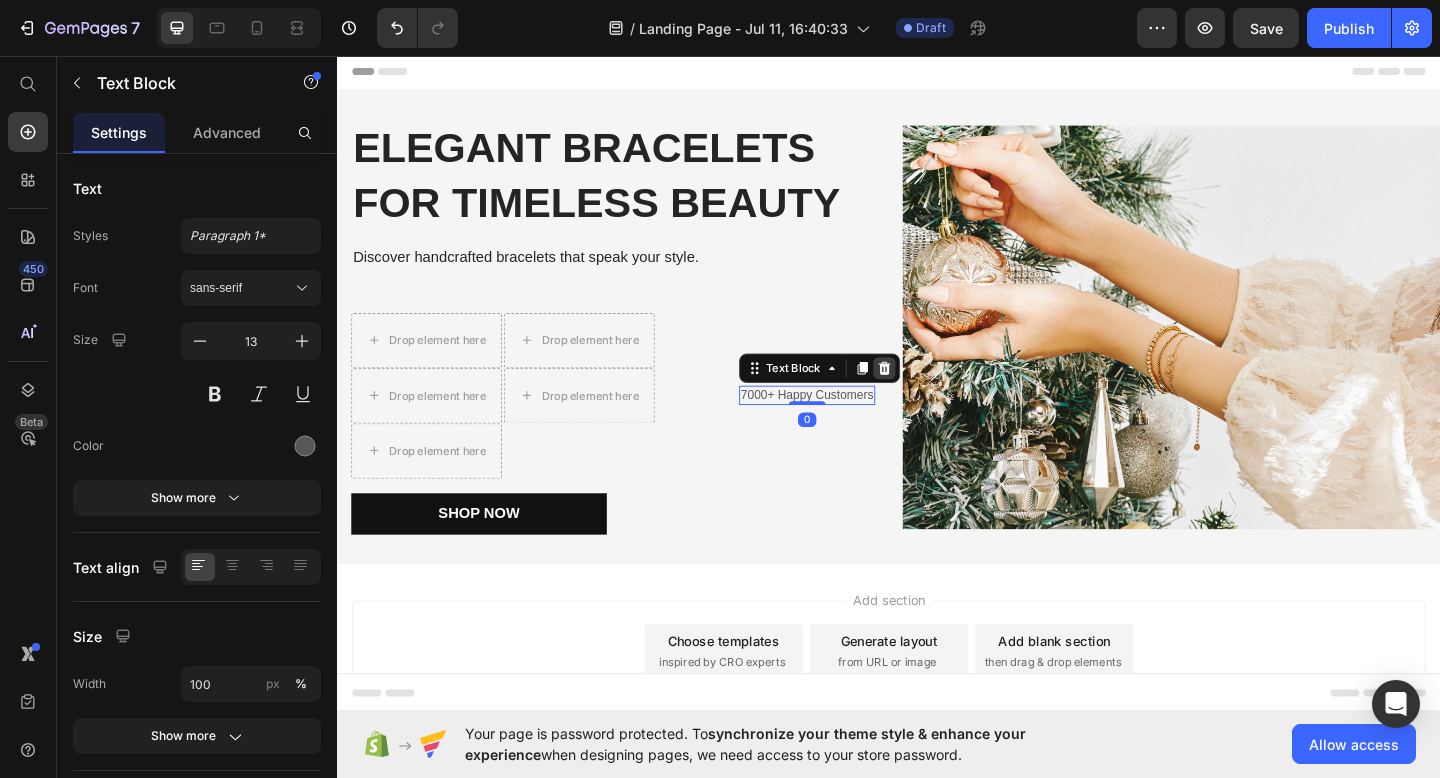 click at bounding box center [932, 396] 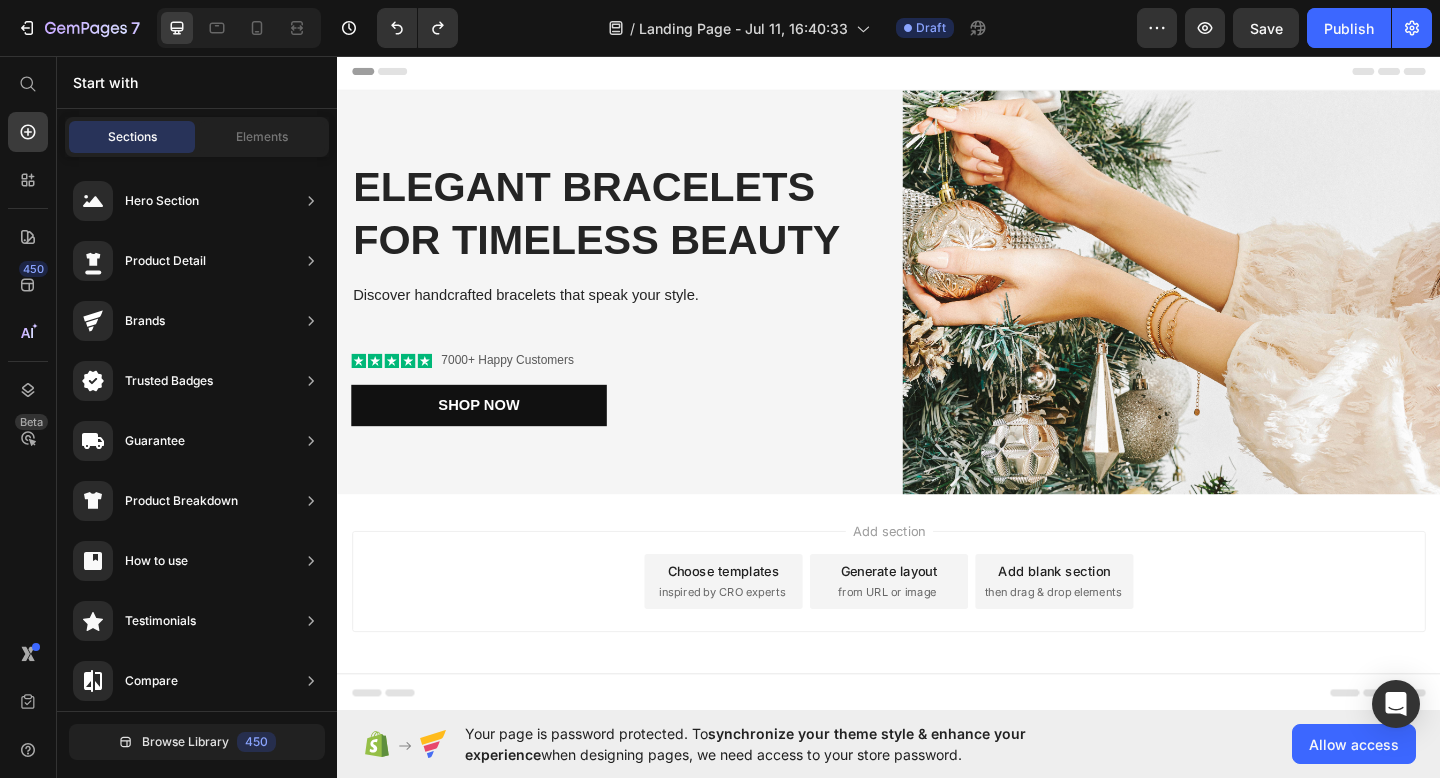 click on "Add section Choose templates inspired by CRO experts Generate layout from URL or image Add blank section then drag & drop elements" at bounding box center [937, 656] 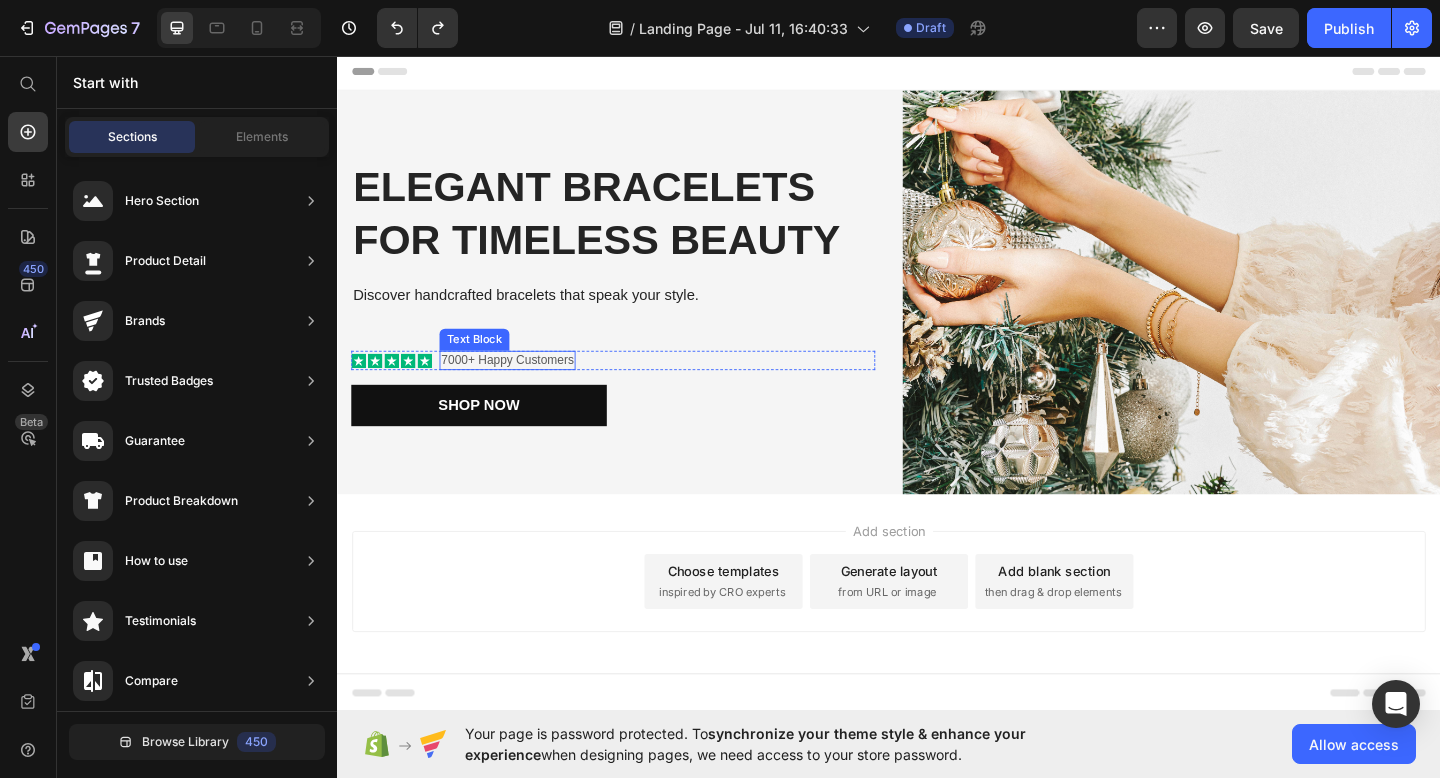 click on "7000+ Happy Customers" at bounding box center [522, 387] 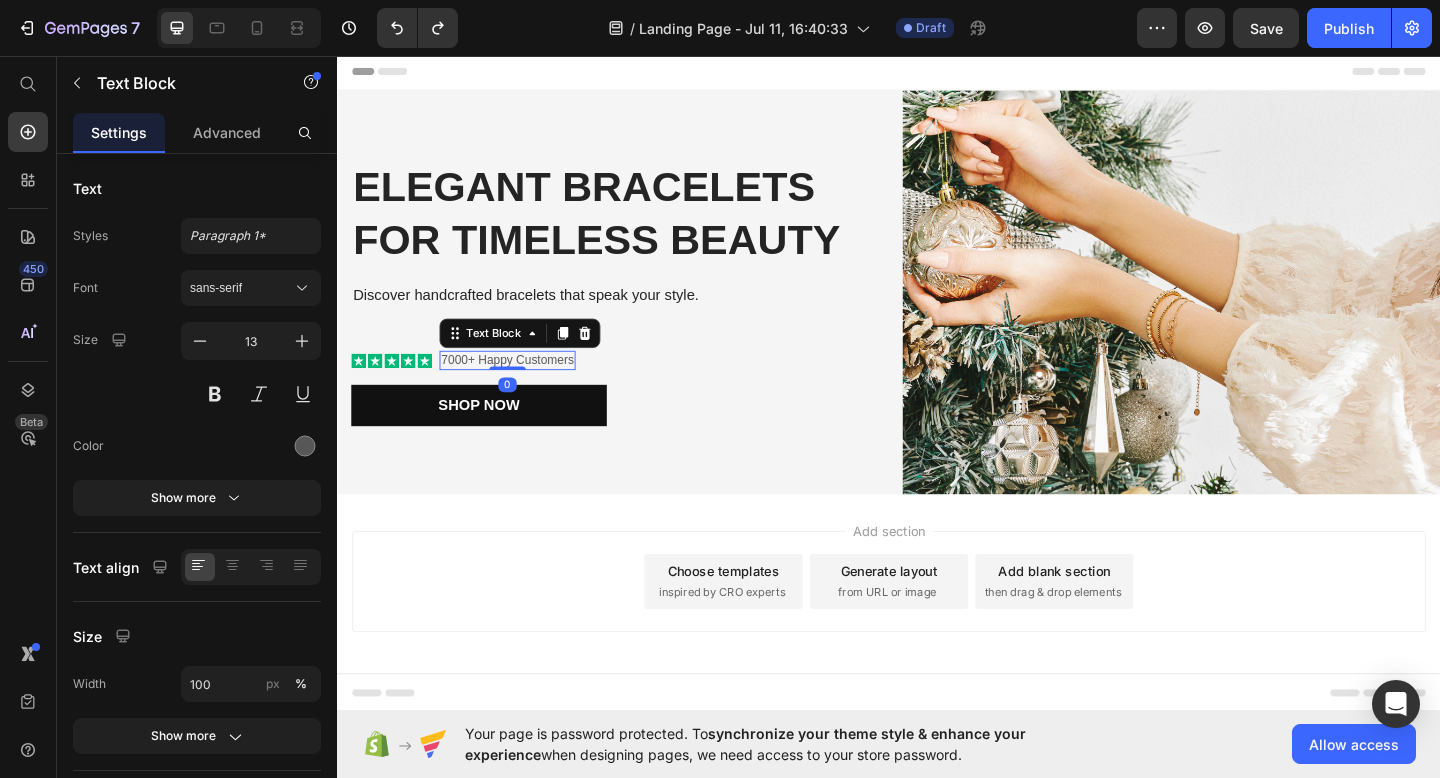 click on "7000+ Happy Customers" at bounding box center [522, 387] 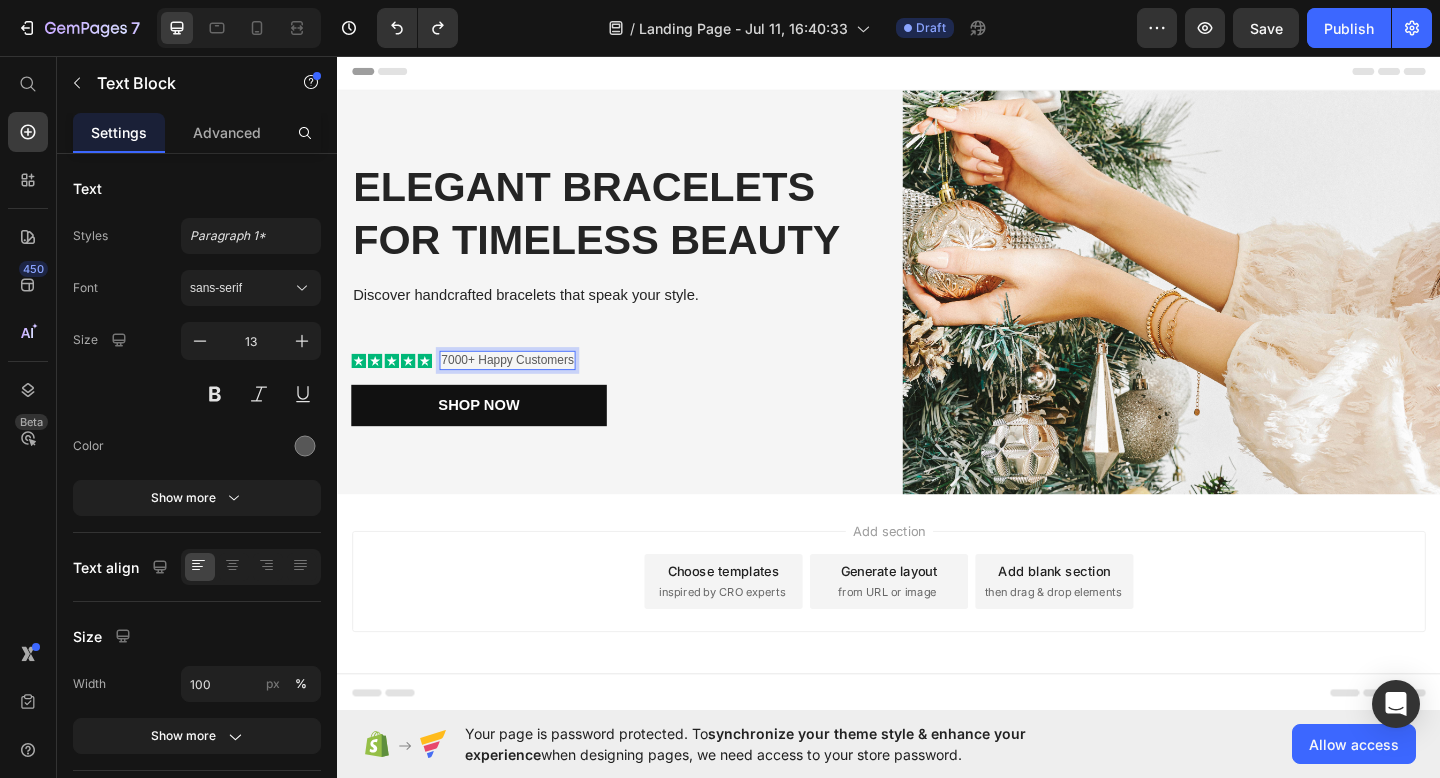 click on "7000+ Happy Customers" at bounding box center (522, 387) 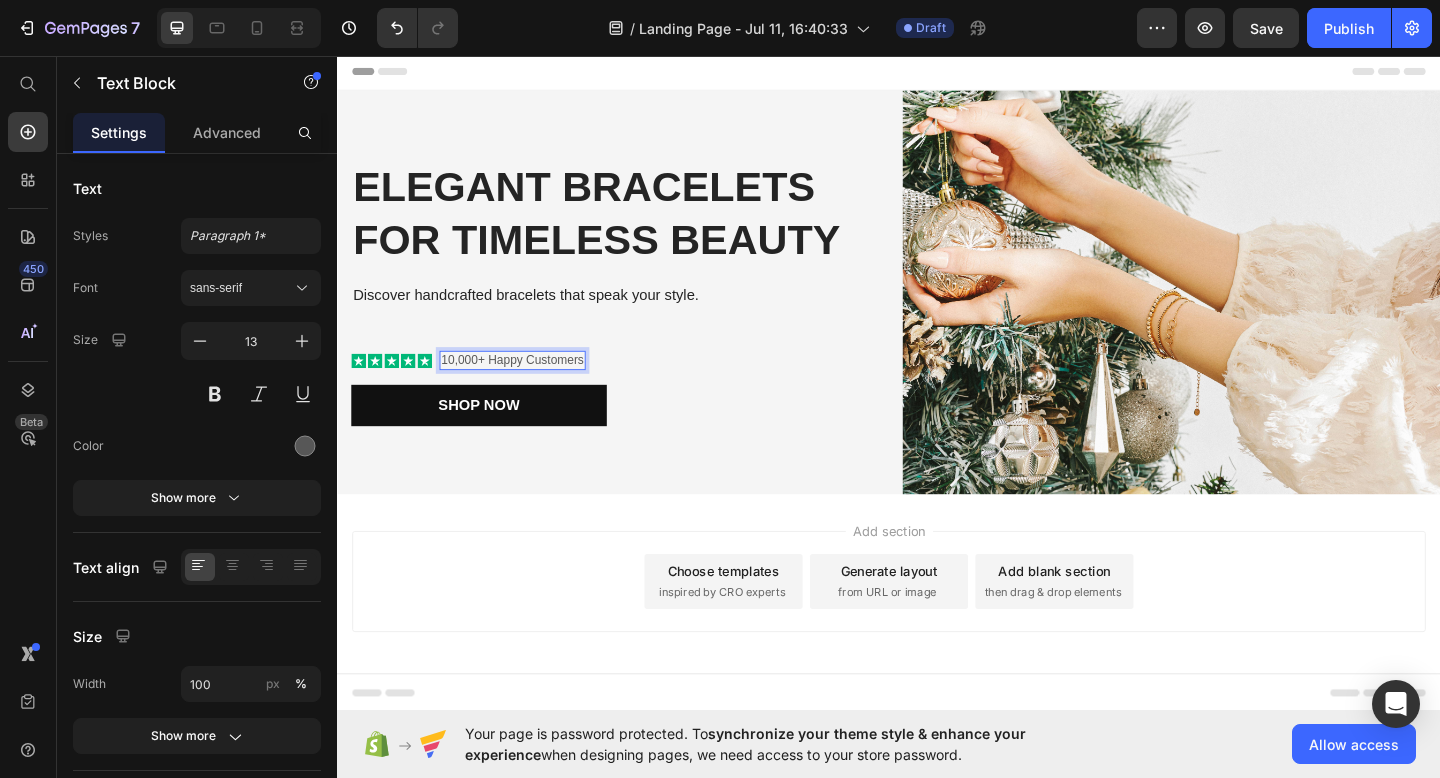click on "Add section Choose templates inspired by CRO experts Generate layout from URL or image Add blank section then drag & drop elements" at bounding box center (937, 656) 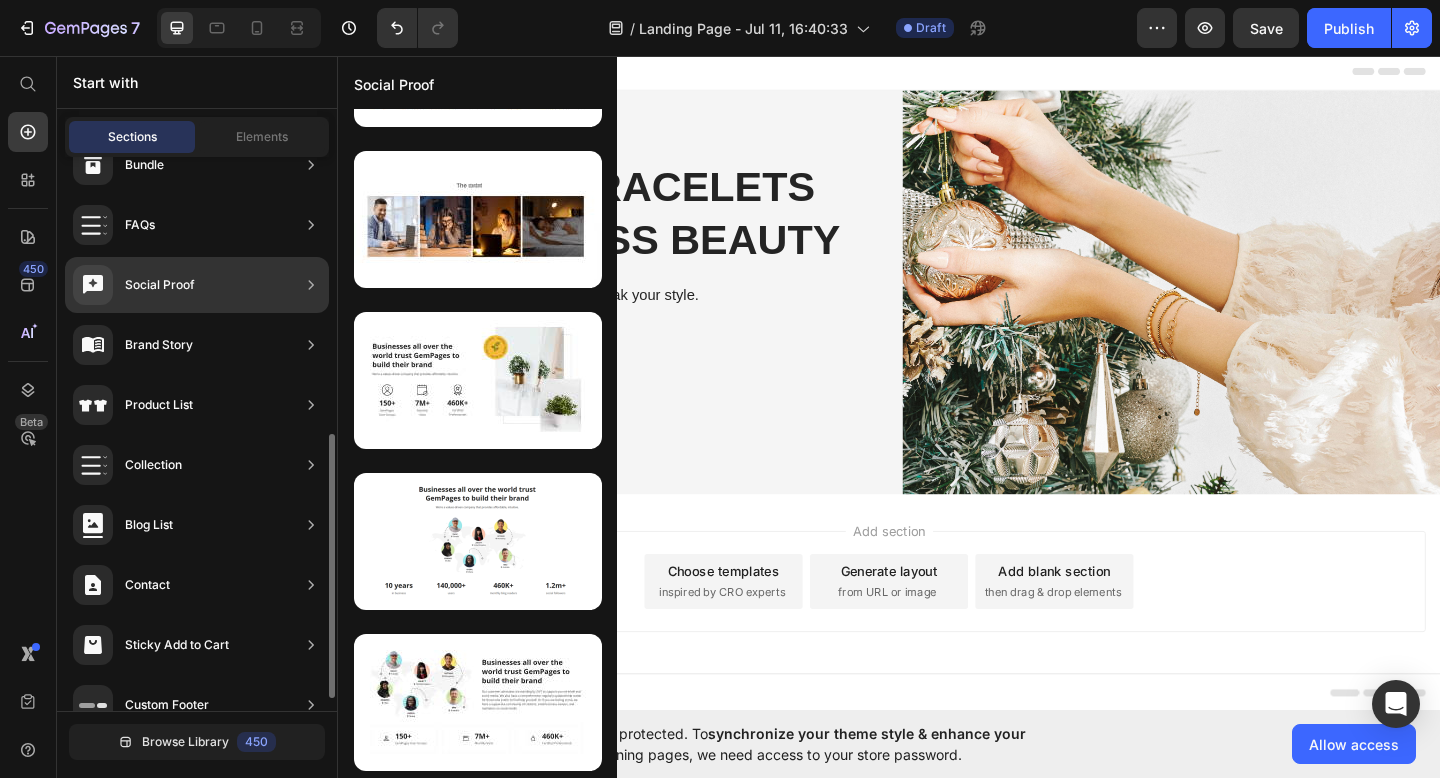 scroll, scrollTop: 577, scrollLeft: 0, axis: vertical 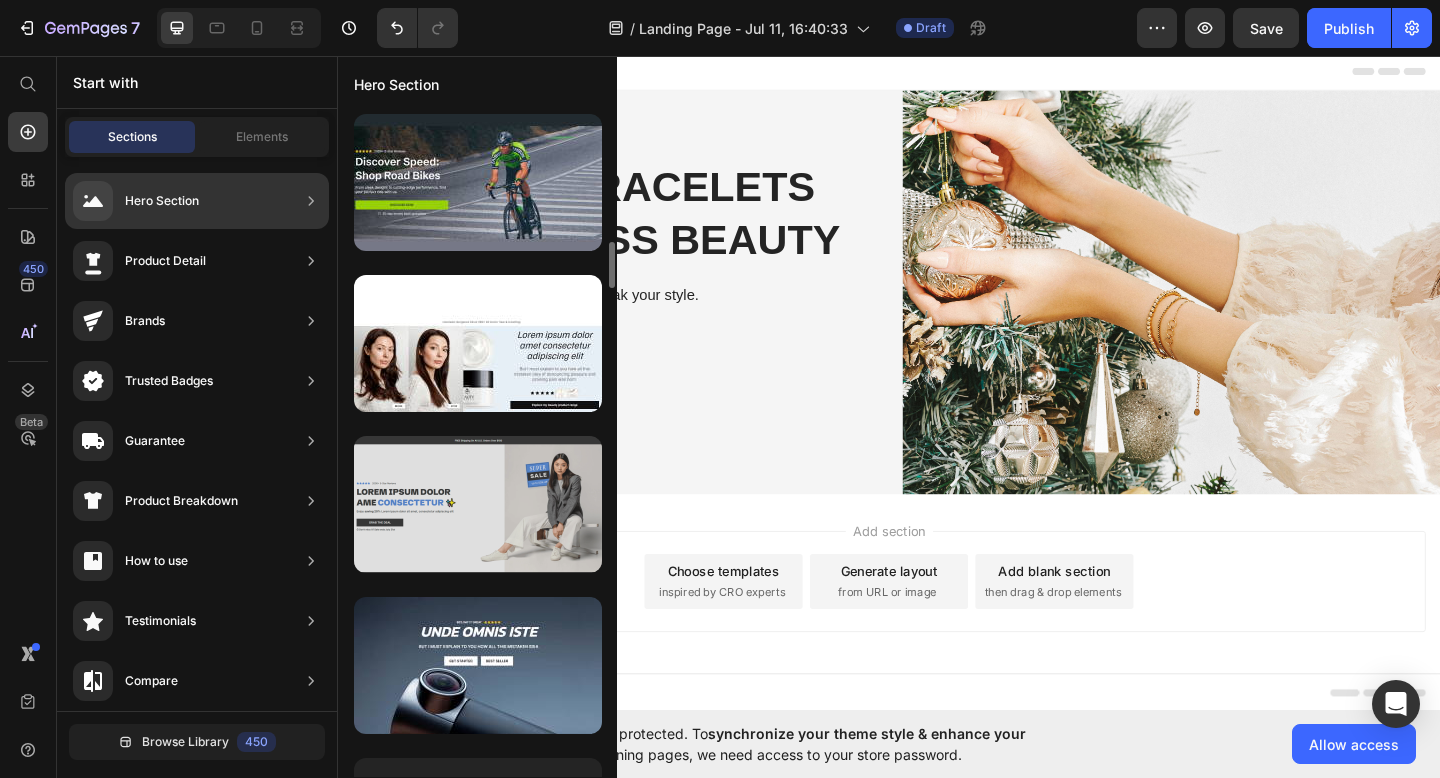 click at bounding box center [478, 504] 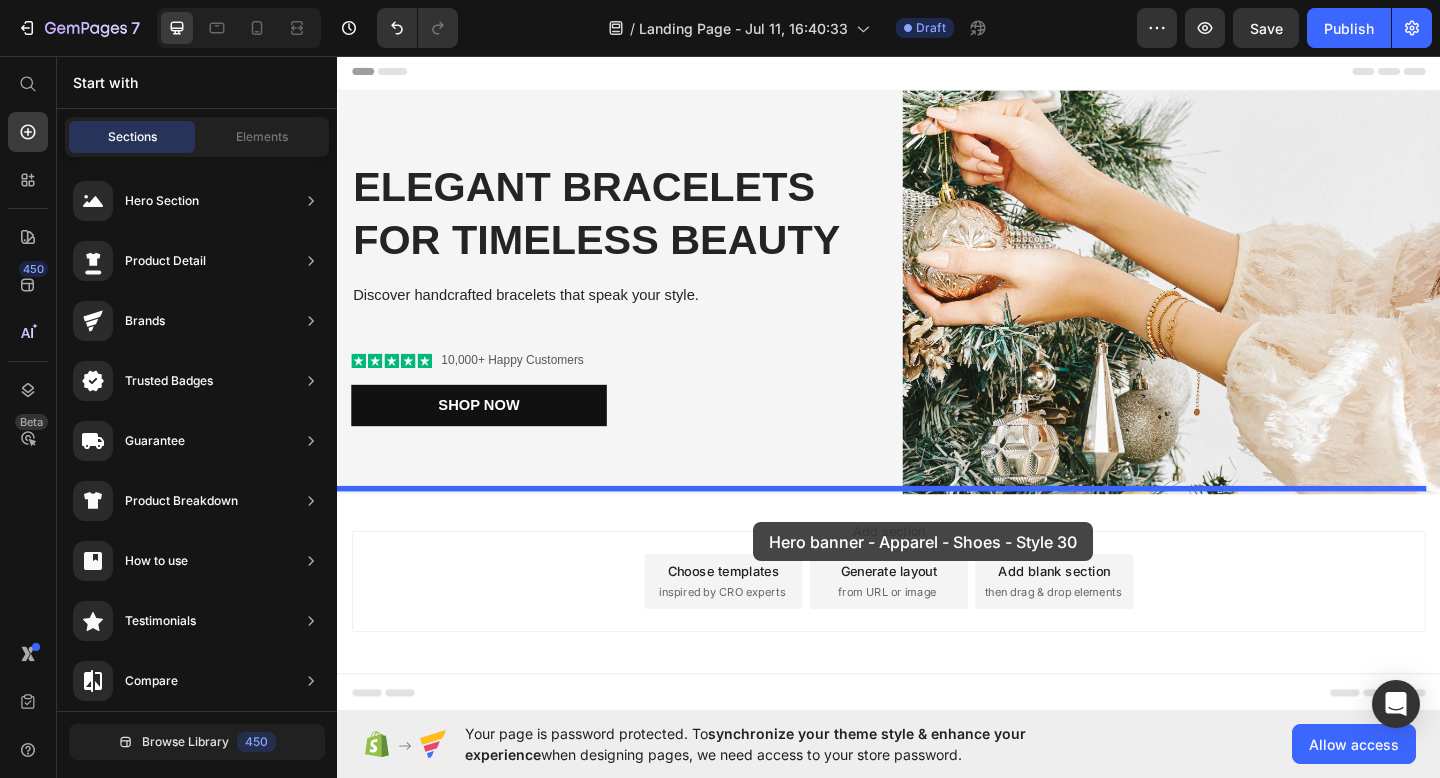 drag, startPoint x: 755, startPoint y: 601, endPoint x: 790, endPoint y: 563, distance: 51.662365 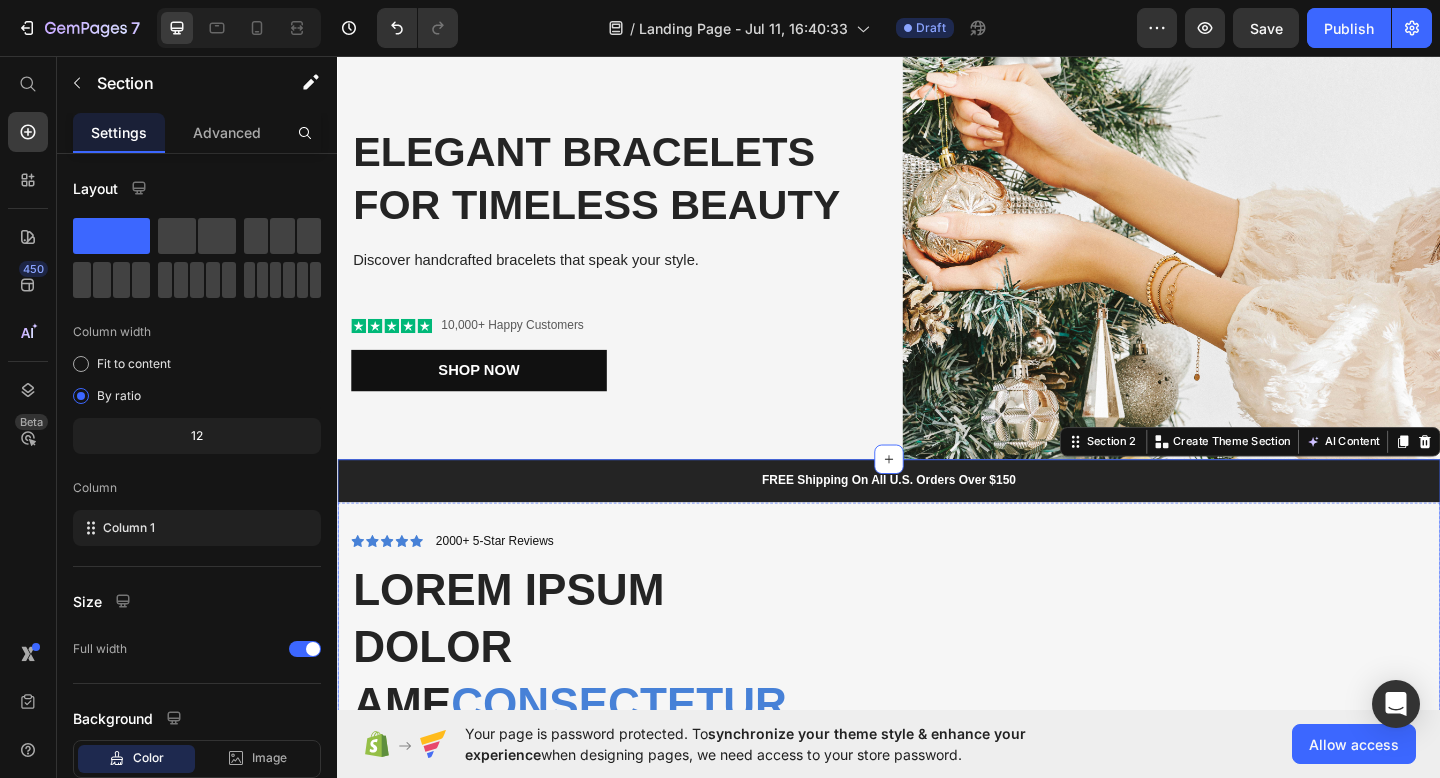 scroll, scrollTop: 0, scrollLeft: 0, axis: both 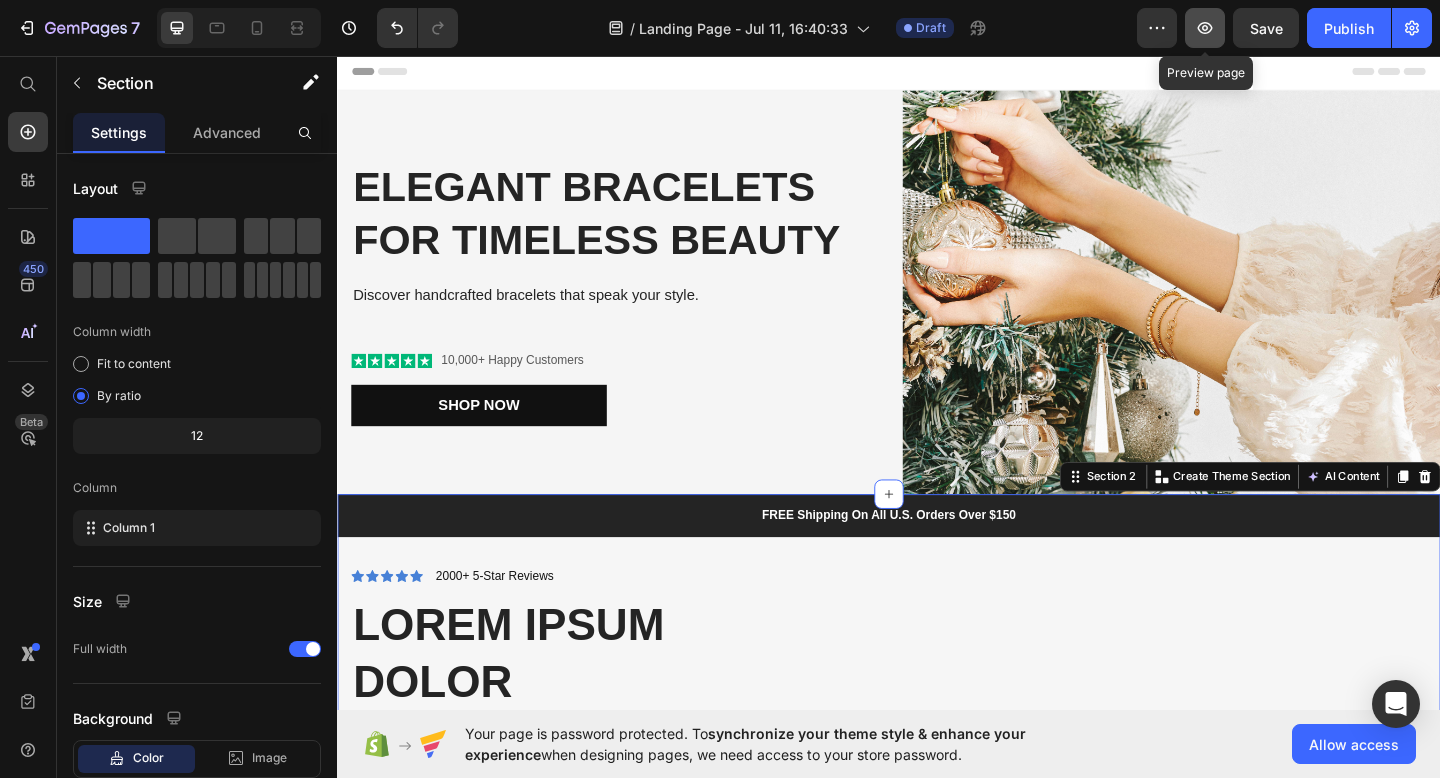 click 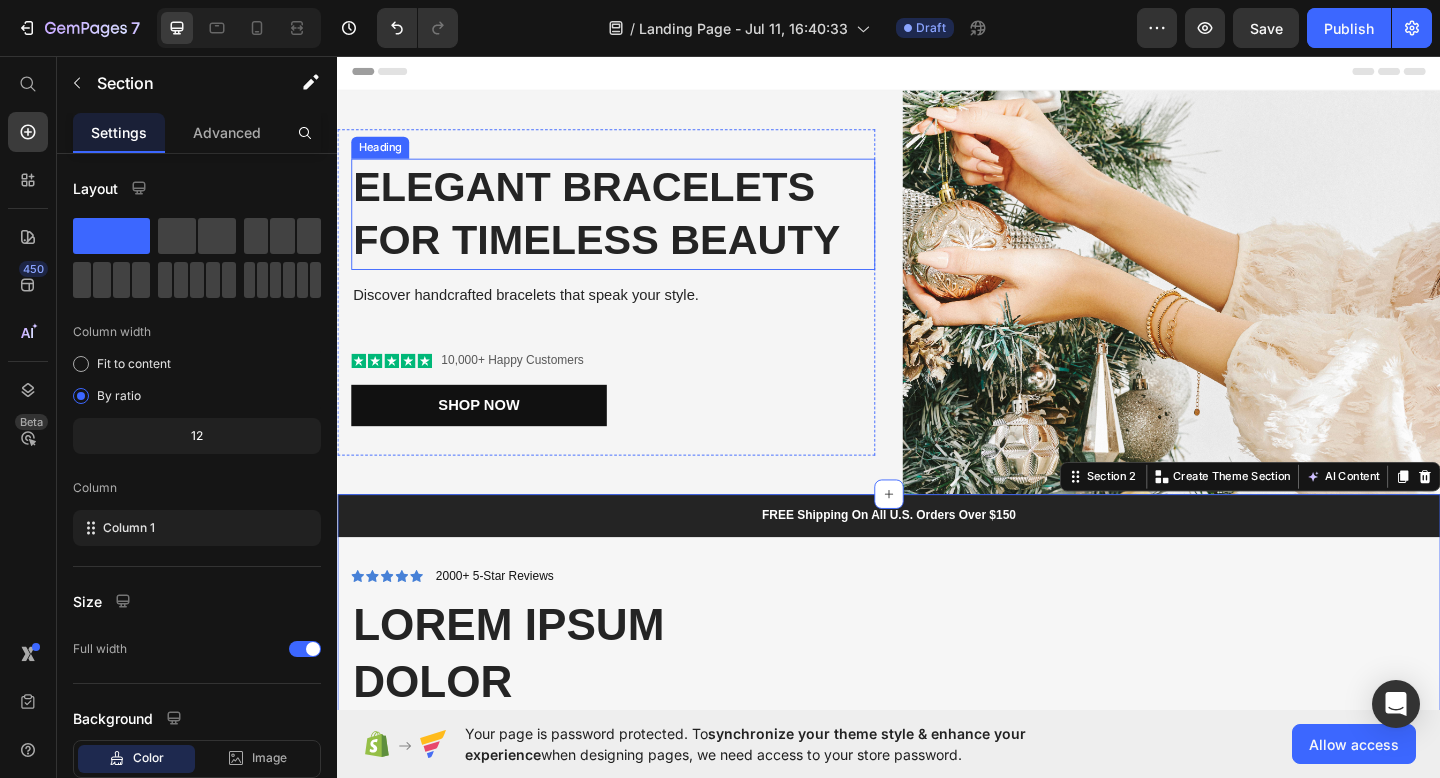 click on "Elegant Bracelets for Timeless Beauty" at bounding box center [637, 228] 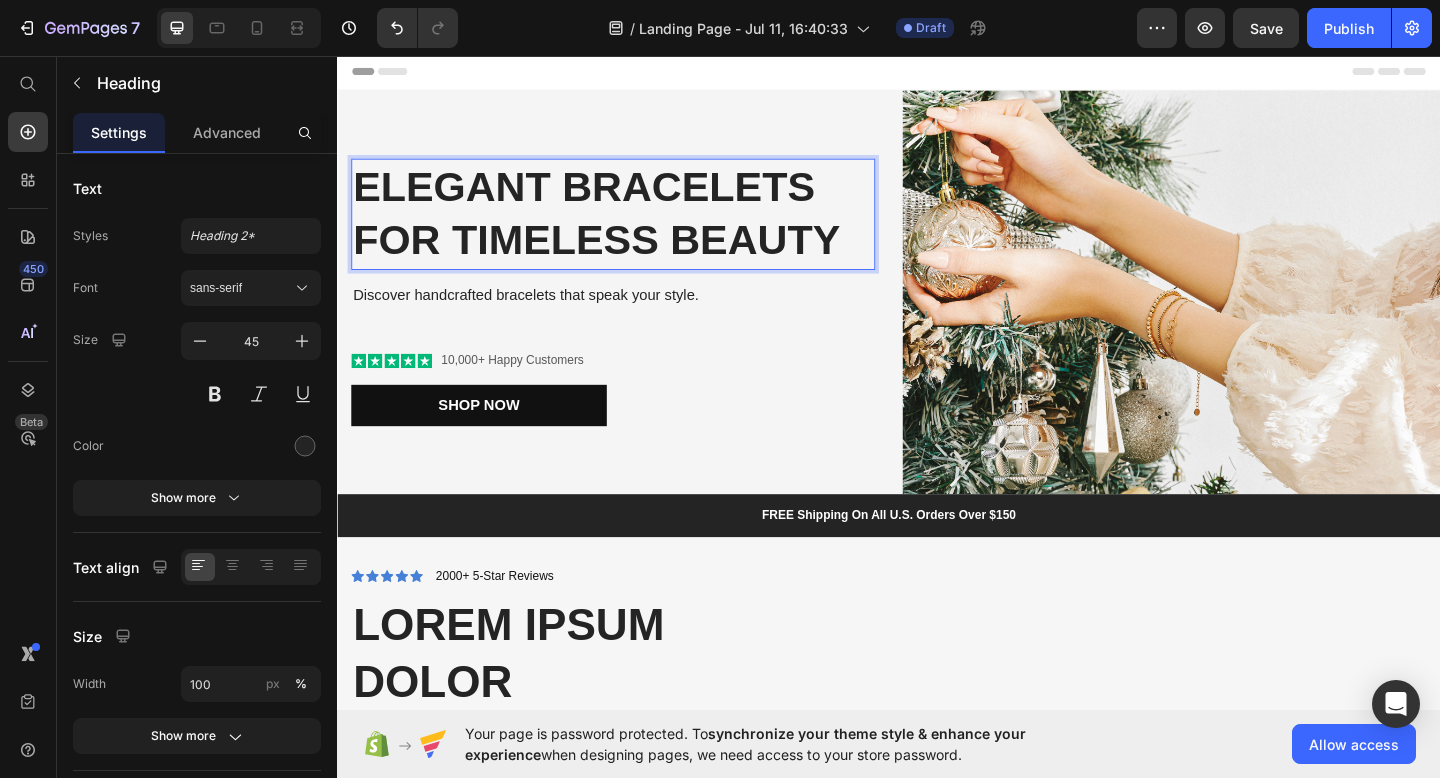 click on "Elegant Bracelets for Timeless Beauty" at bounding box center (637, 228) 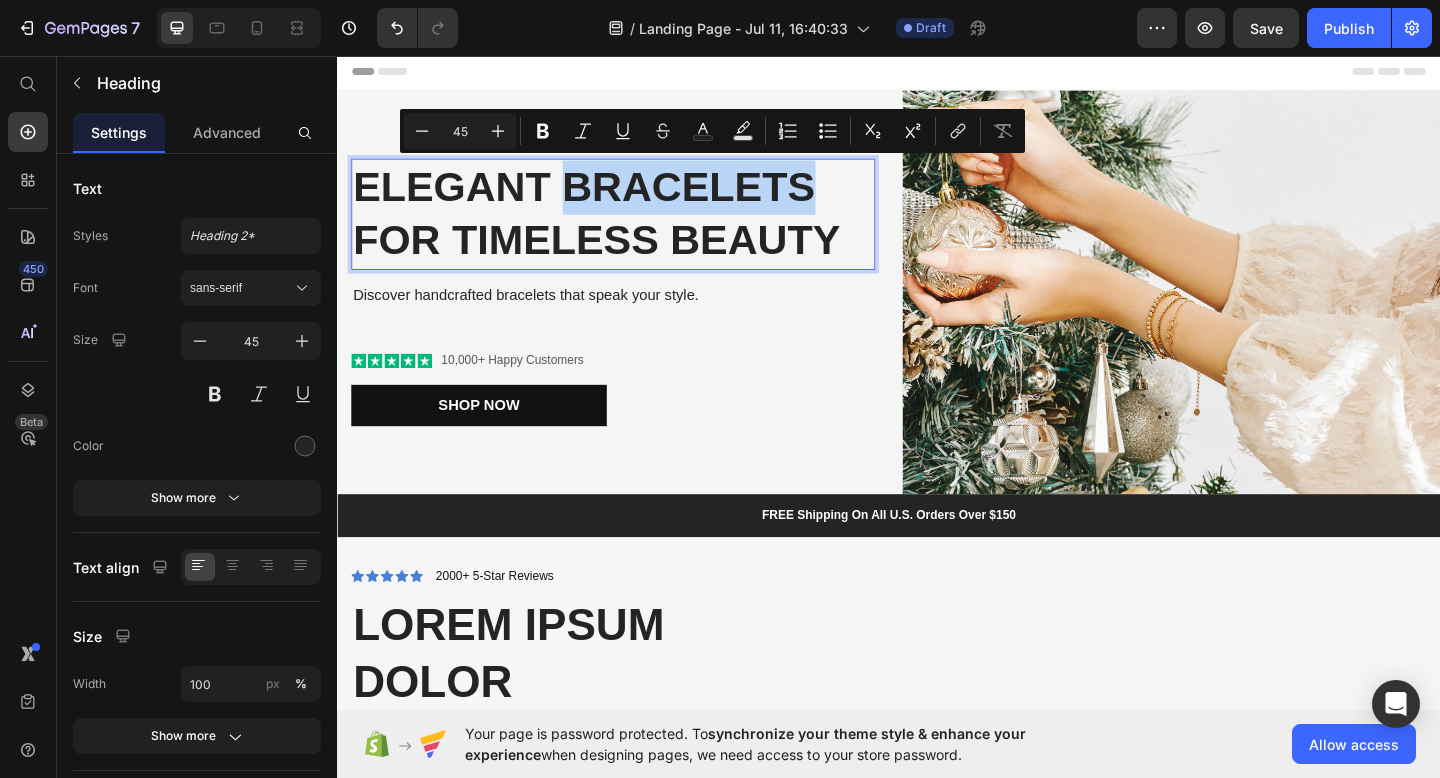 copy on "Bracelets" 